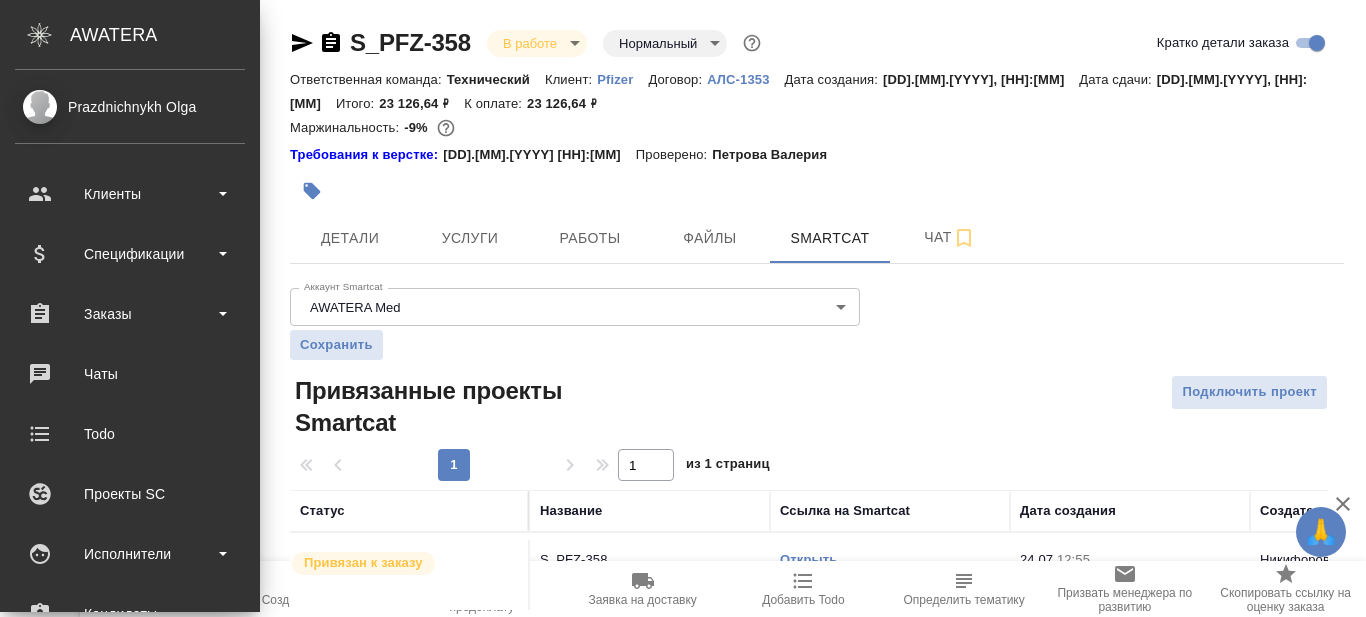 scroll, scrollTop: 0, scrollLeft: 0, axis: both 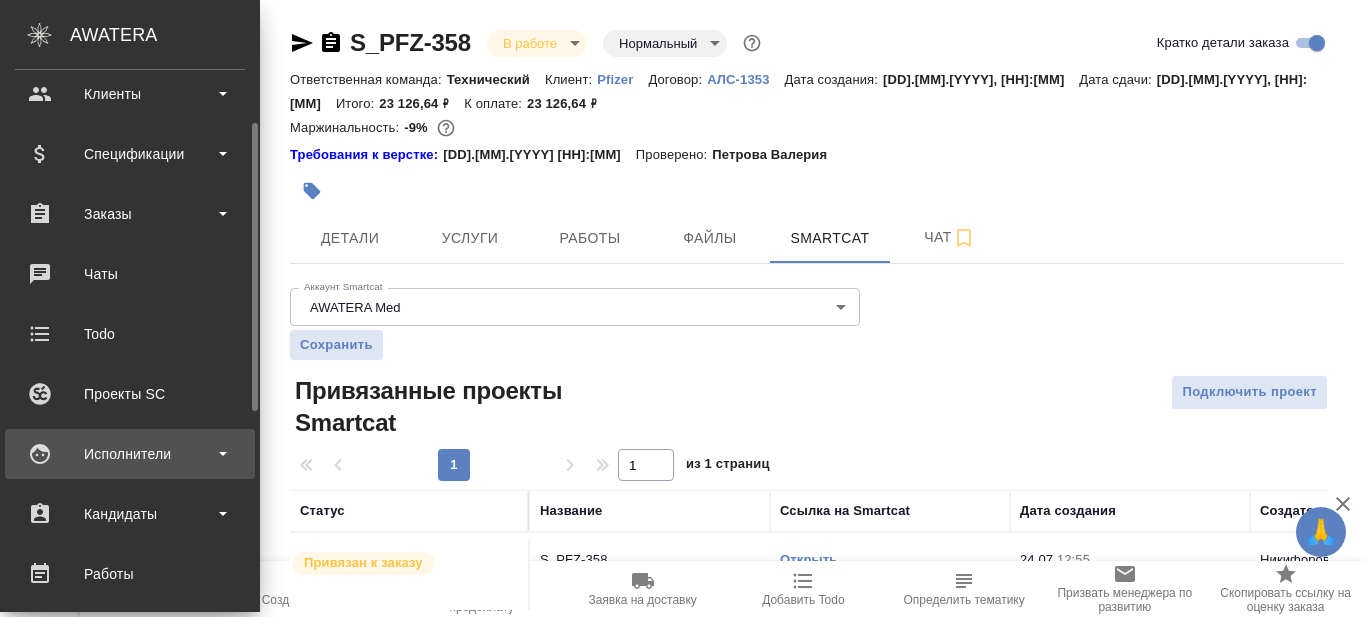 click at bounding box center [223, 454] 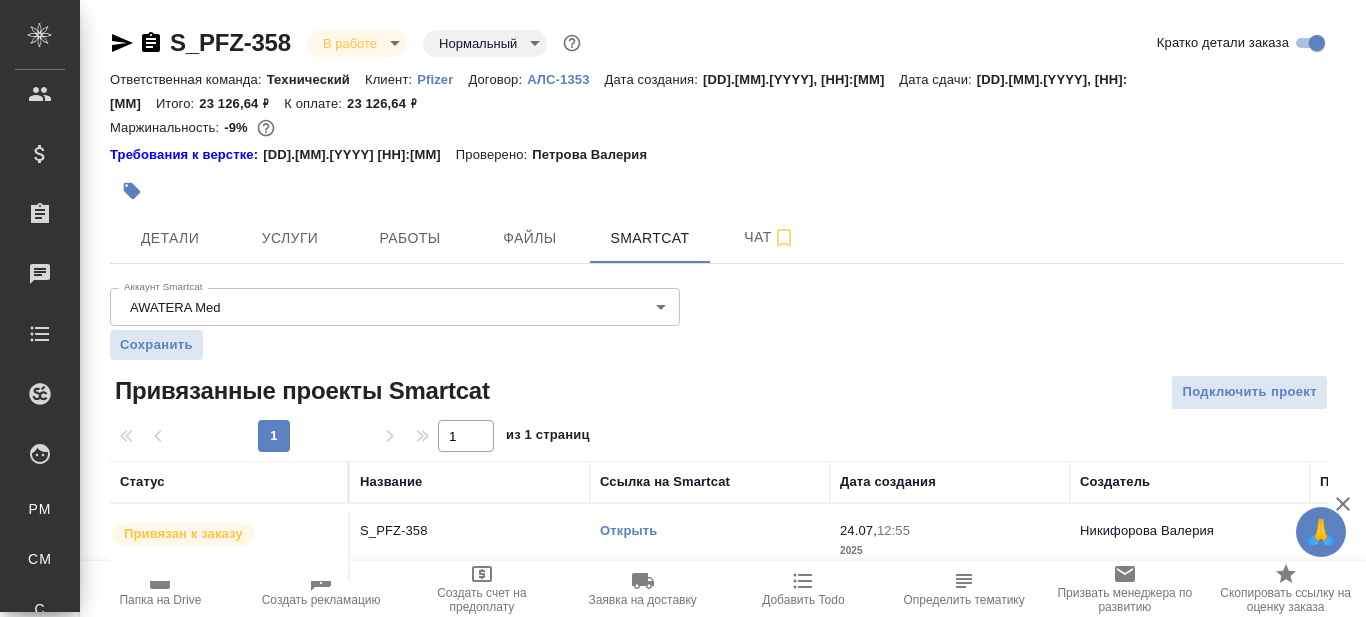click 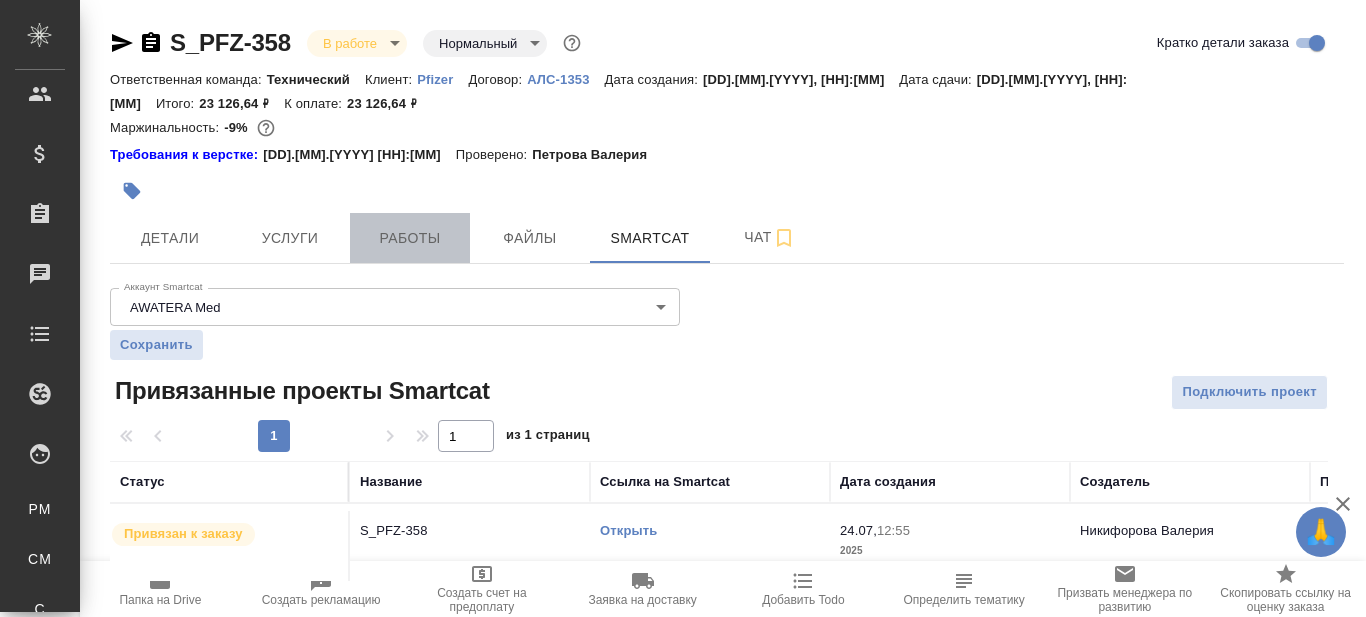 click on "Работы" at bounding box center (410, 238) 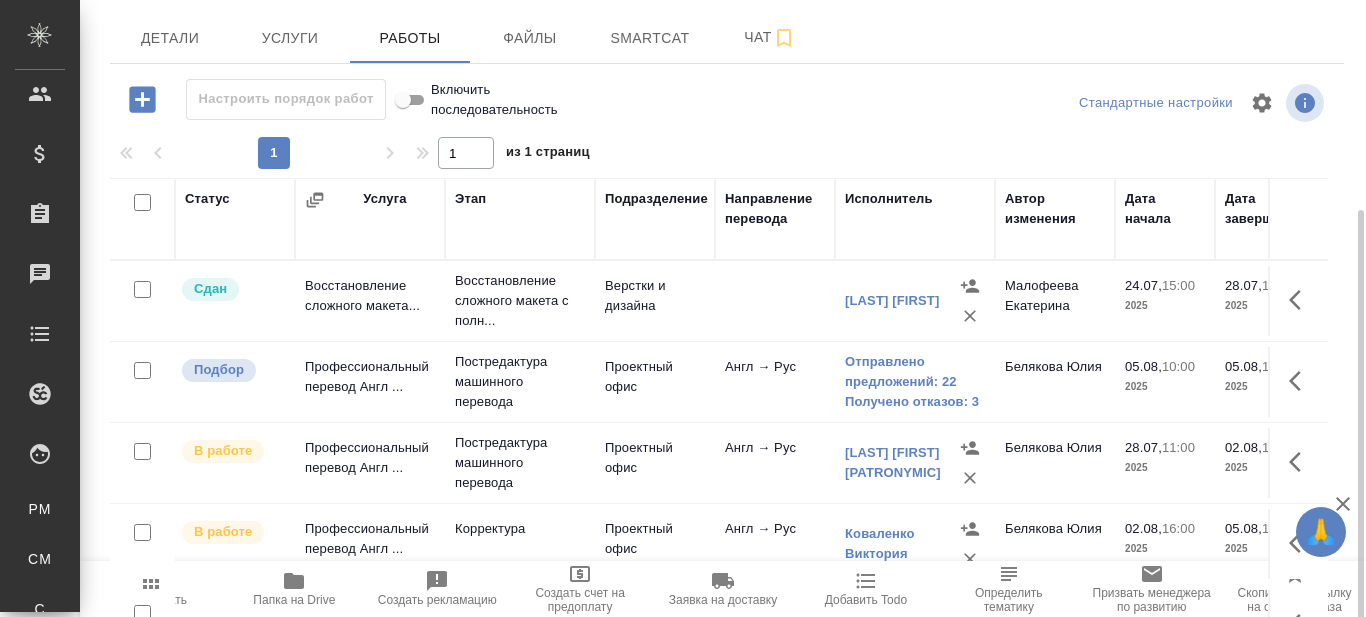 scroll, scrollTop: 238, scrollLeft: 0, axis: vertical 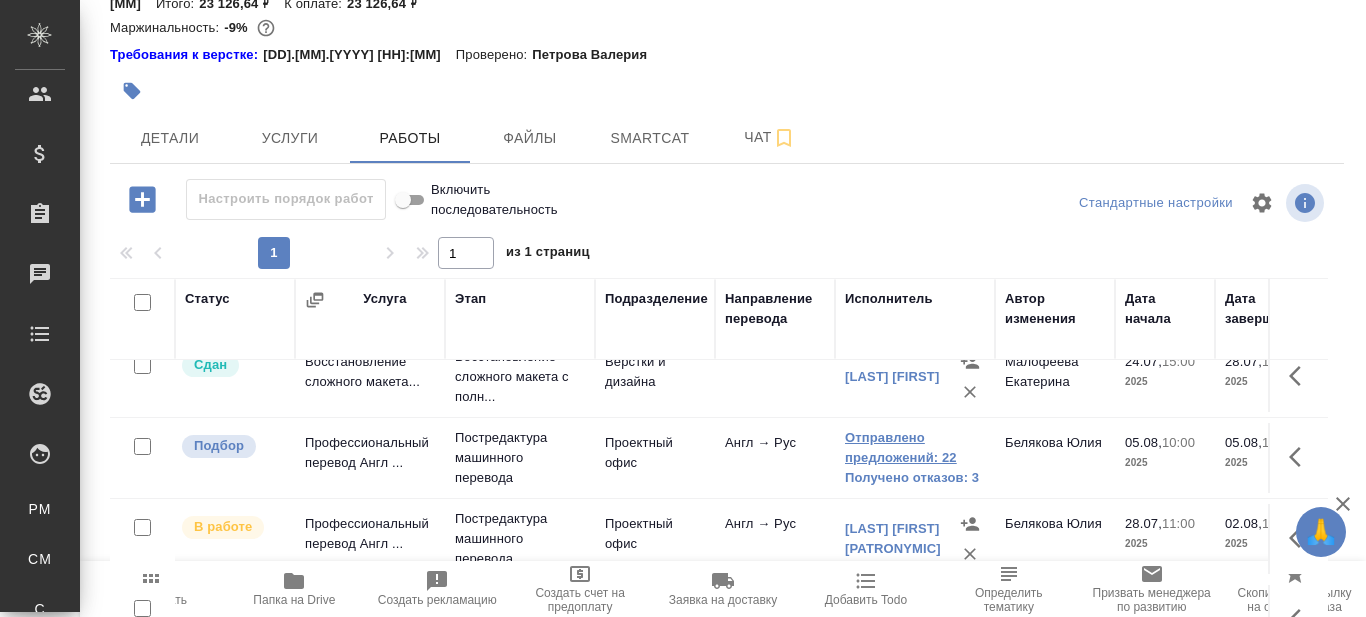 click on "Отправлено предложений: 22" at bounding box center [915, 448] 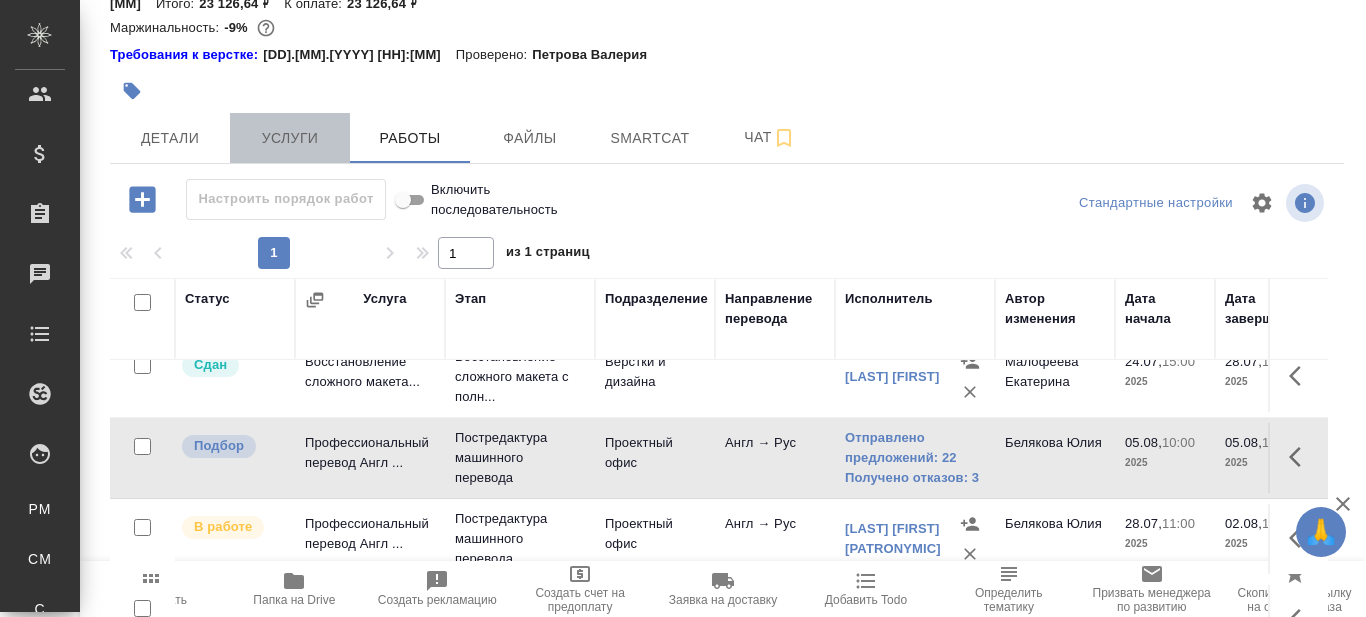 click on "Услуги" at bounding box center [290, 138] 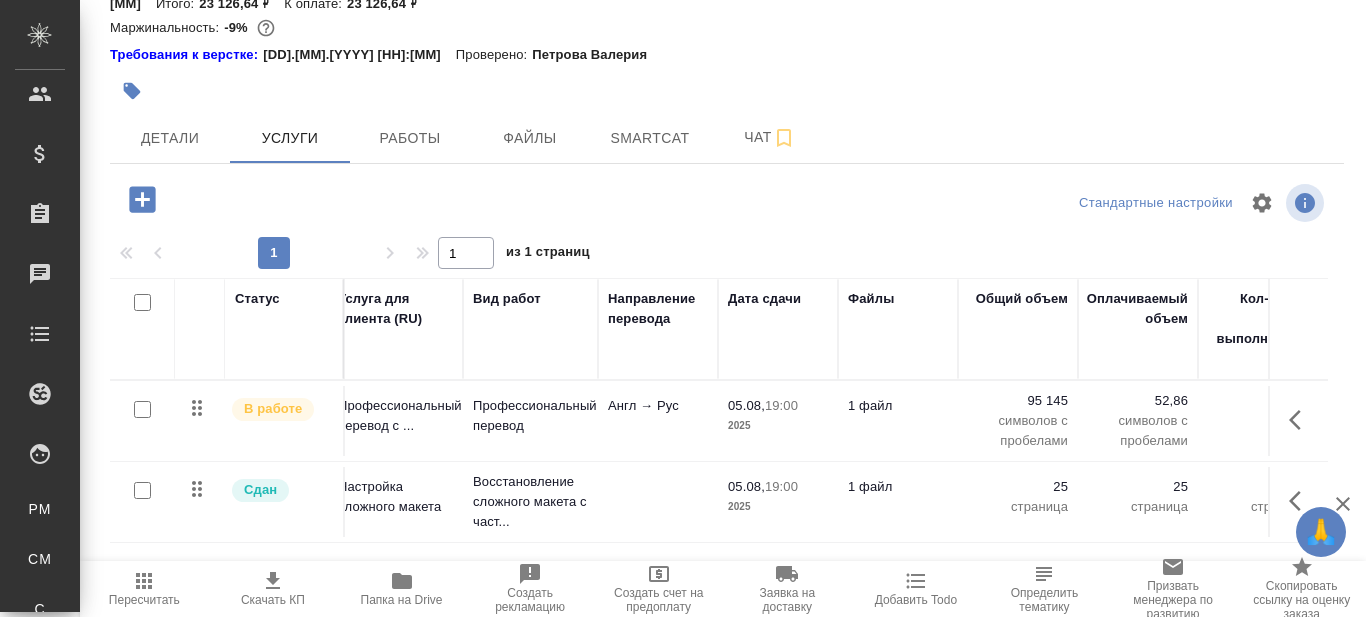 scroll, scrollTop: 0, scrollLeft: 0, axis: both 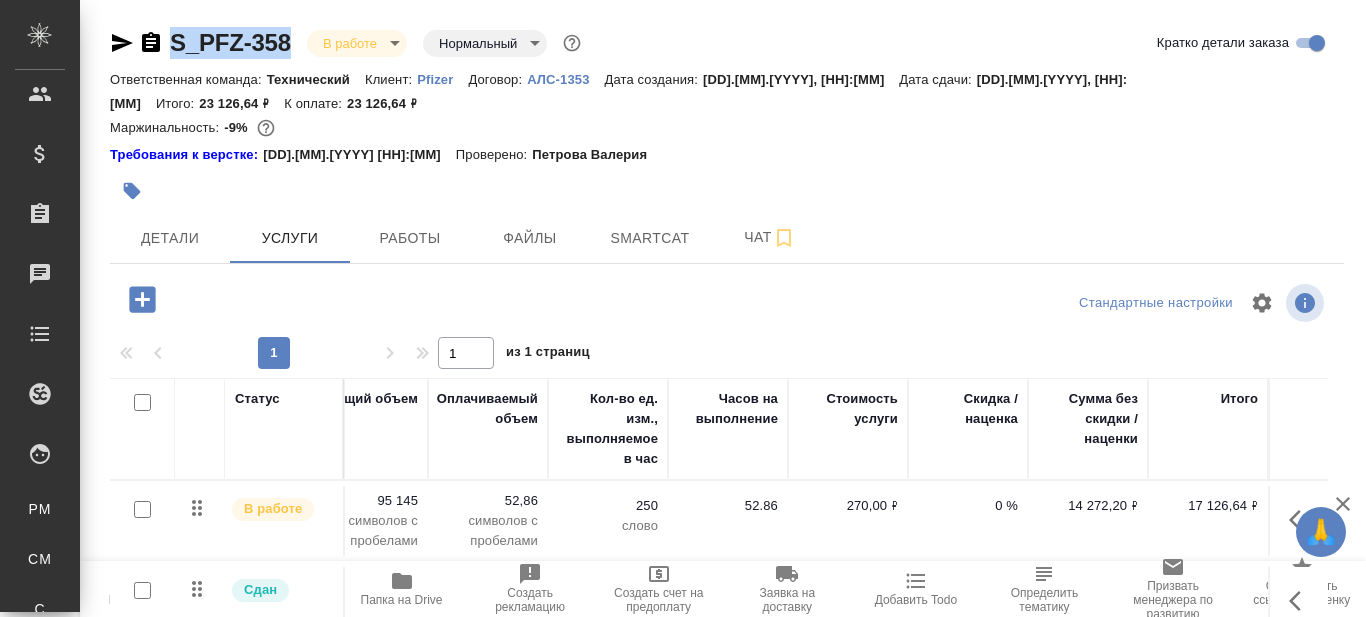 drag, startPoint x: 292, startPoint y: 36, endPoint x: 166, endPoint y: 64, distance: 129.07362 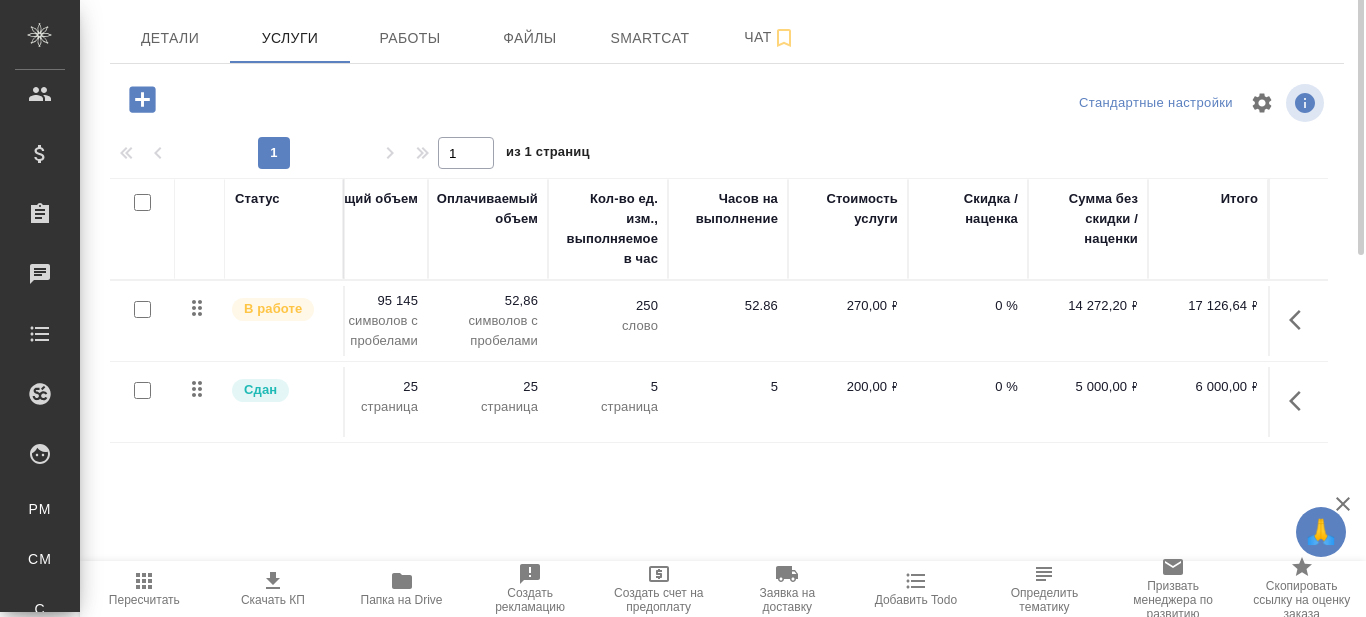 scroll, scrollTop: 0, scrollLeft: 0, axis: both 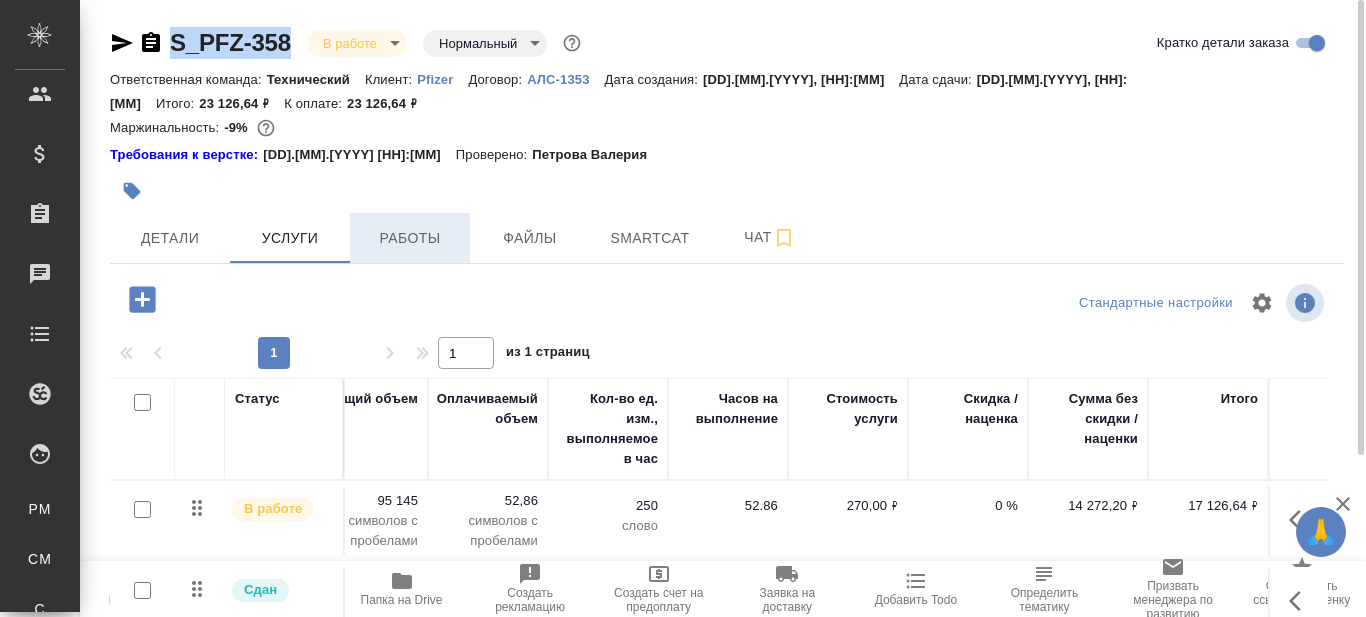 click on "Работы" at bounding box center [410, 238] 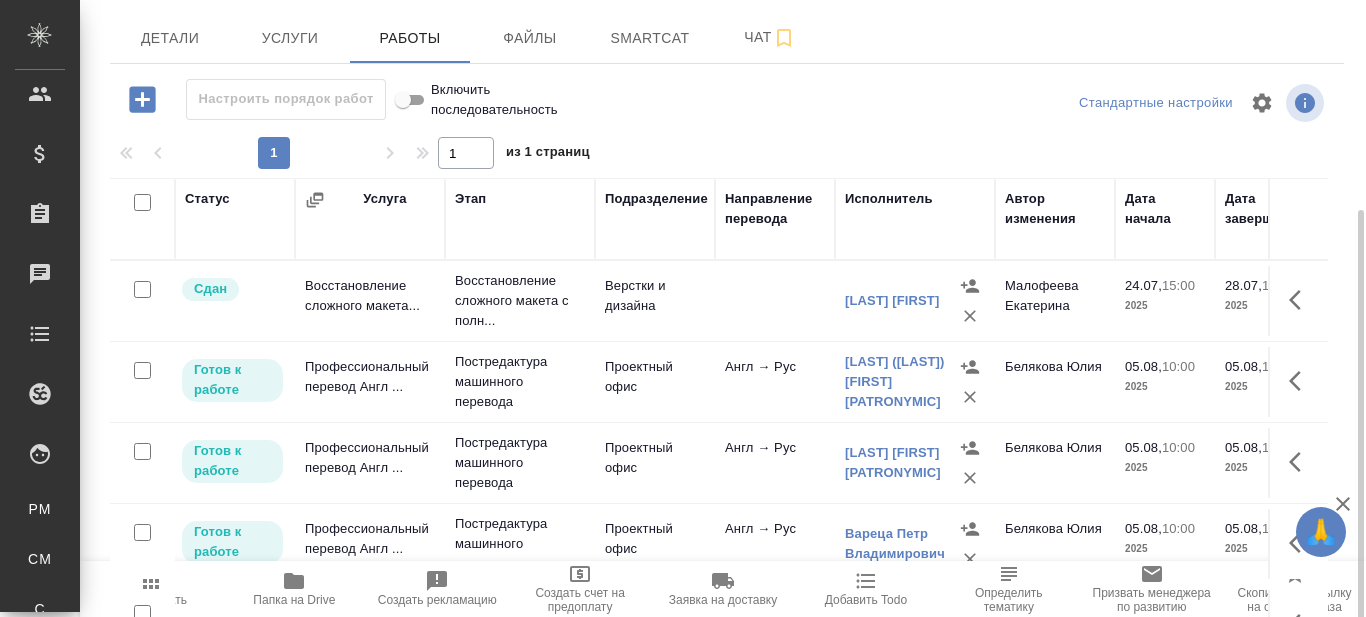 scroll, scrollTop: 238, scrollLeft: 0, axis: vertical 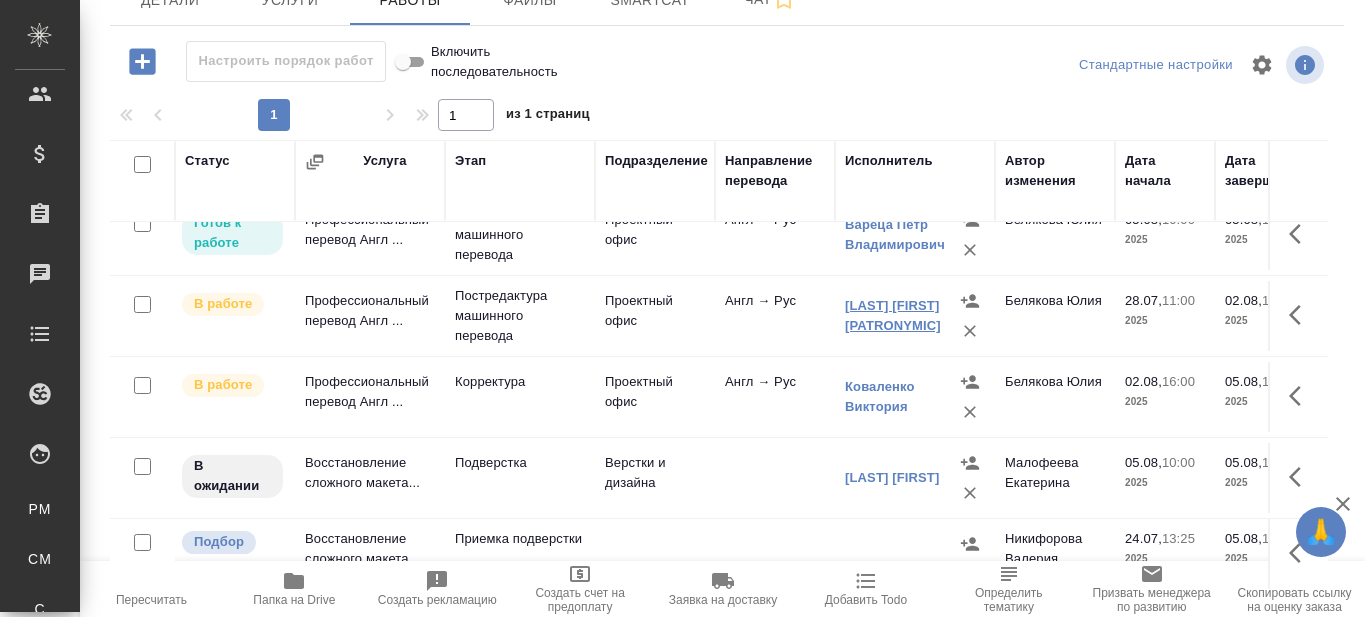 click on "[LAST] [FIRST] [PATRONYMIC]" at bounding box center (893, 315) 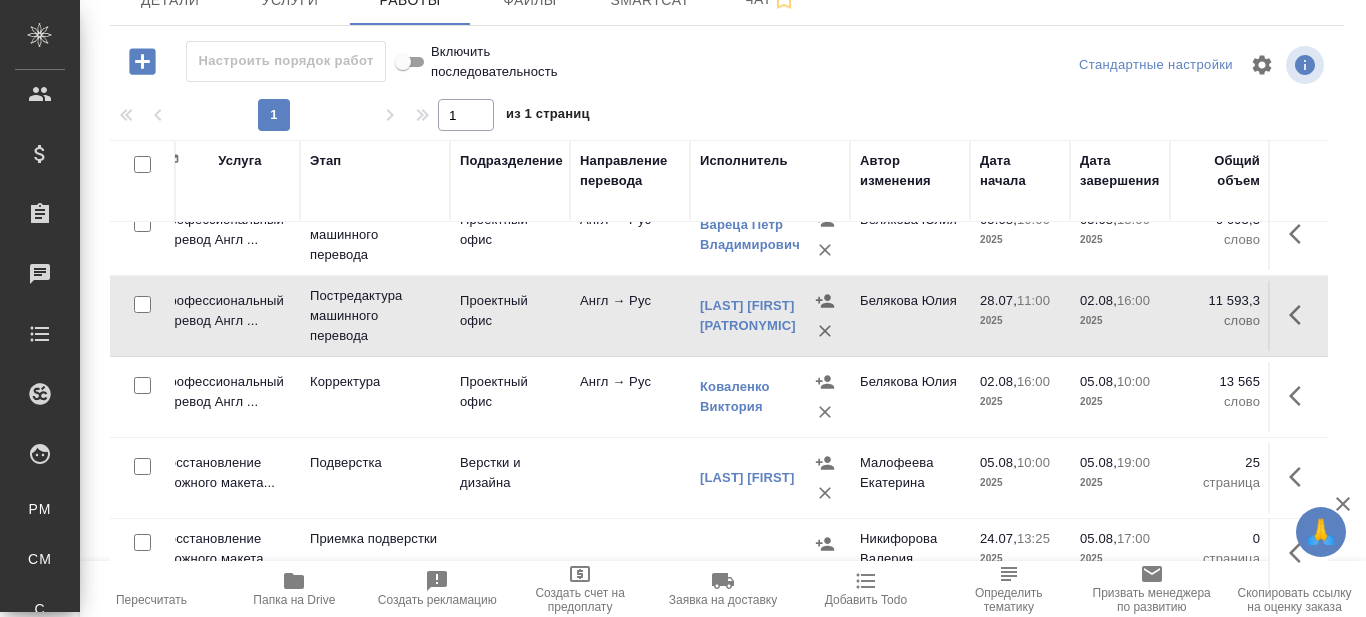 scroll, scrollTop: 306, scrollLeft: 147, axis: both 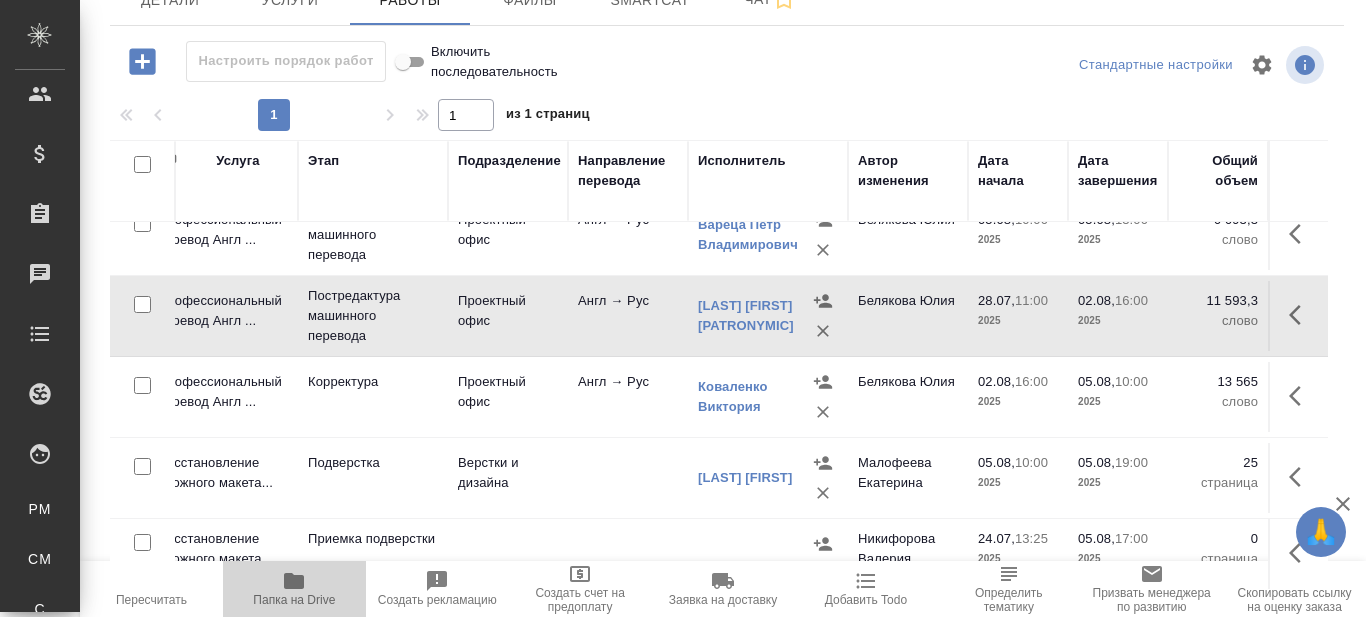 click 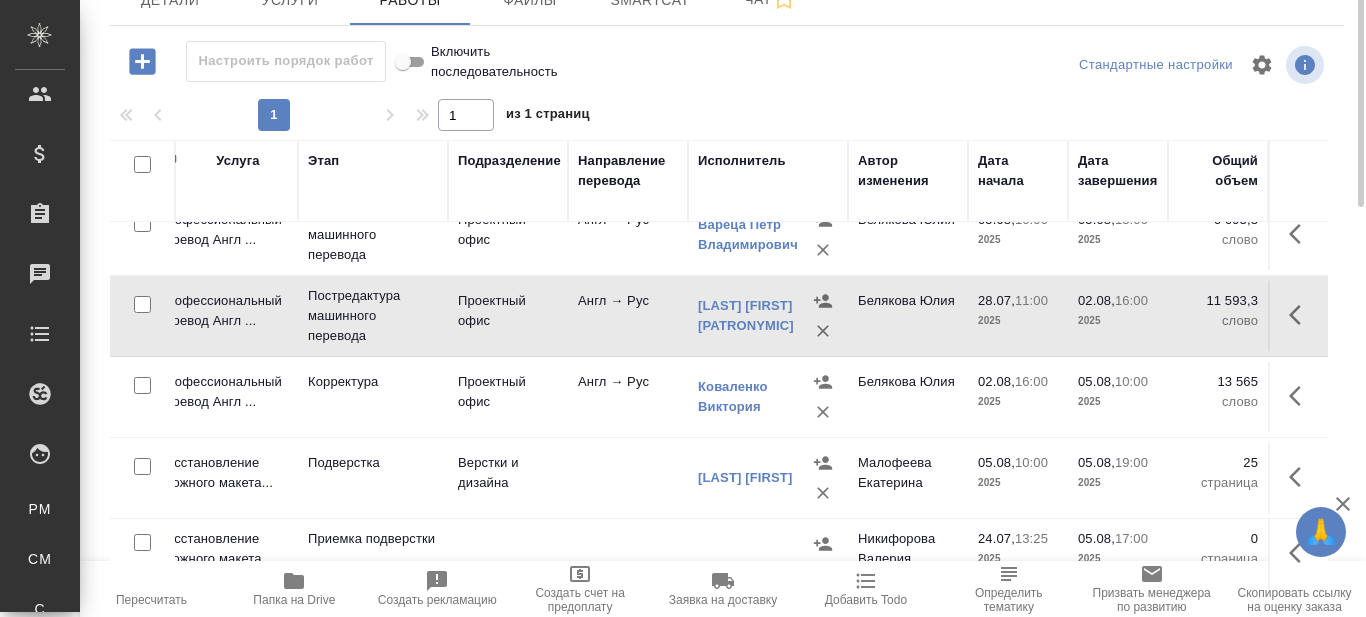 scroll, scrollTop: 0, scrollLeft: 0, axis: both 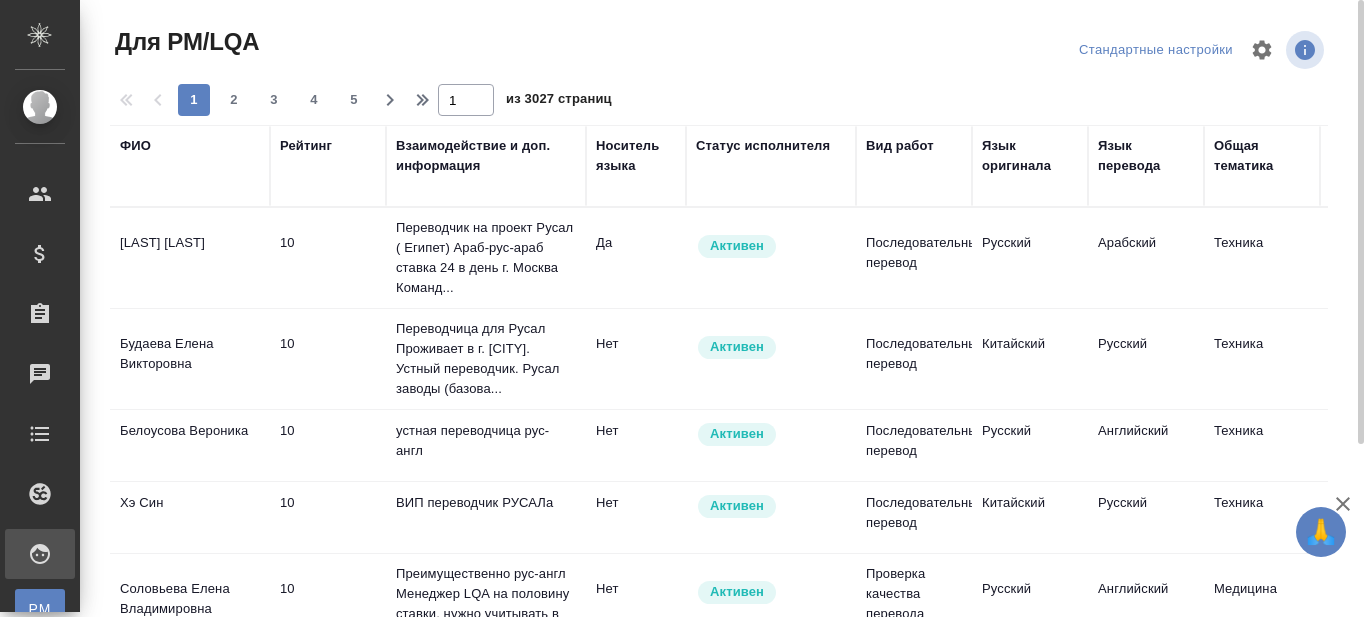 click on "Язык оригинала" at bounding box center (1030, 156) 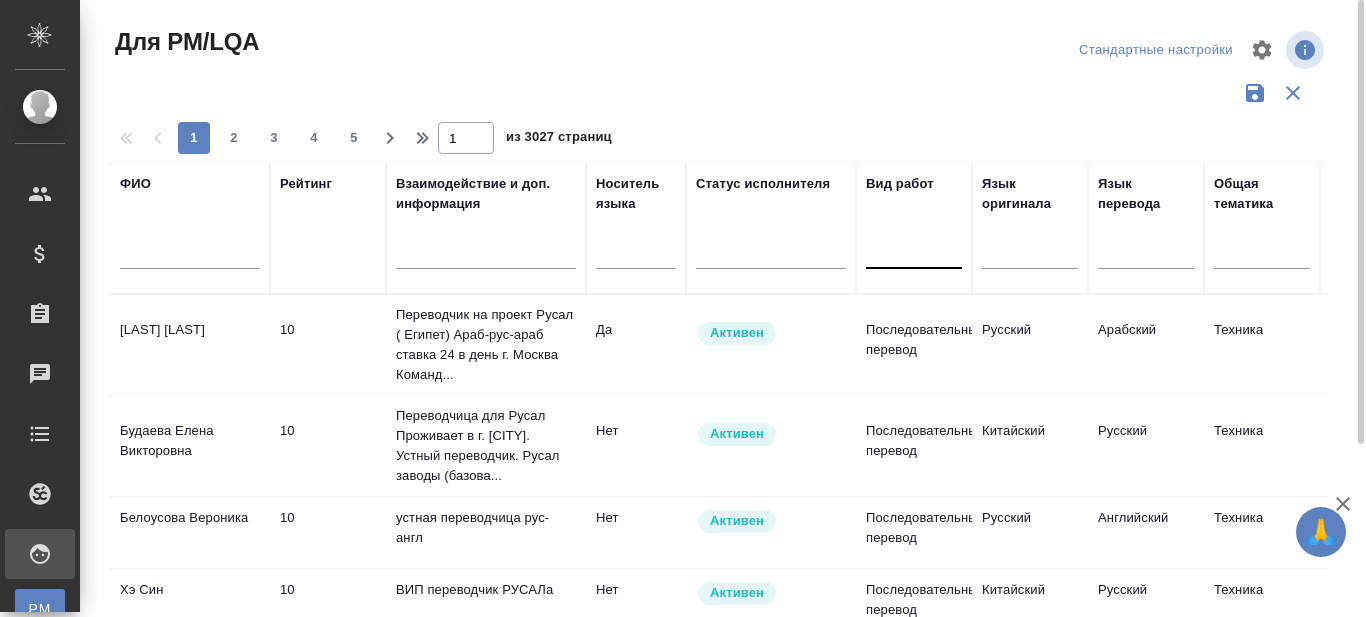 click at bounding box center (914, 249) 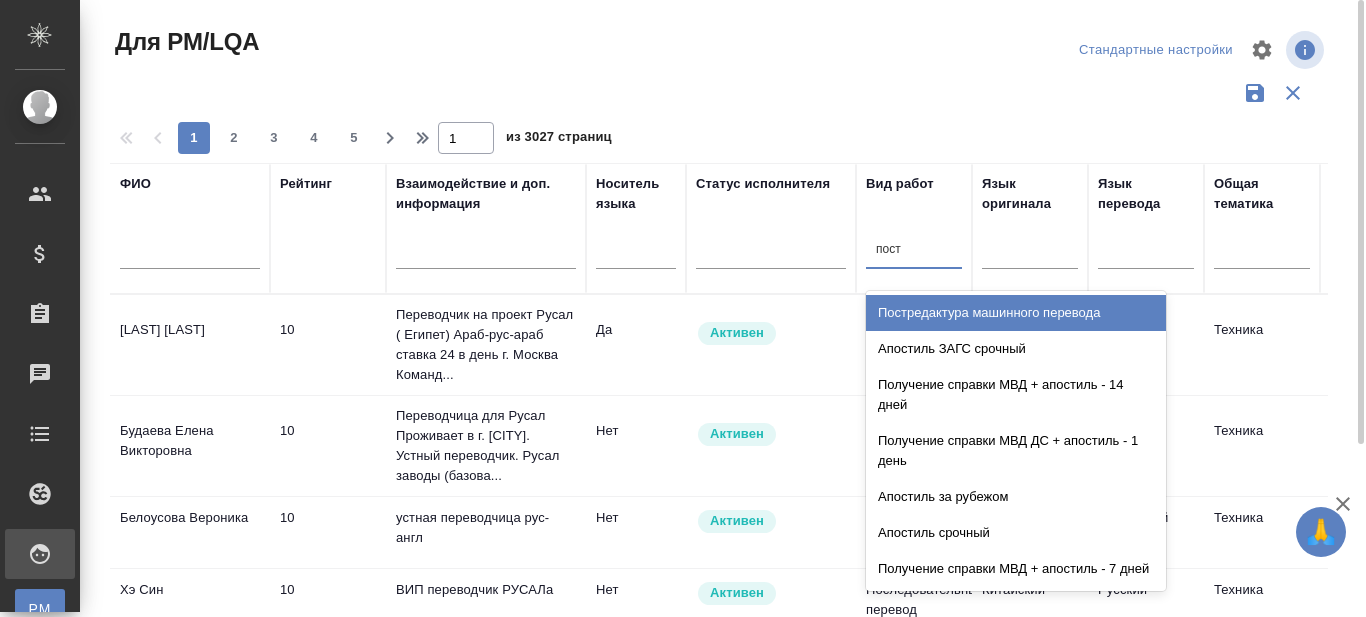 type on "постр" 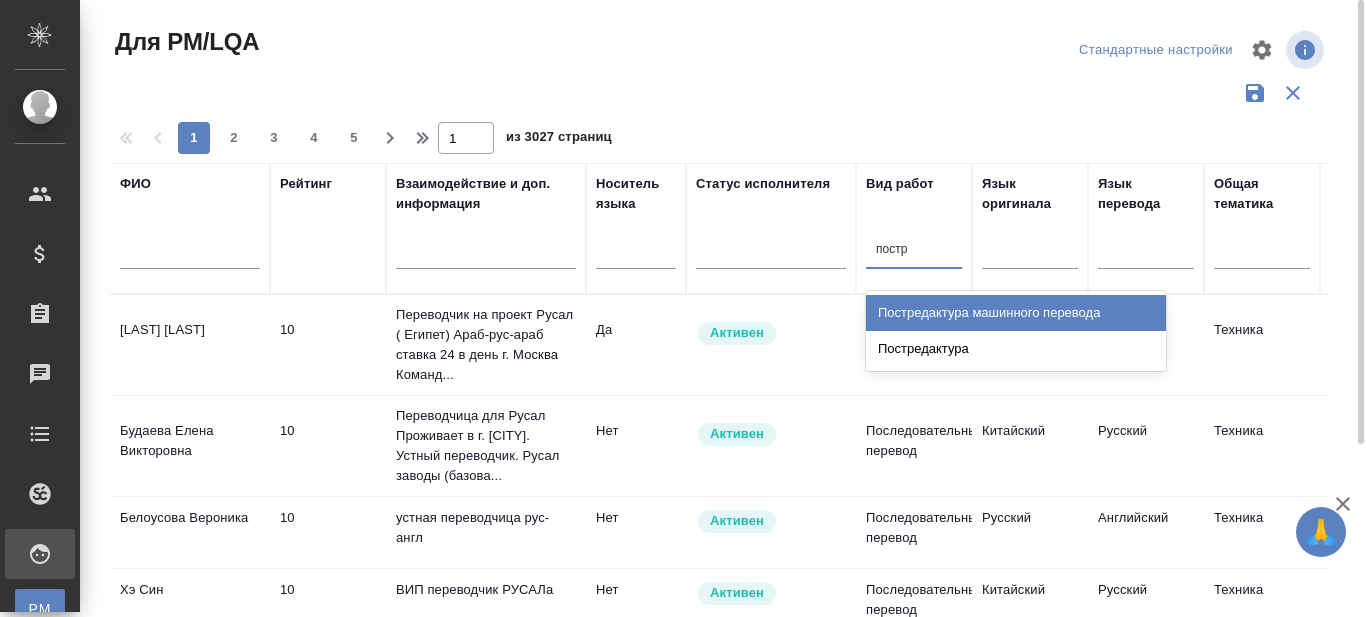 click on "Постредактура машинного перевода" at bounding box center [1016, 313] 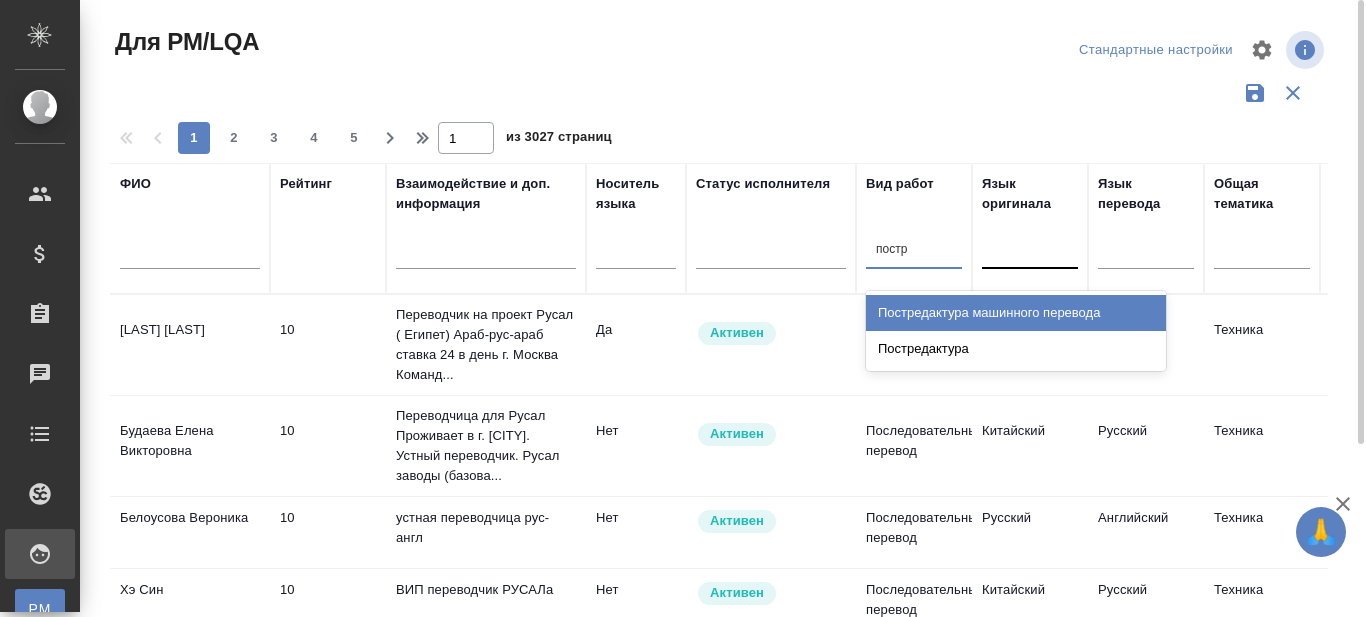 type 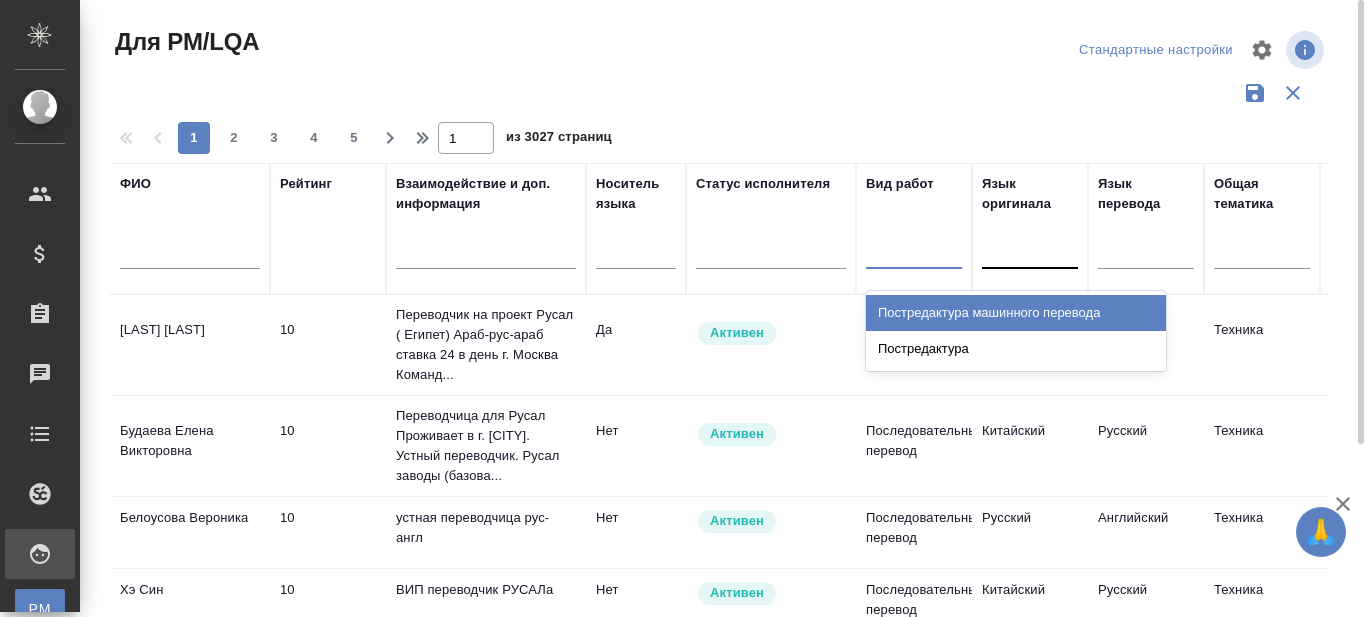 click at bounding box center (1030, 249) 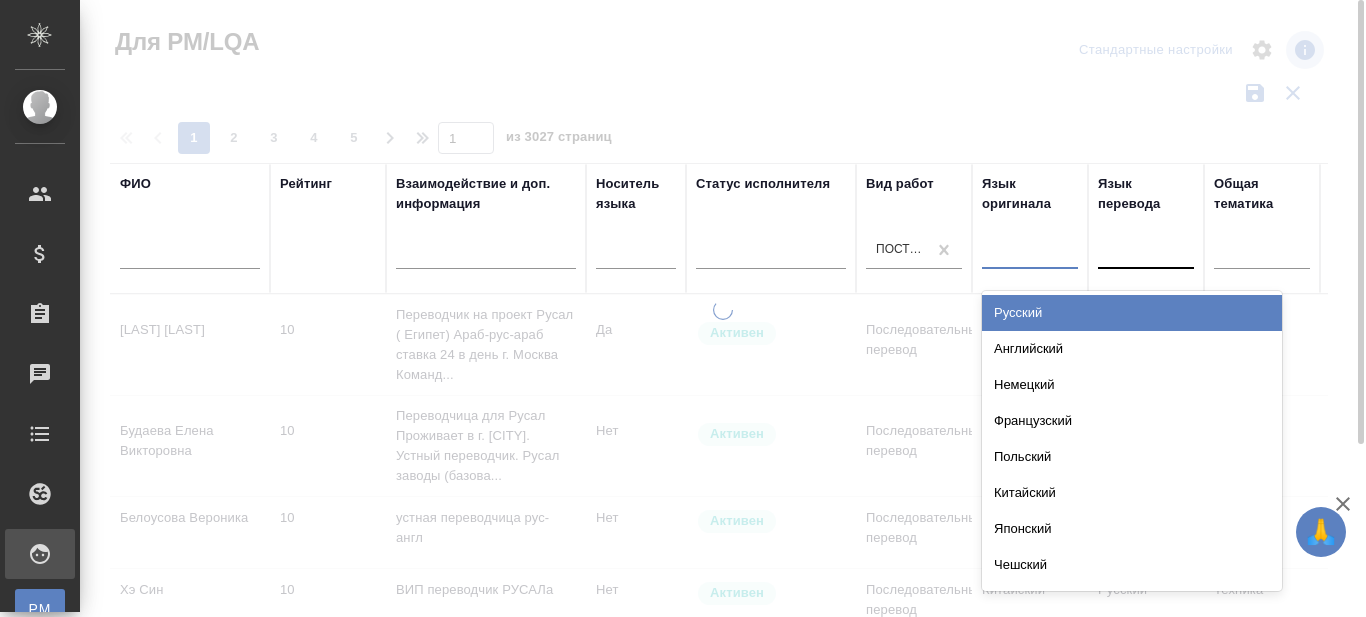 click on "Английский" at bounding box center (1132, 349) 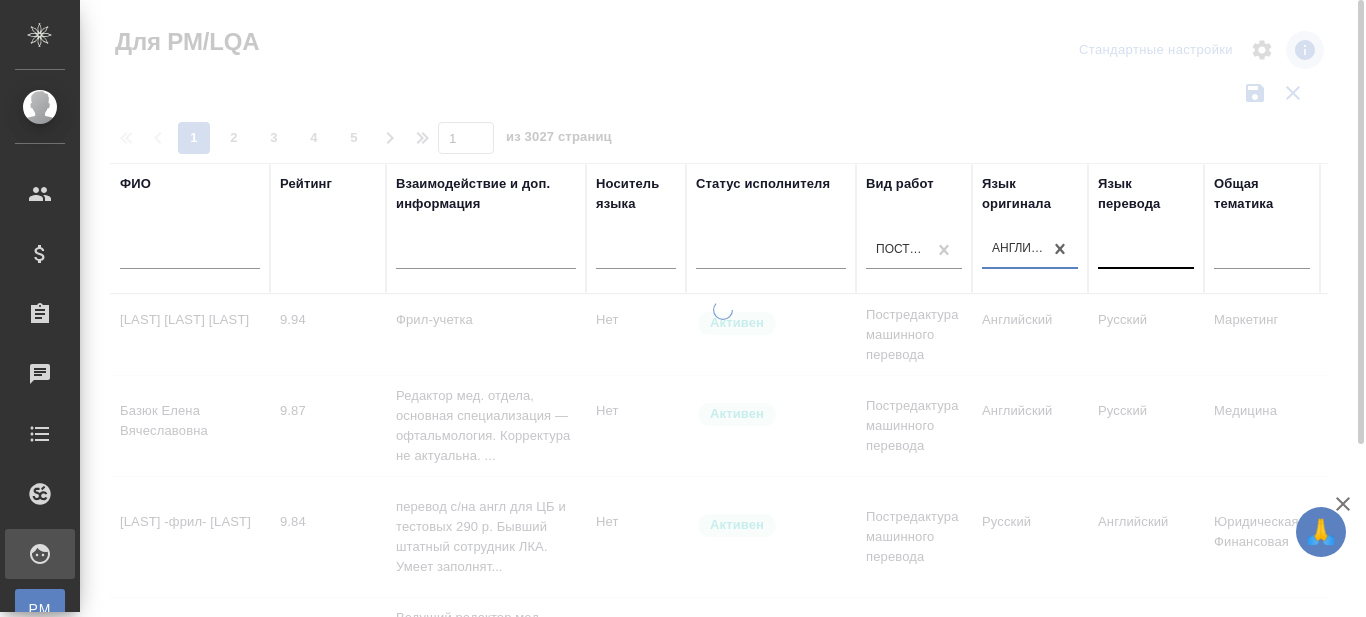 click at bounding box center [1146, 249] 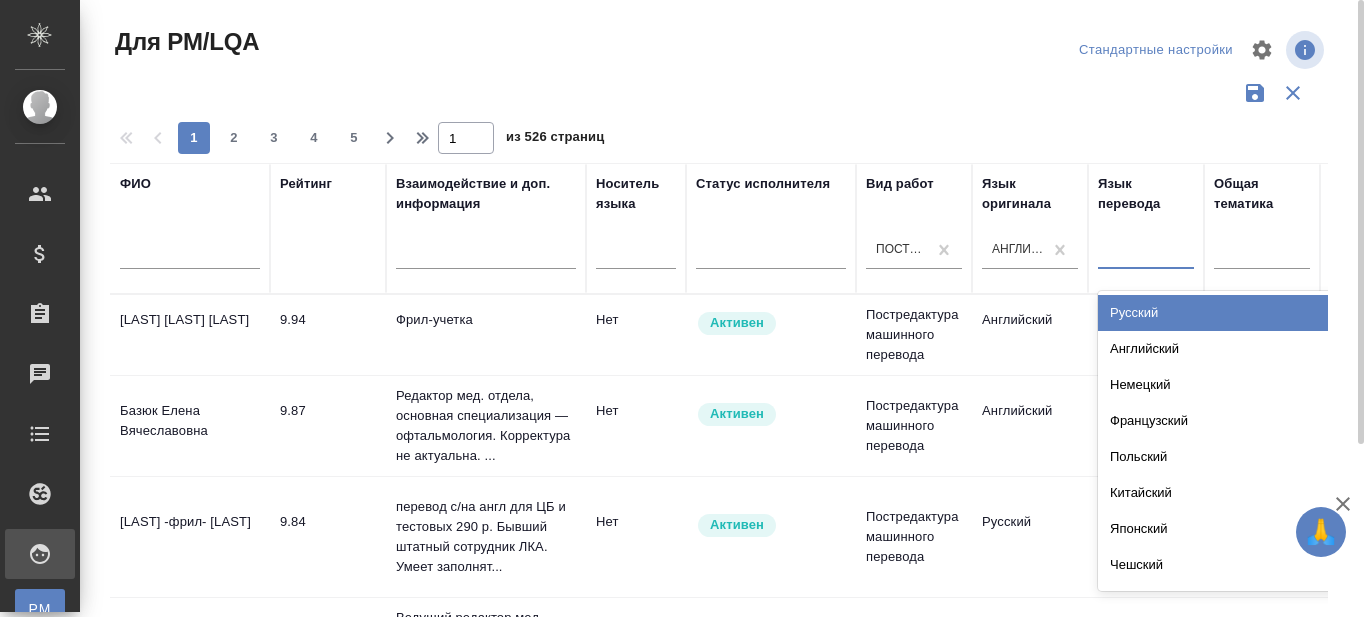 click on "Русский" at bounding box center [1248, 313] 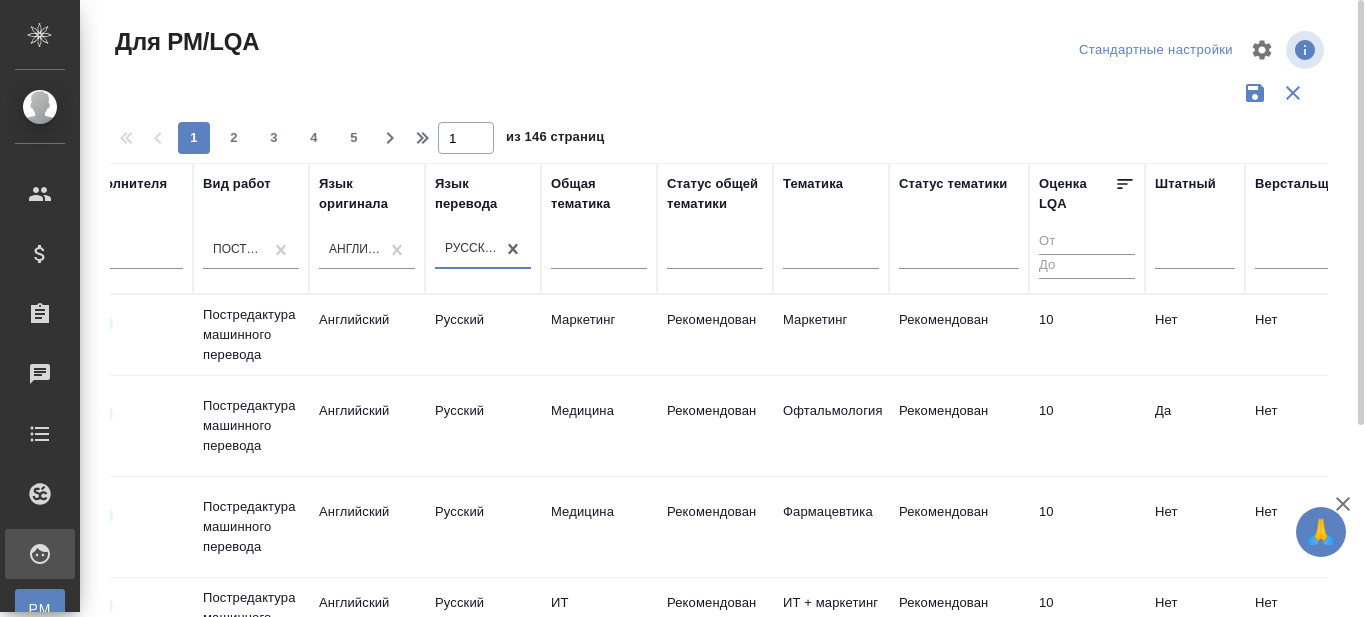 scroll, scrollTop: 0, scrollLeft: 669, axis: horizontal 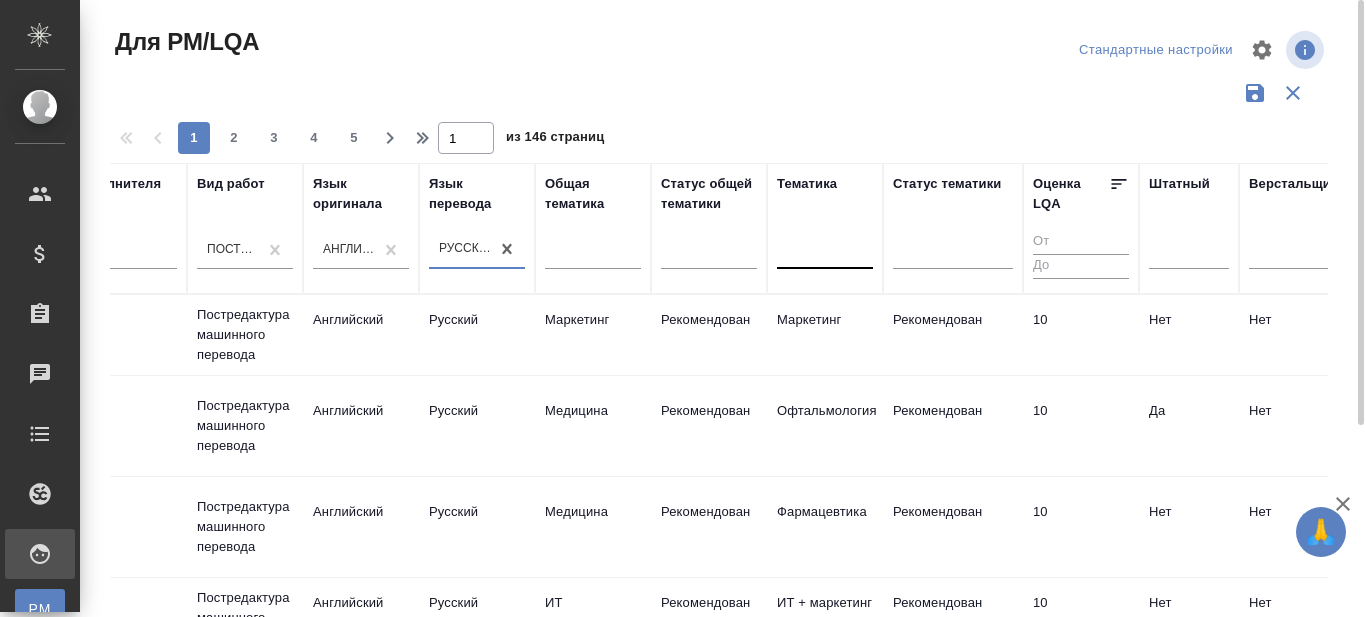 click at bounding box center [825, 249] 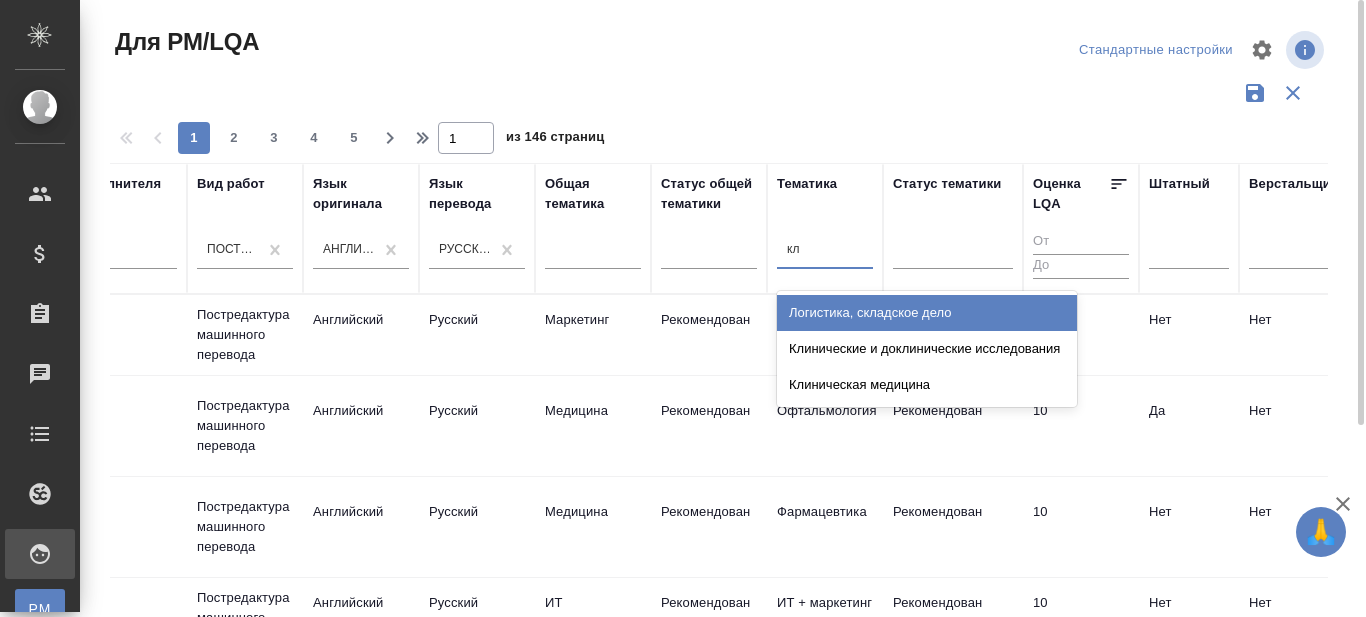 type on "кли" 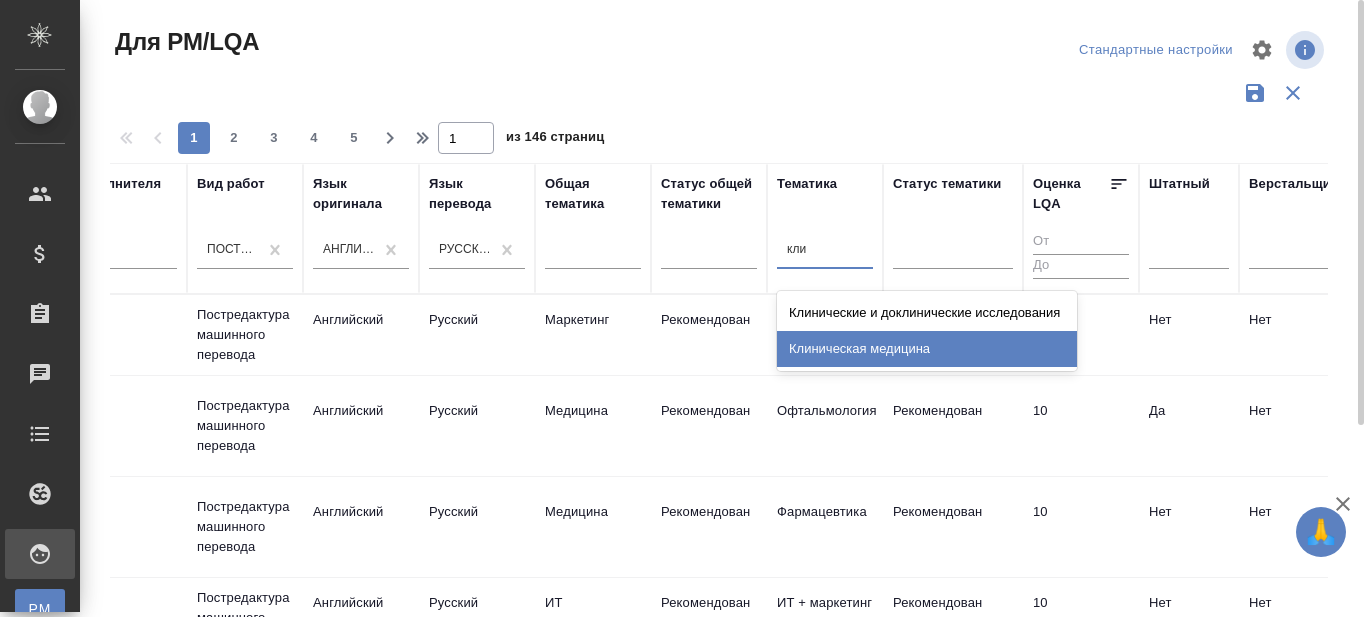 click on "Клиническая медицина" at bounding box center [927, 349] 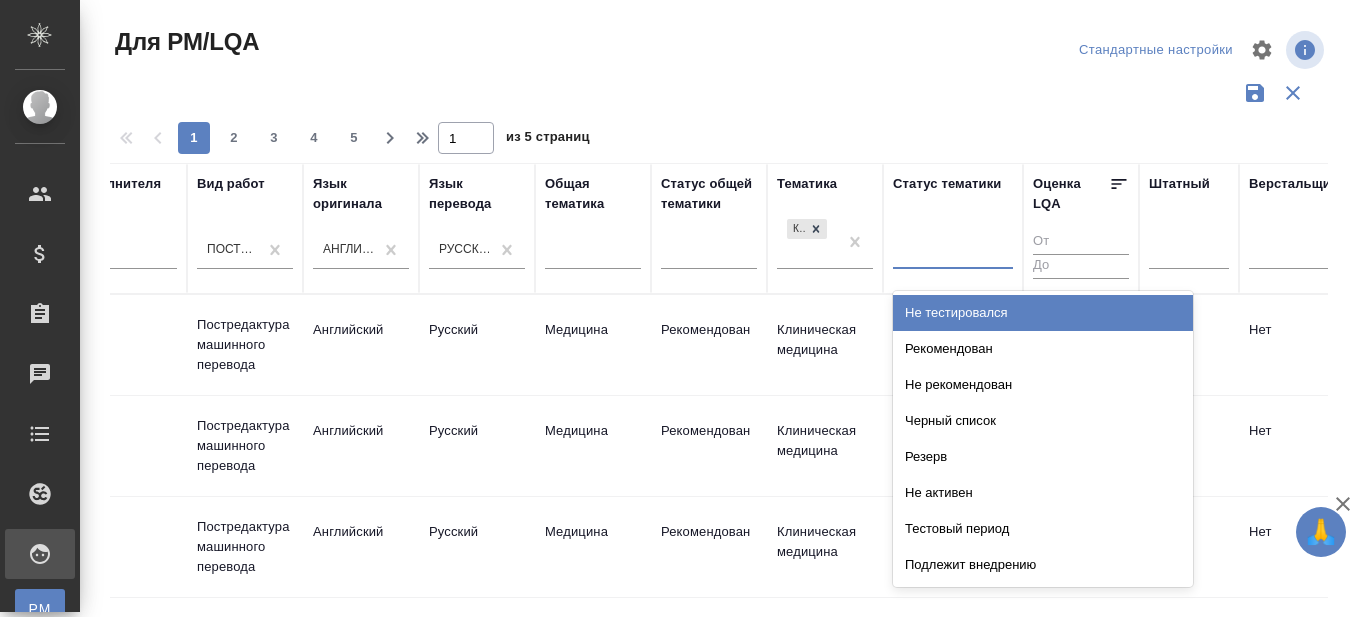 click at bounding box center (953, 249) 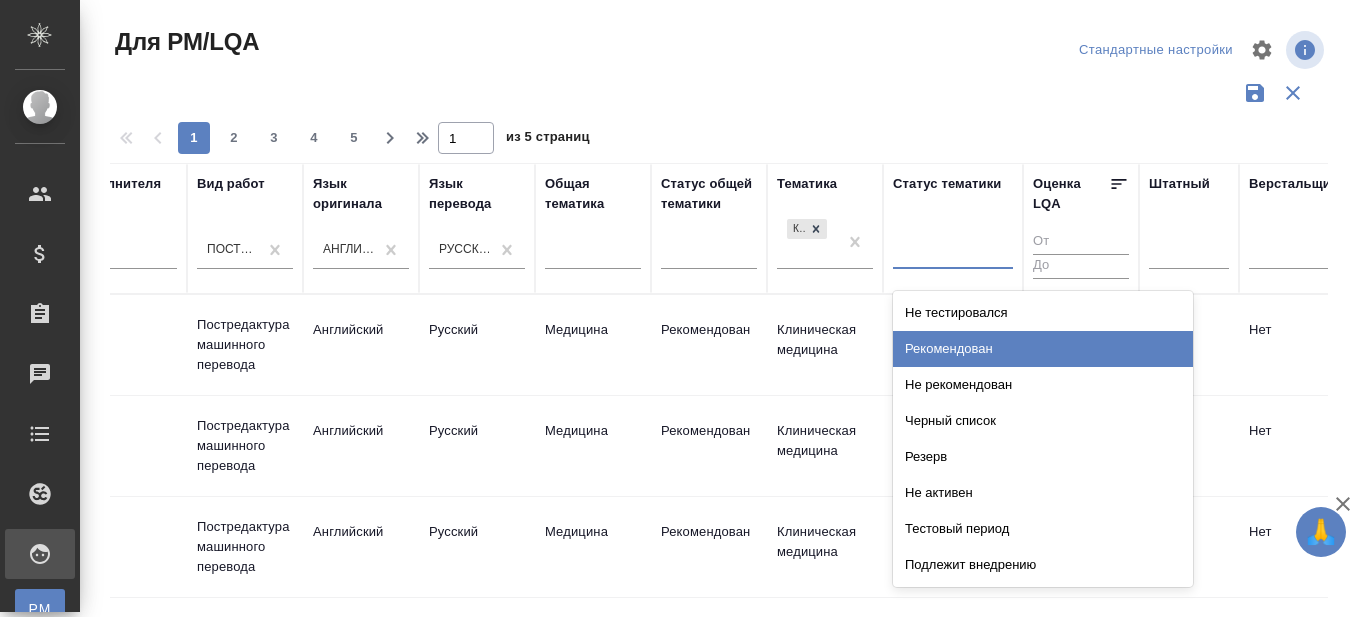 click on "Рекомендован" at bounding box center (1043, 349) 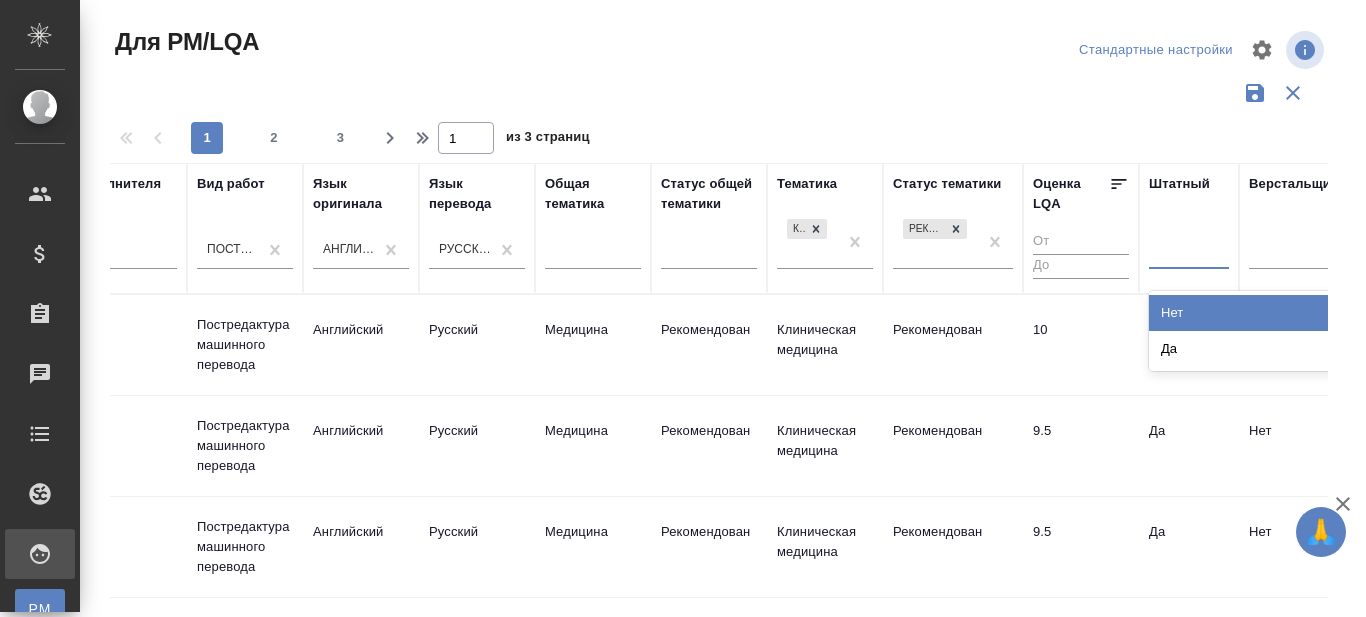 click at bounding box center [1189, 249] 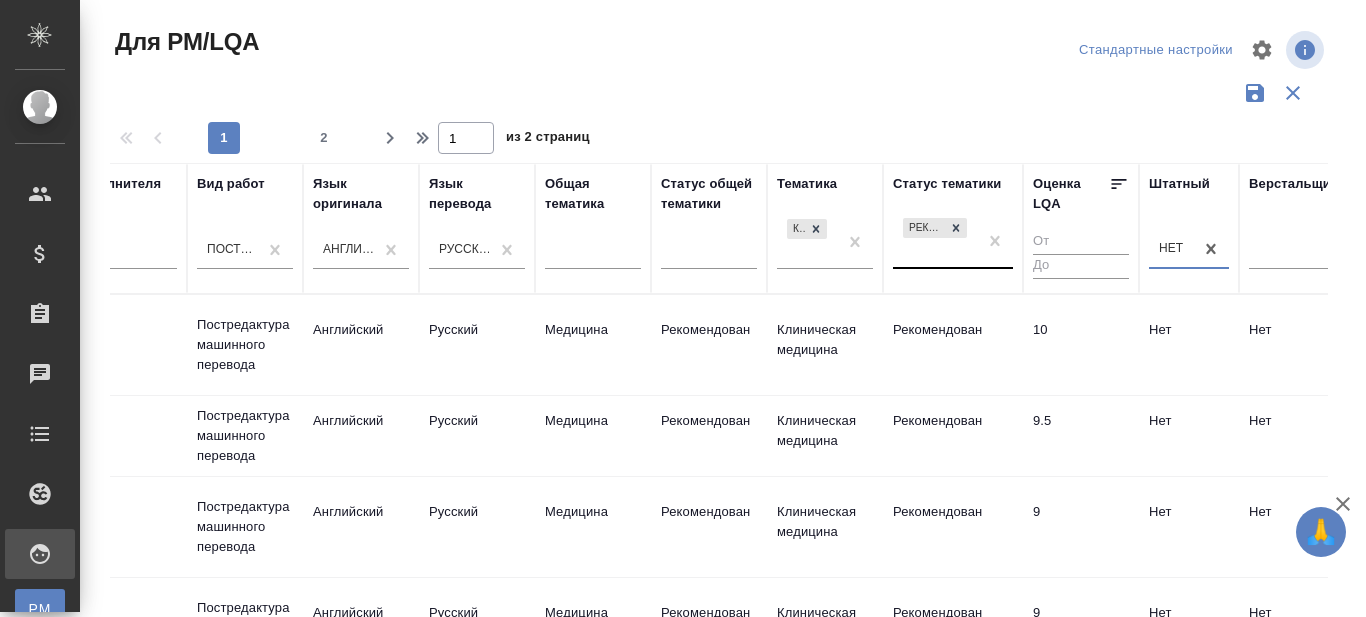 click on "Рекомендован" at bounding box center [935, 241] 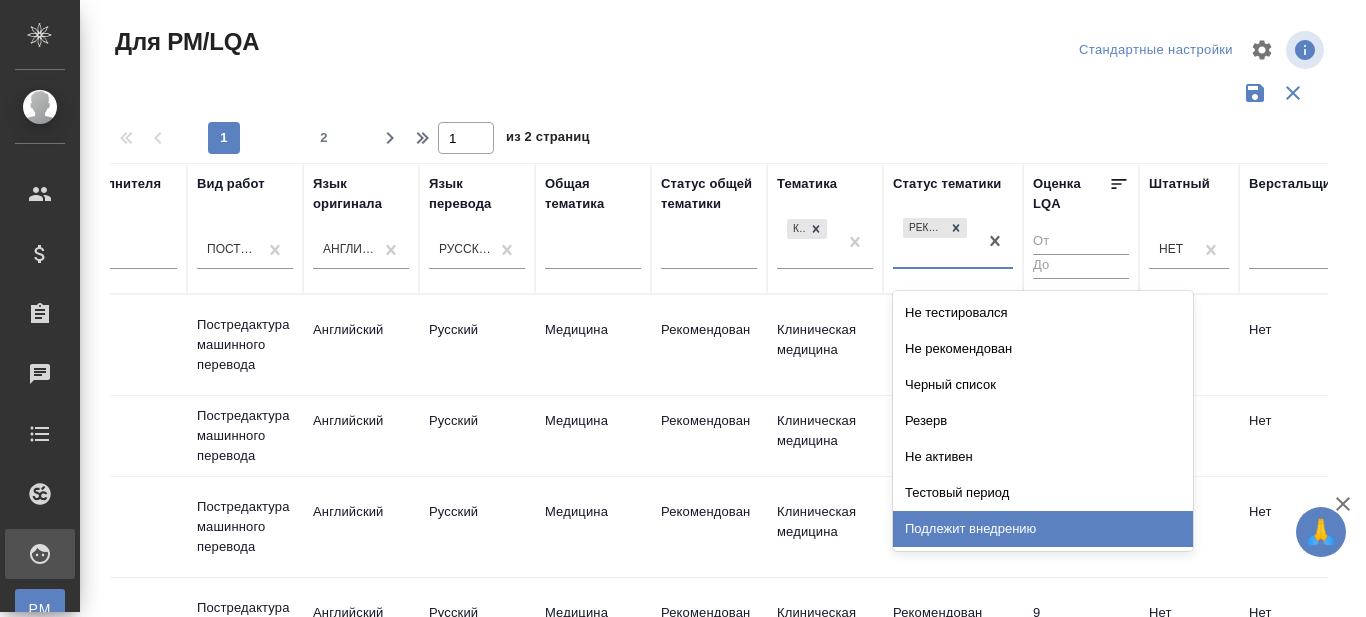 click on "Подлежит внедрению" at bounding box center (1043, 529) 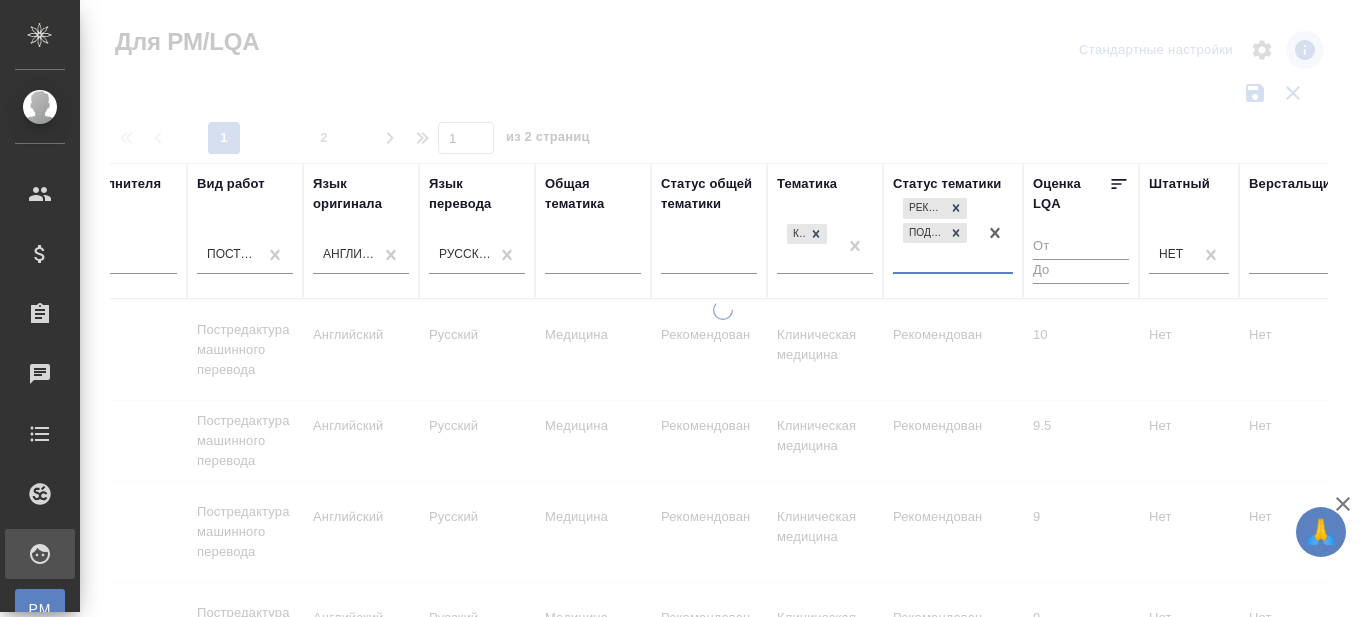 click on "Рекомендован Подлежит внедрению" at bounding box center (935, 233) 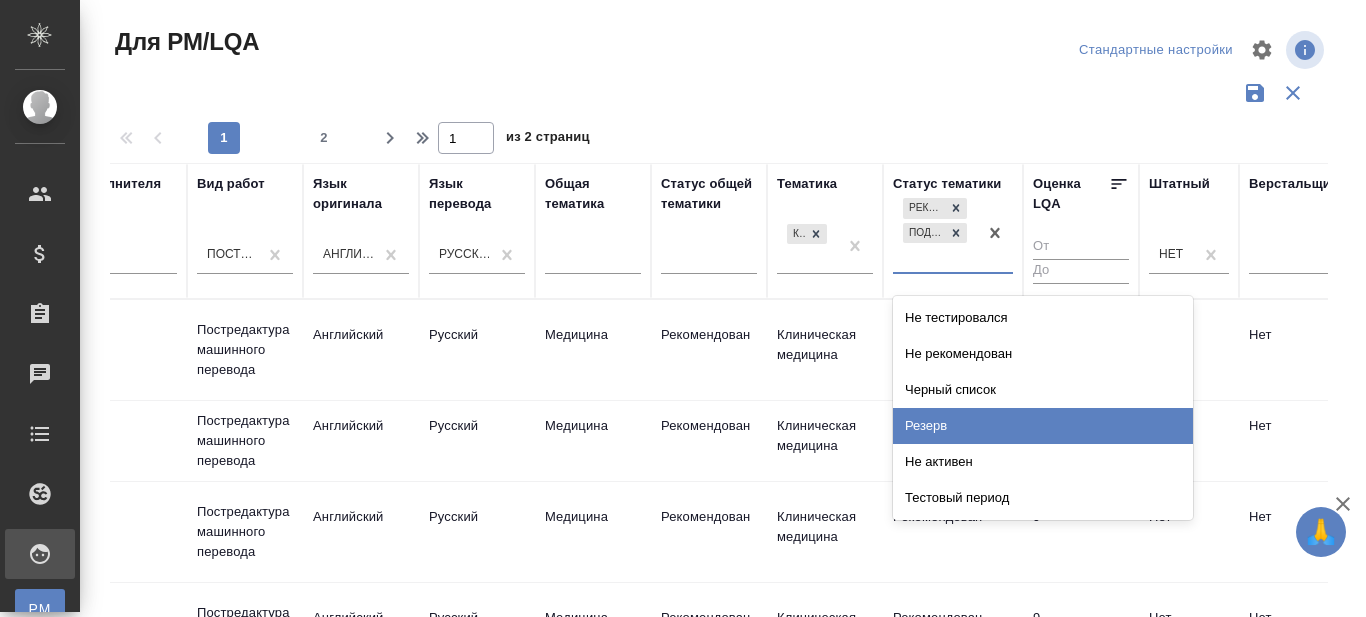 click on "Резерв" at bounding box center (1043, 426) 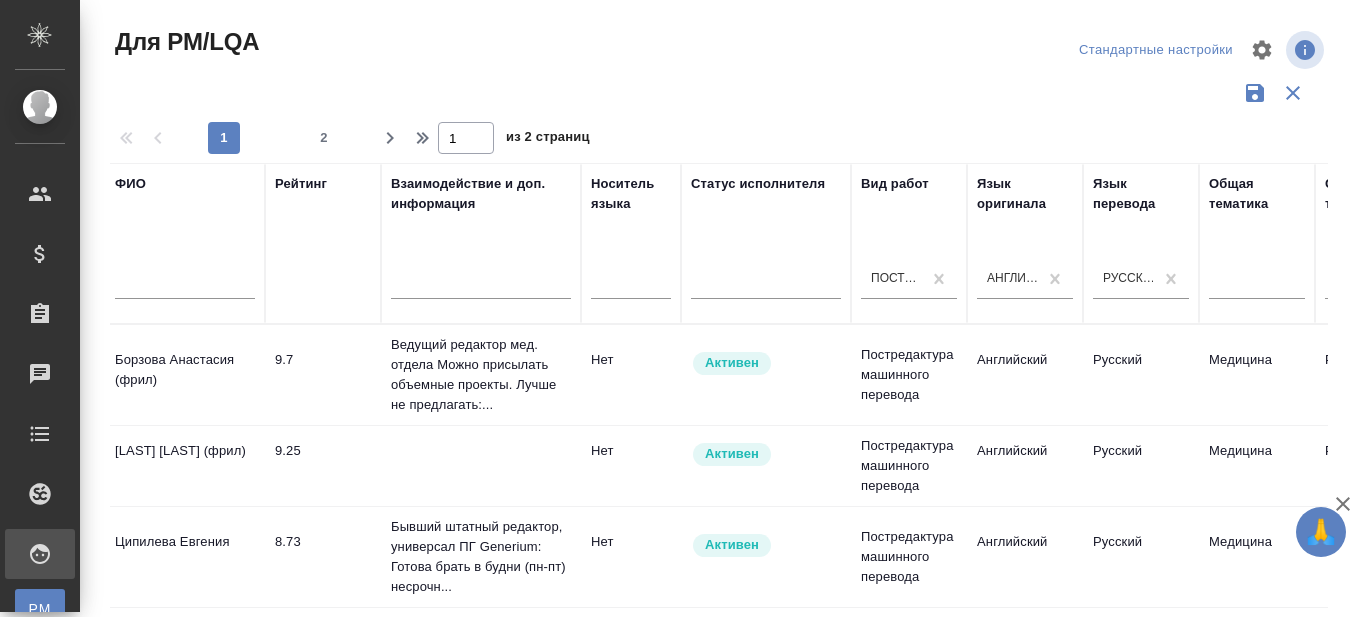 scroll, scrollTop: 0, scrollLeft: 0, axis: both 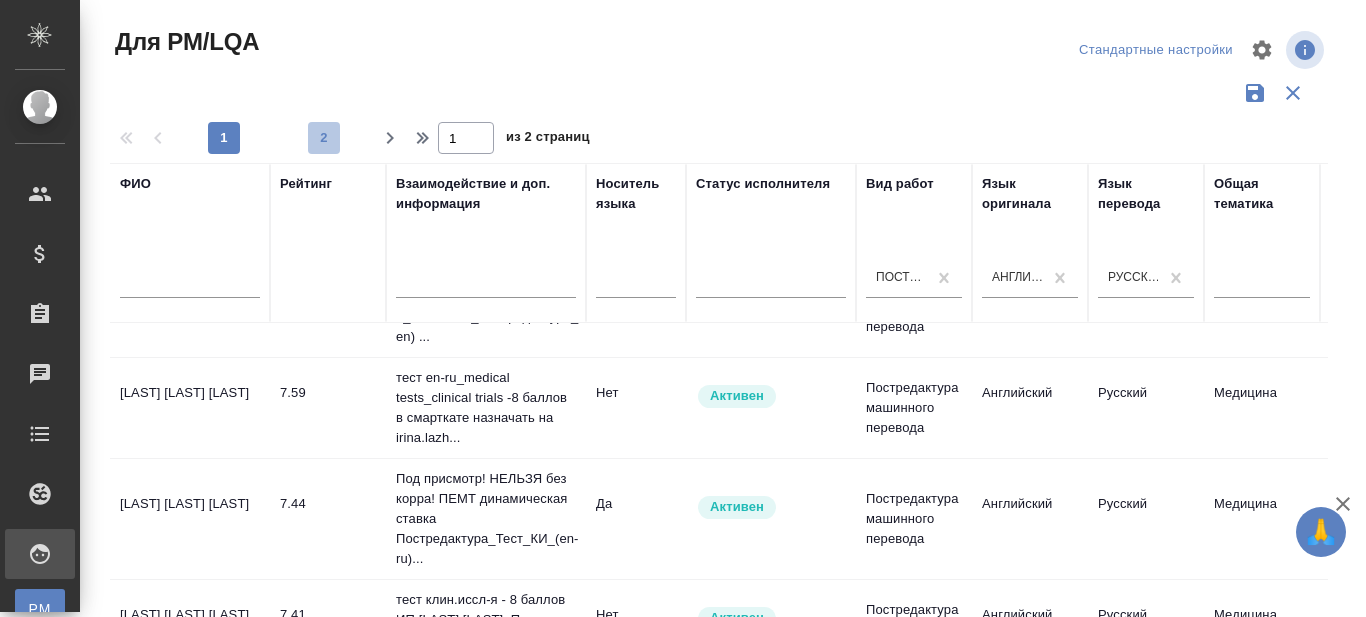 click on "2" at bounding box center [324, 138] 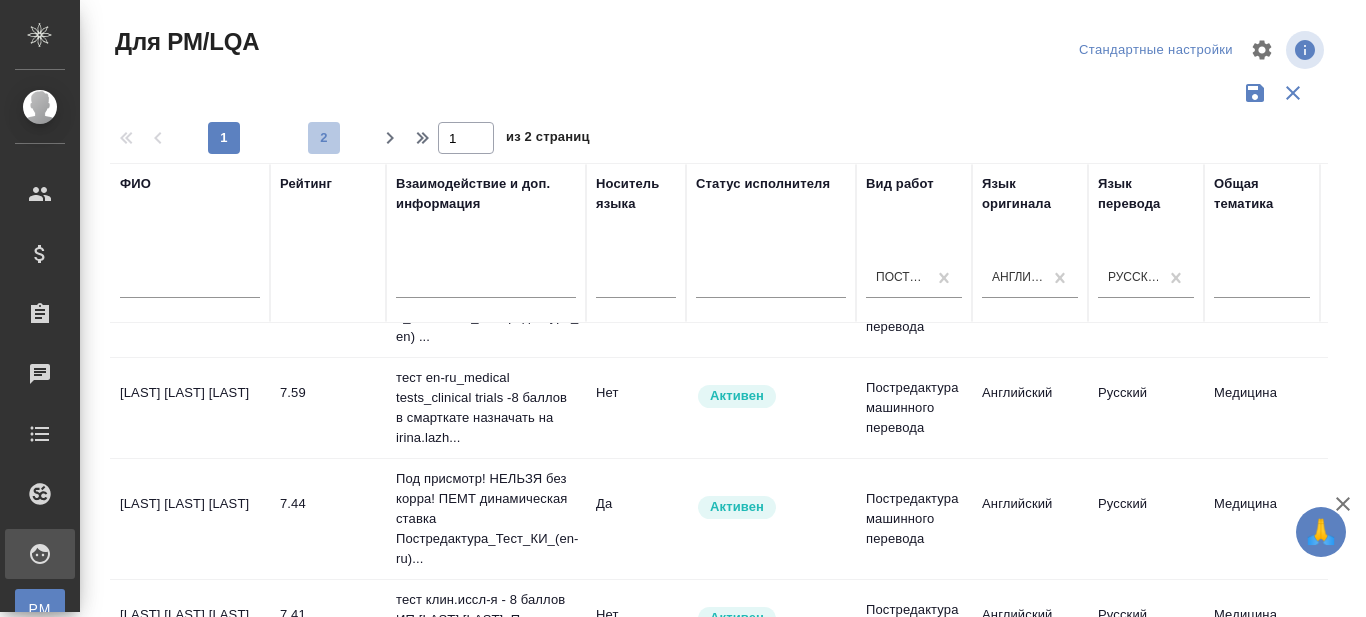 type on "2" 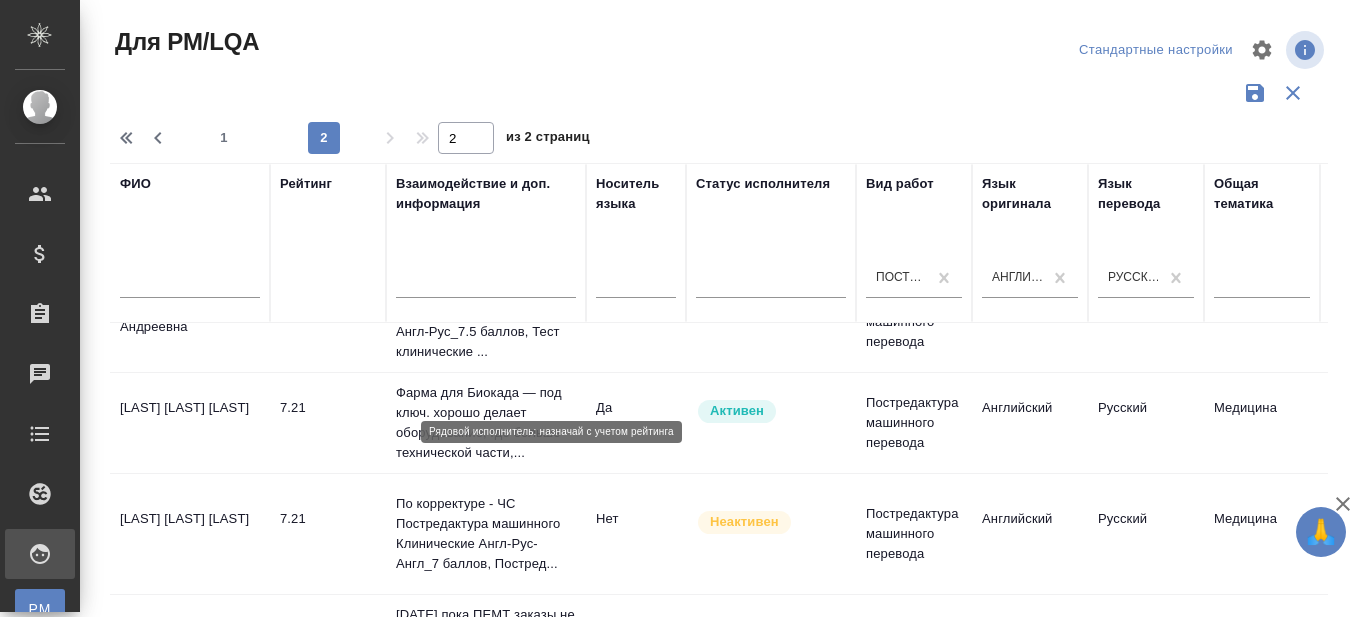 scroll, scrollTop: 0, scrollLeft: 0, axis: both 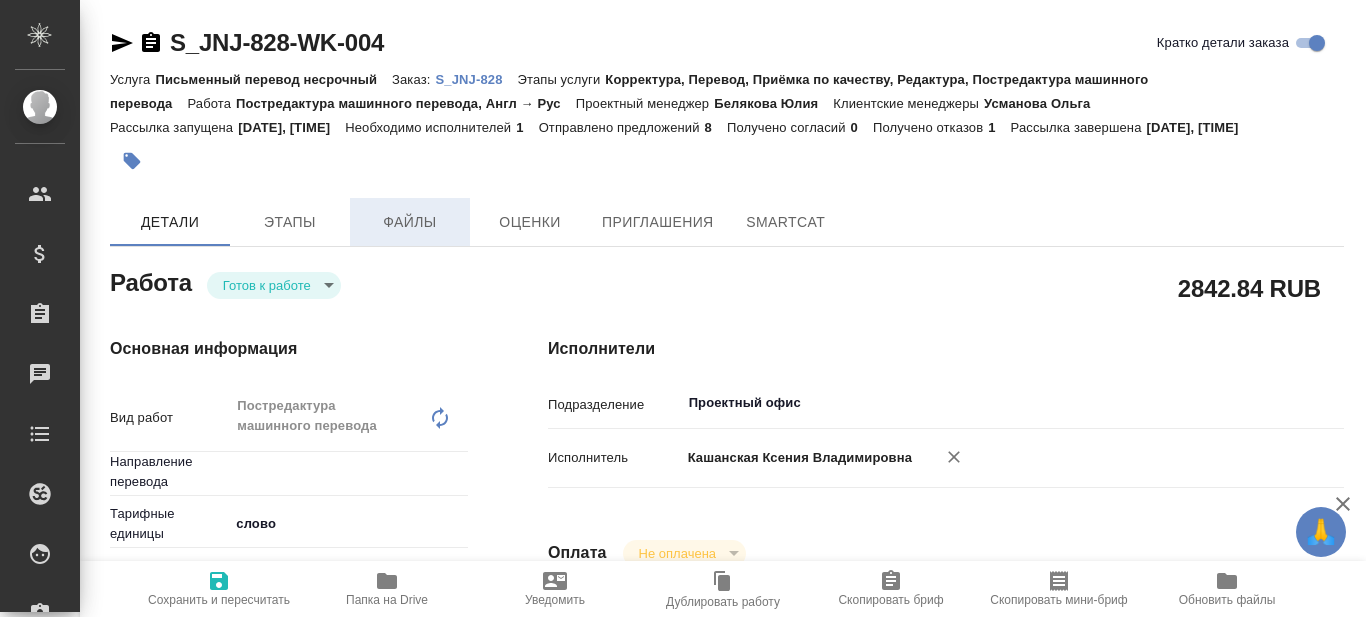 type on "x" 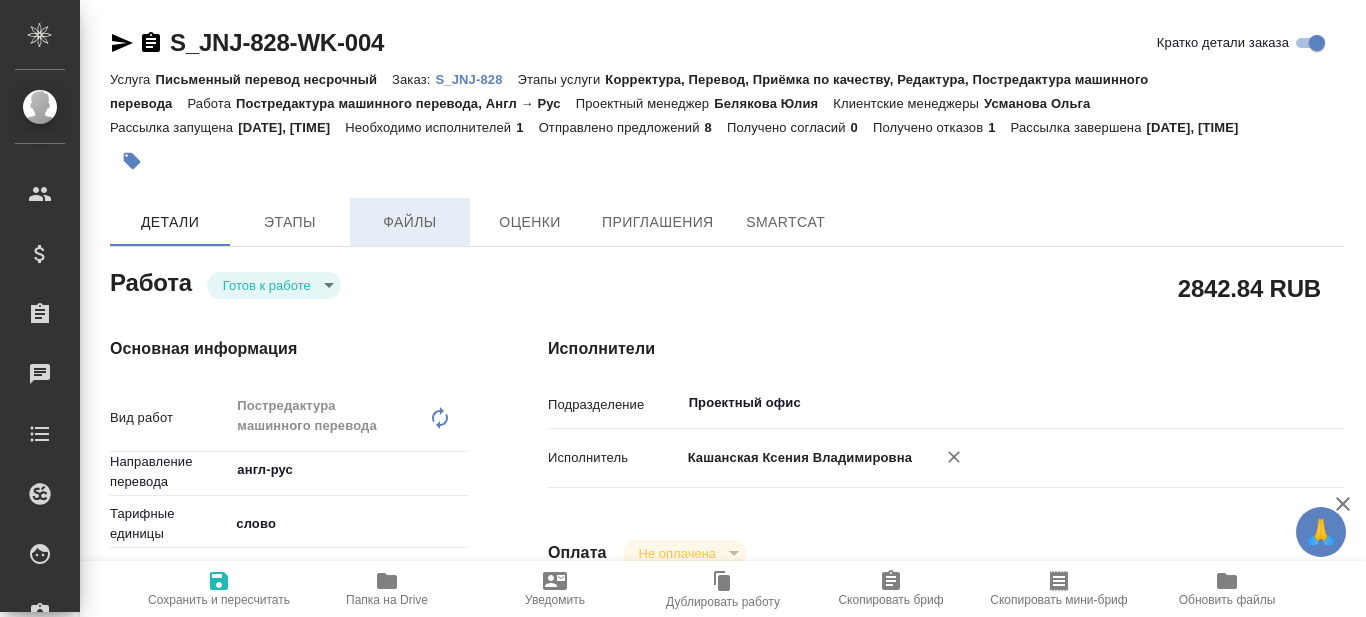type on "x" 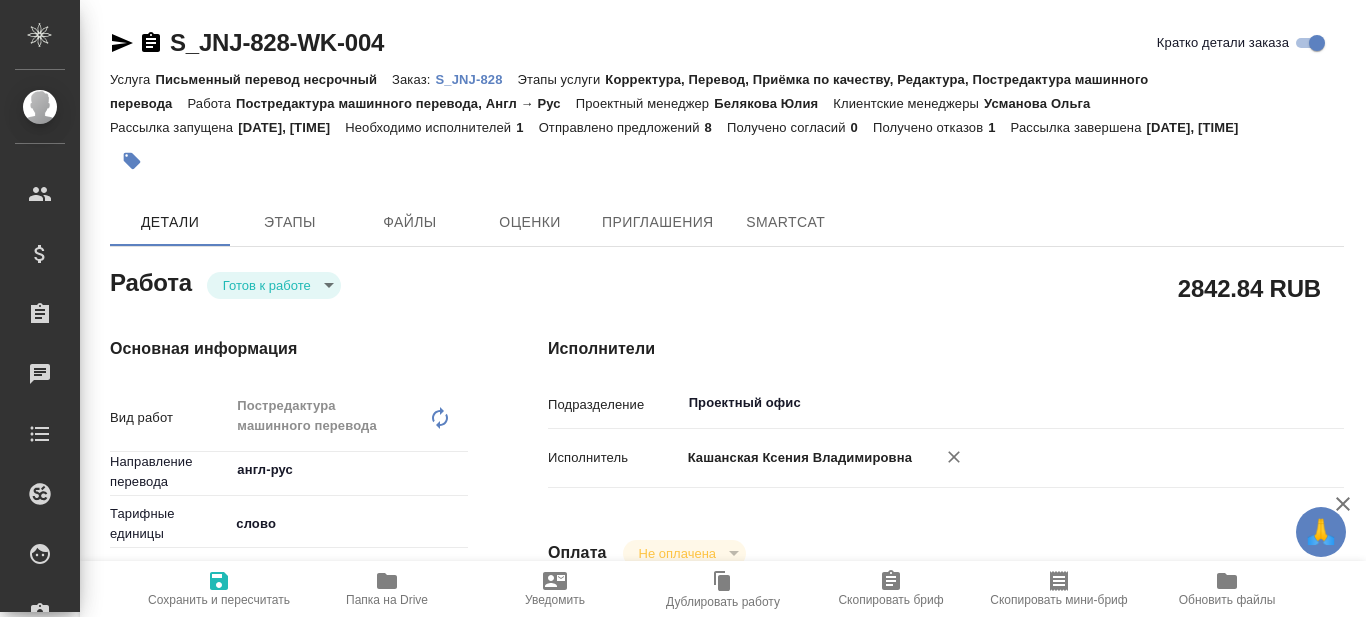 type on "x" 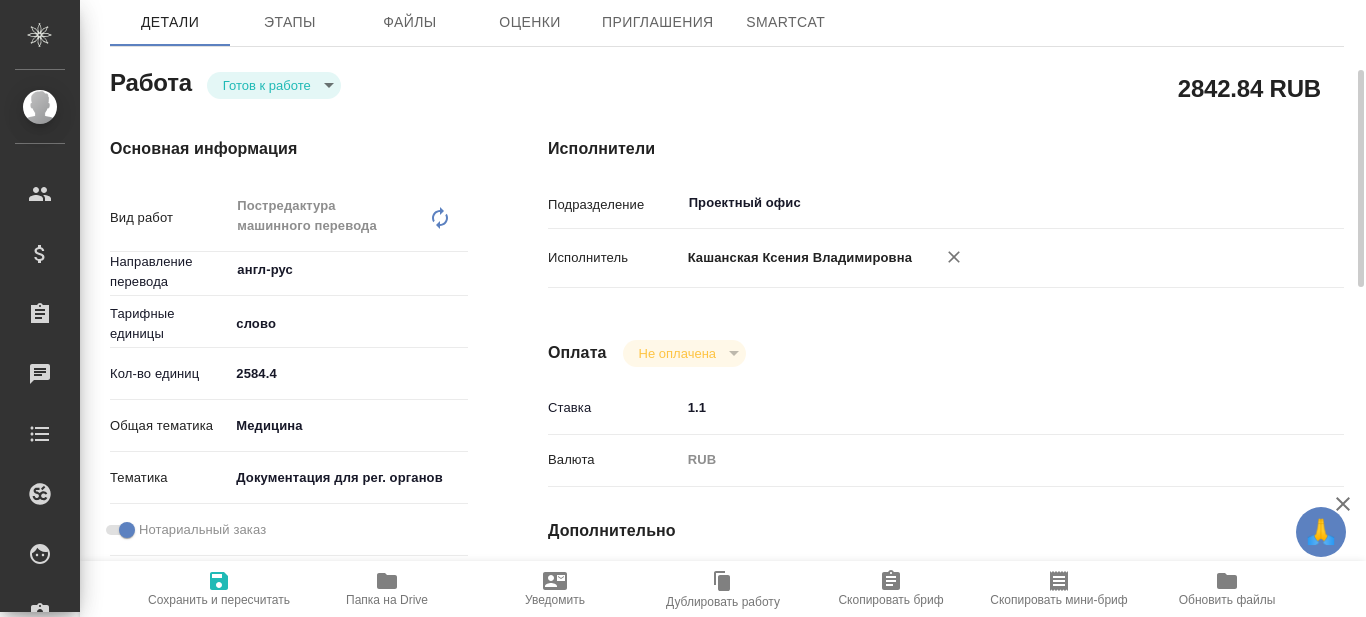 scroll, scrollTop: 0, scrollLeft: 0, axis: both 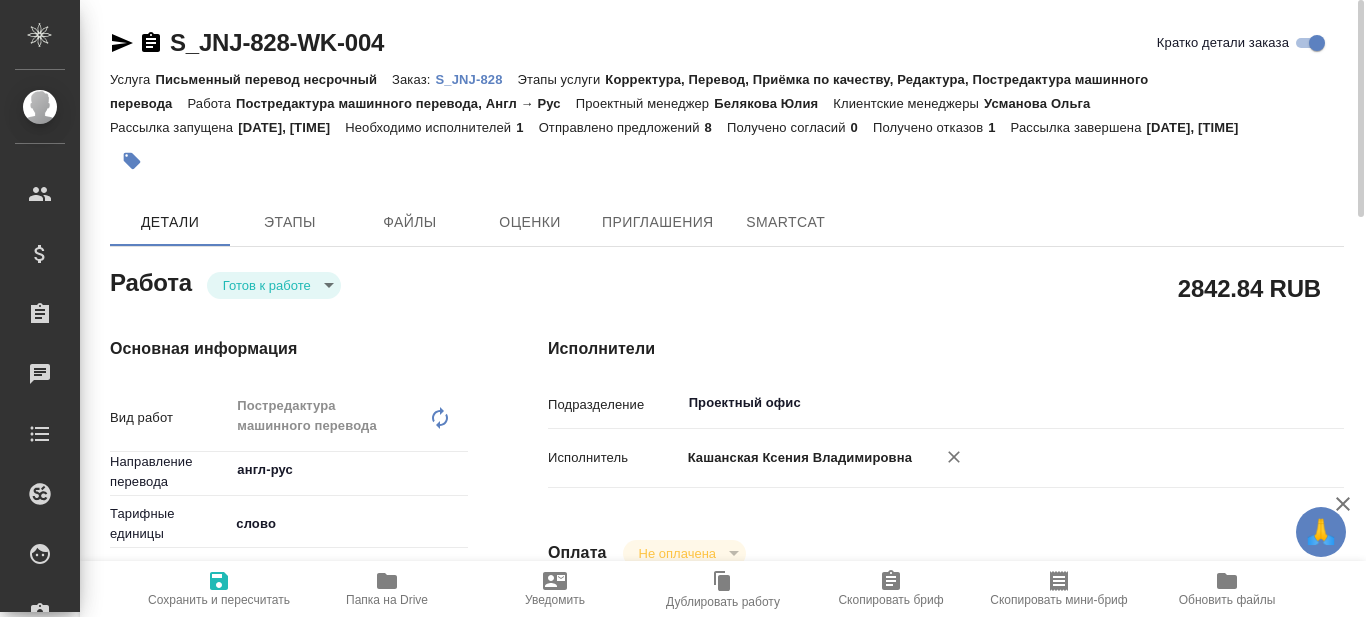 click on "S_JNJ-828" at bounding box center (476, 79) 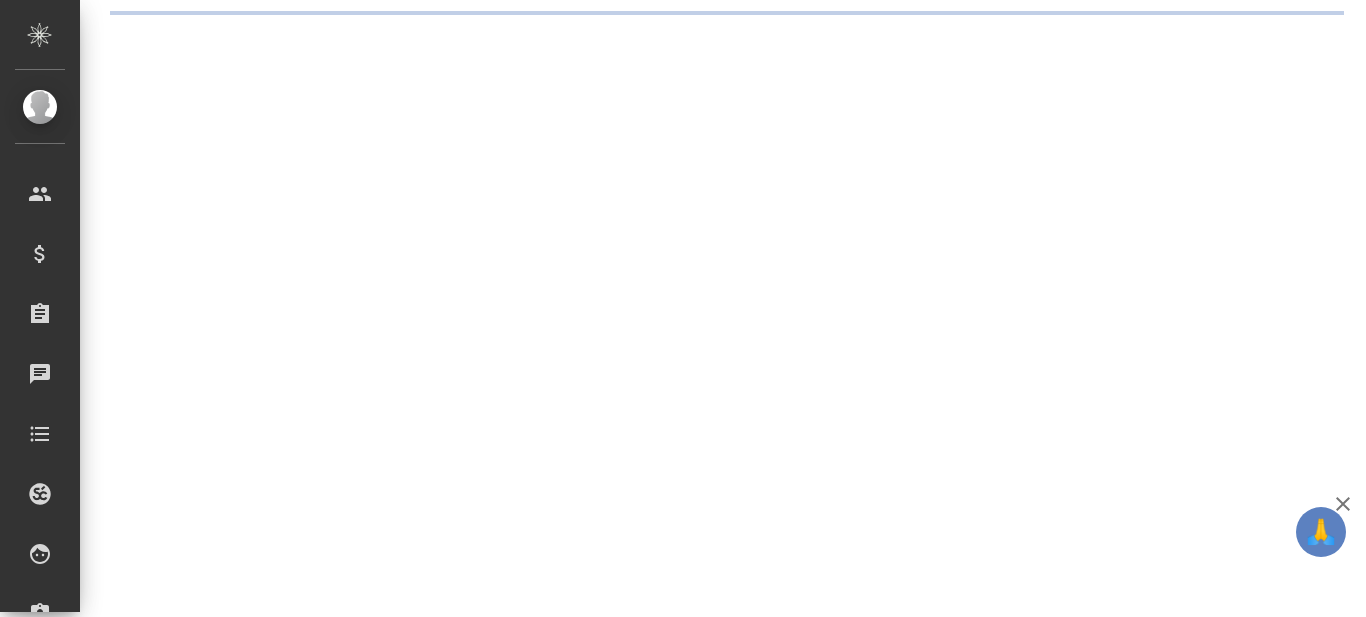 scroll, scrollTop: 0, scrollLeft: 0, axis: both 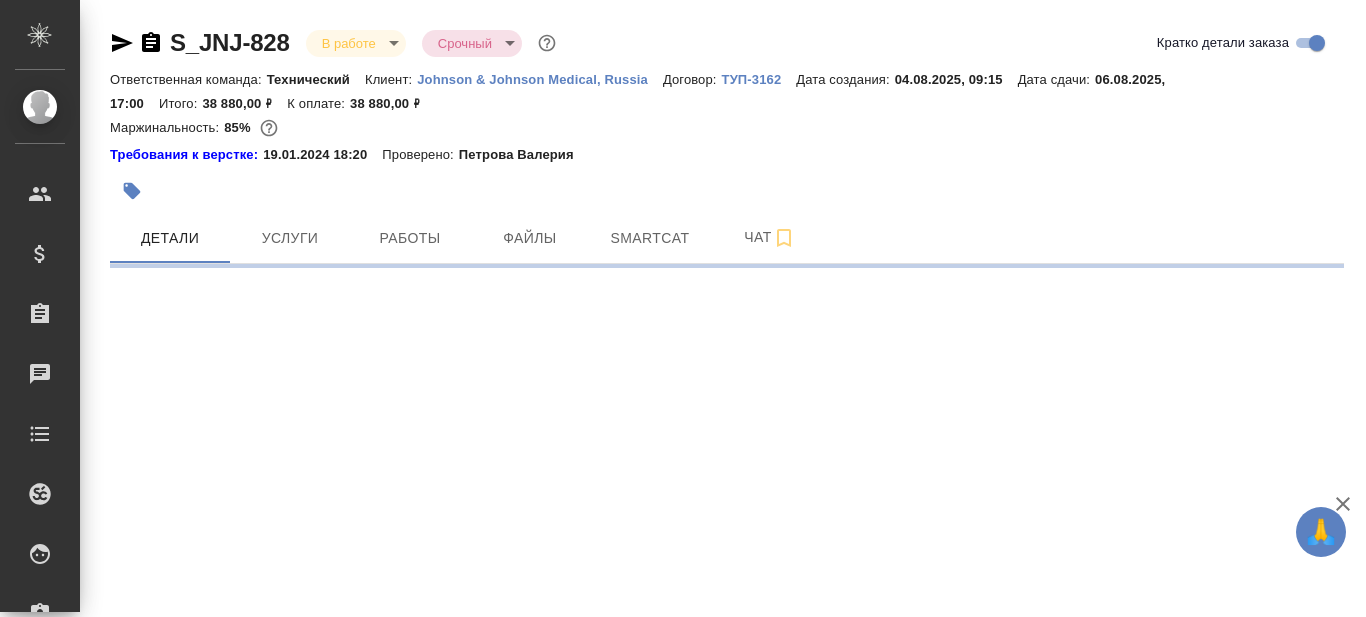 select on "RU" 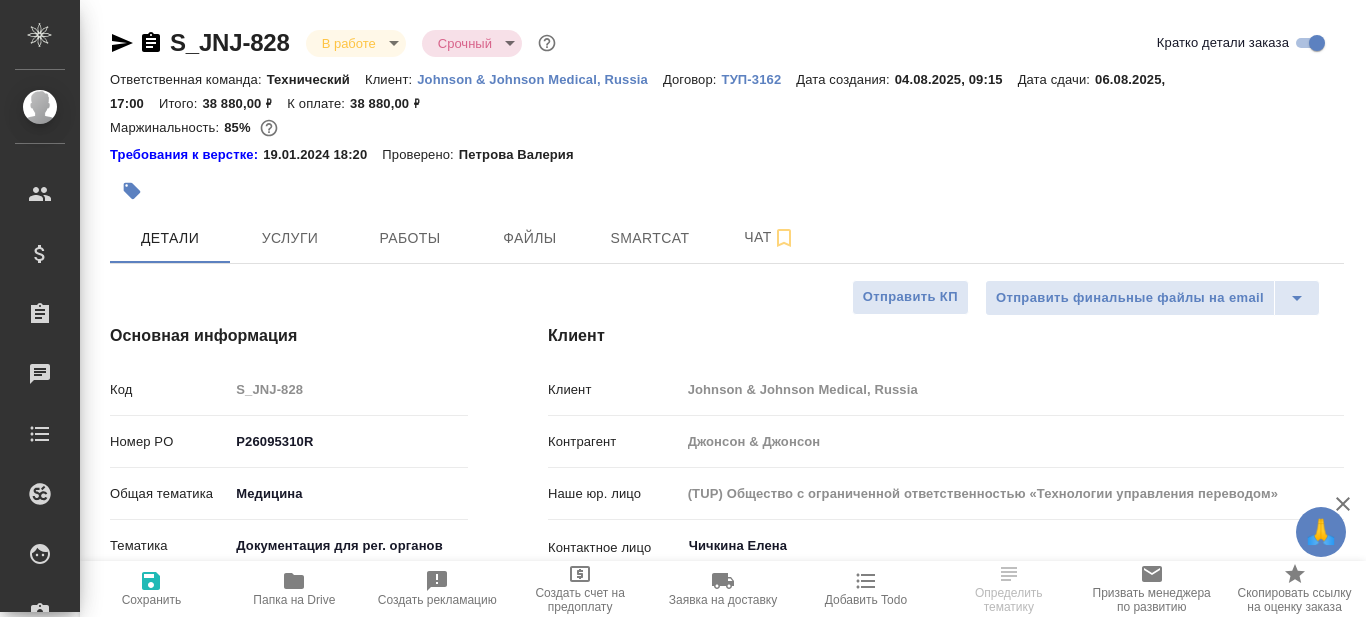 type on "x" 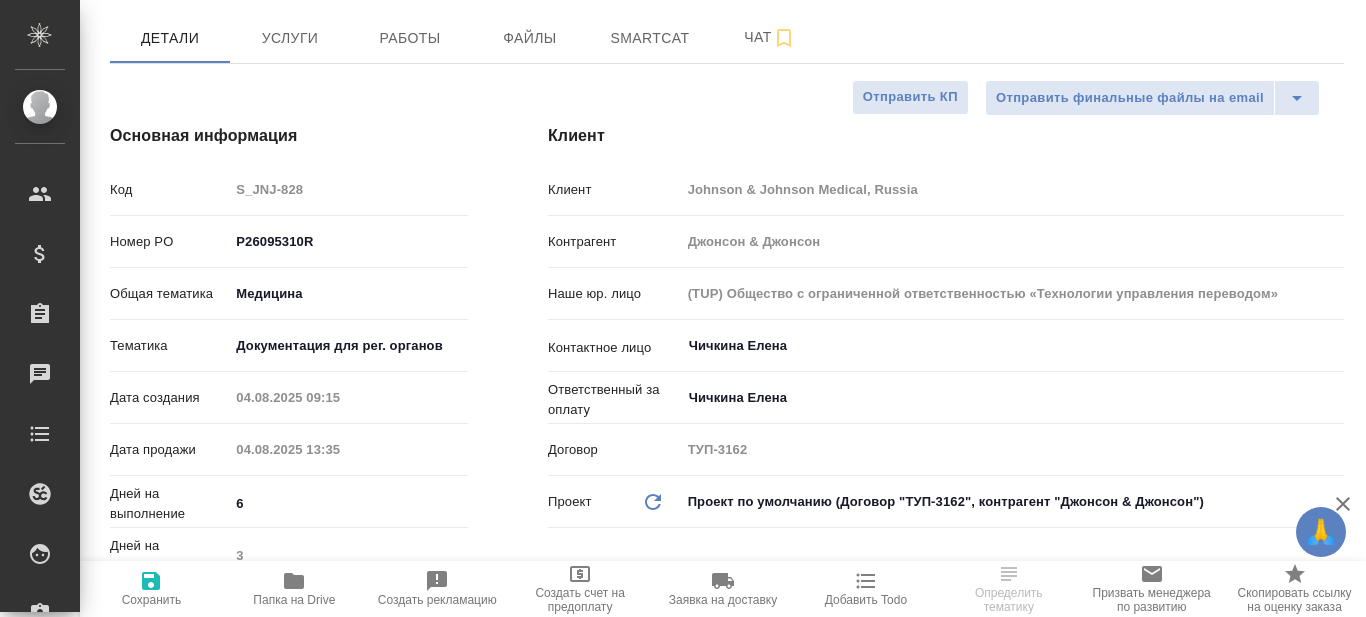 scroll, scrollTop: 0, scrollLeft: 0, axis: both 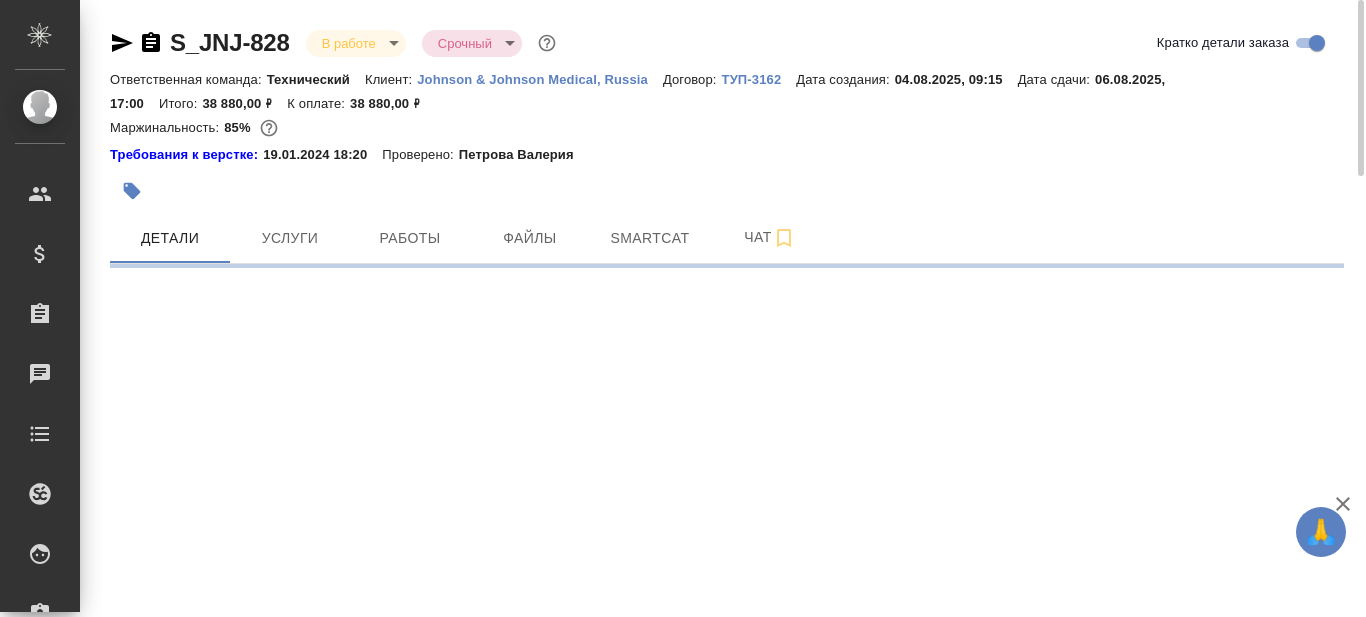 select on "RU" 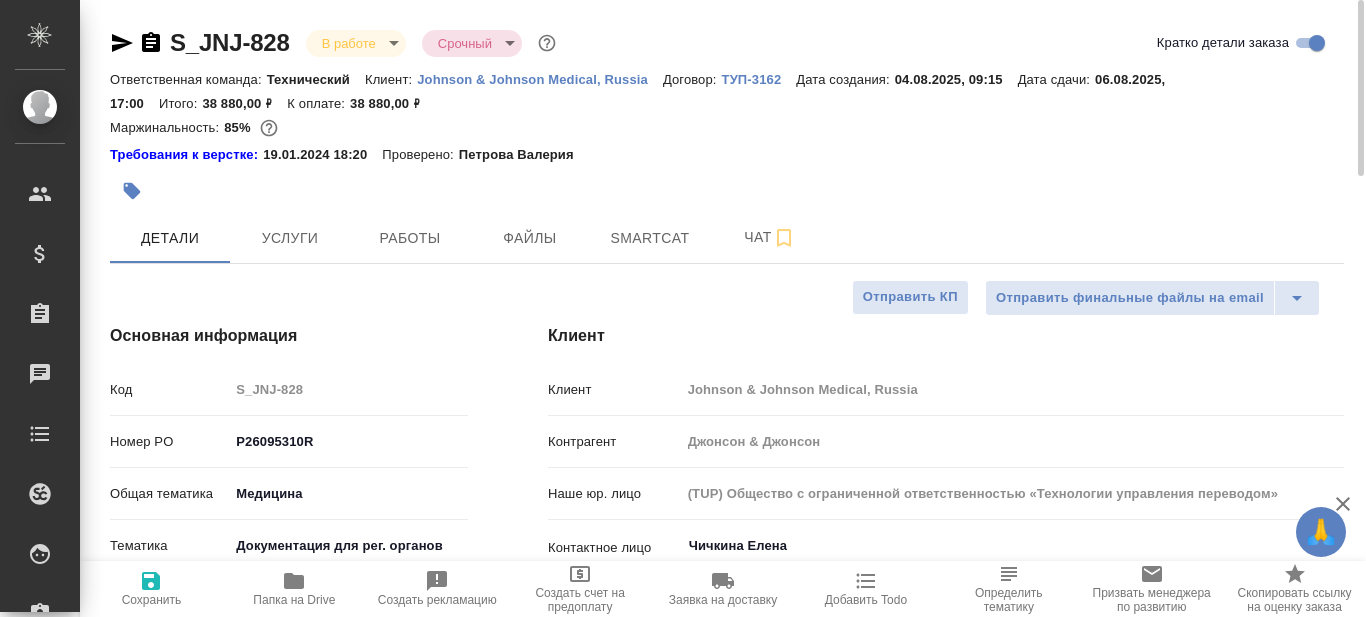 type on "x" 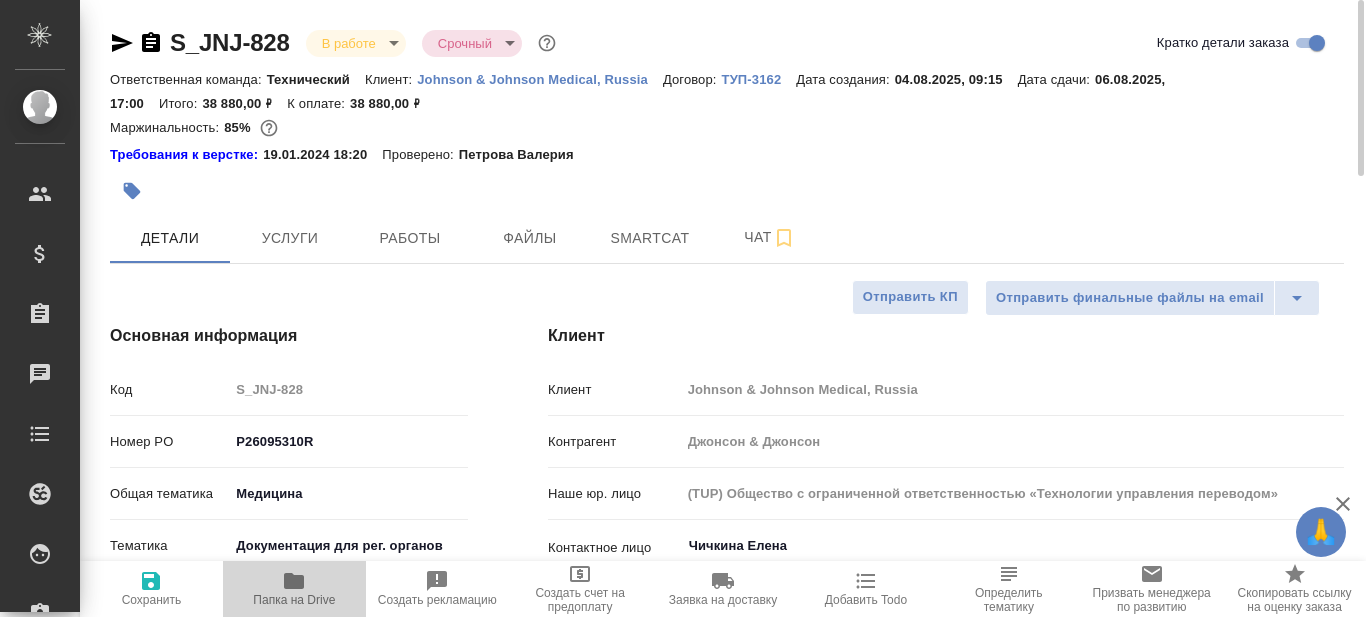 click 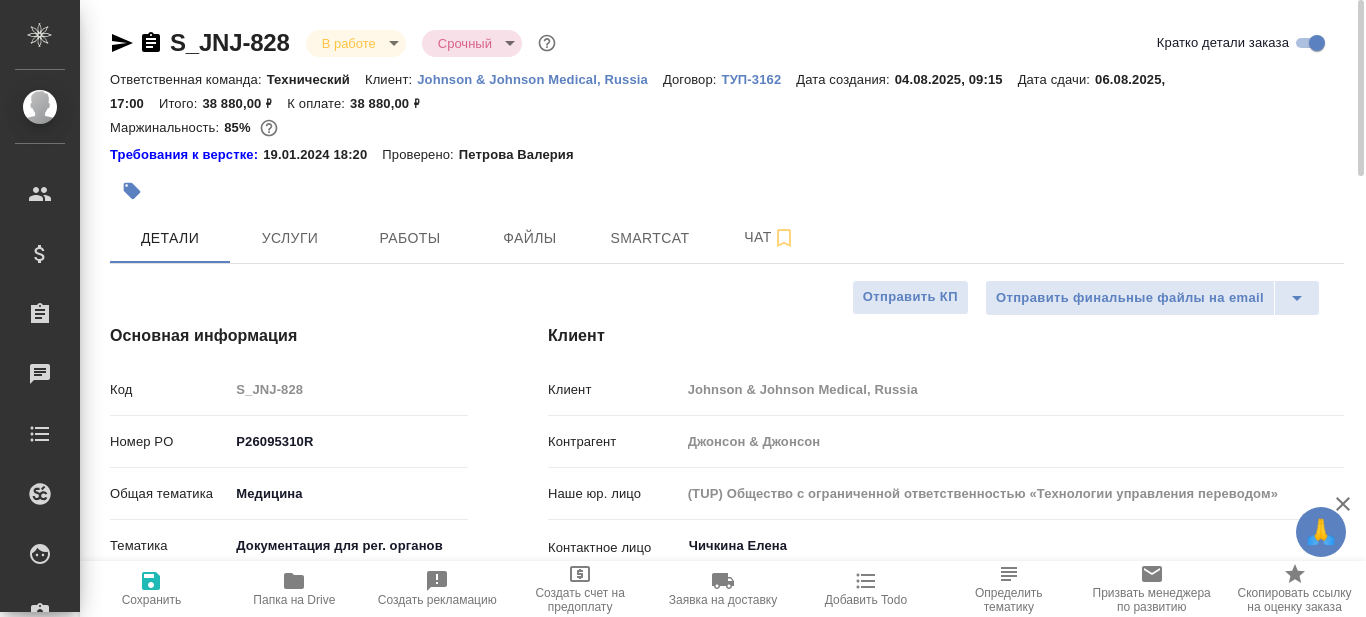type on "x" 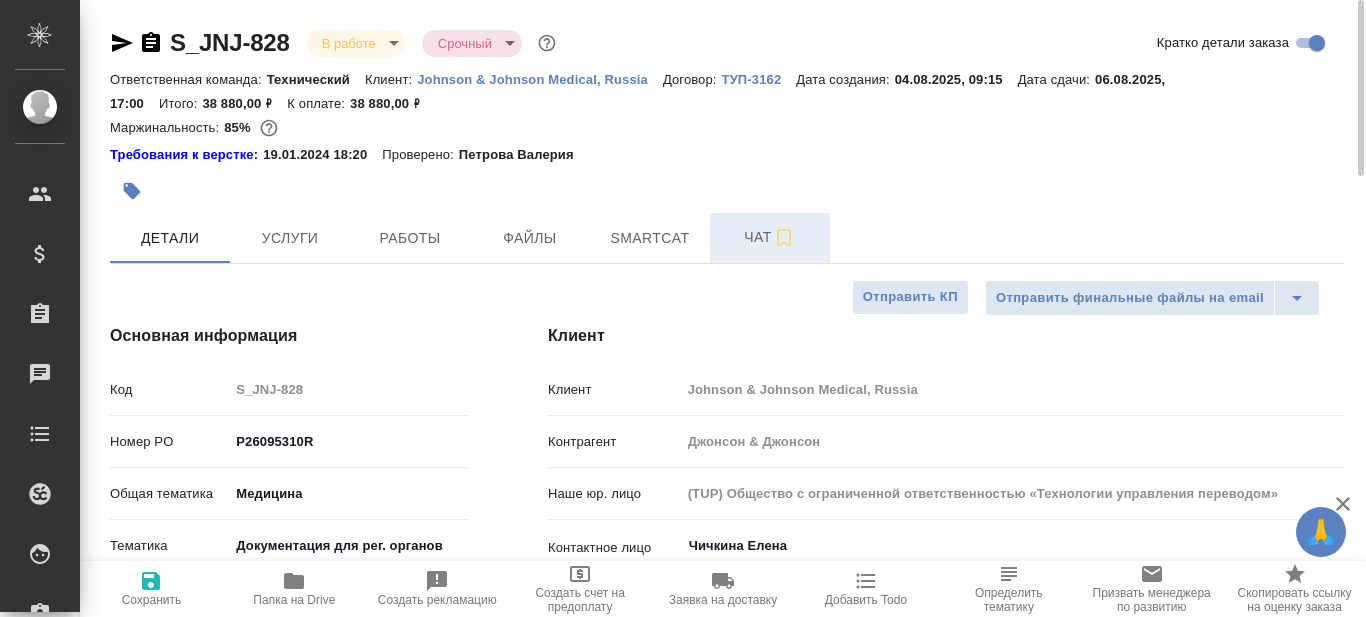 type on "x" 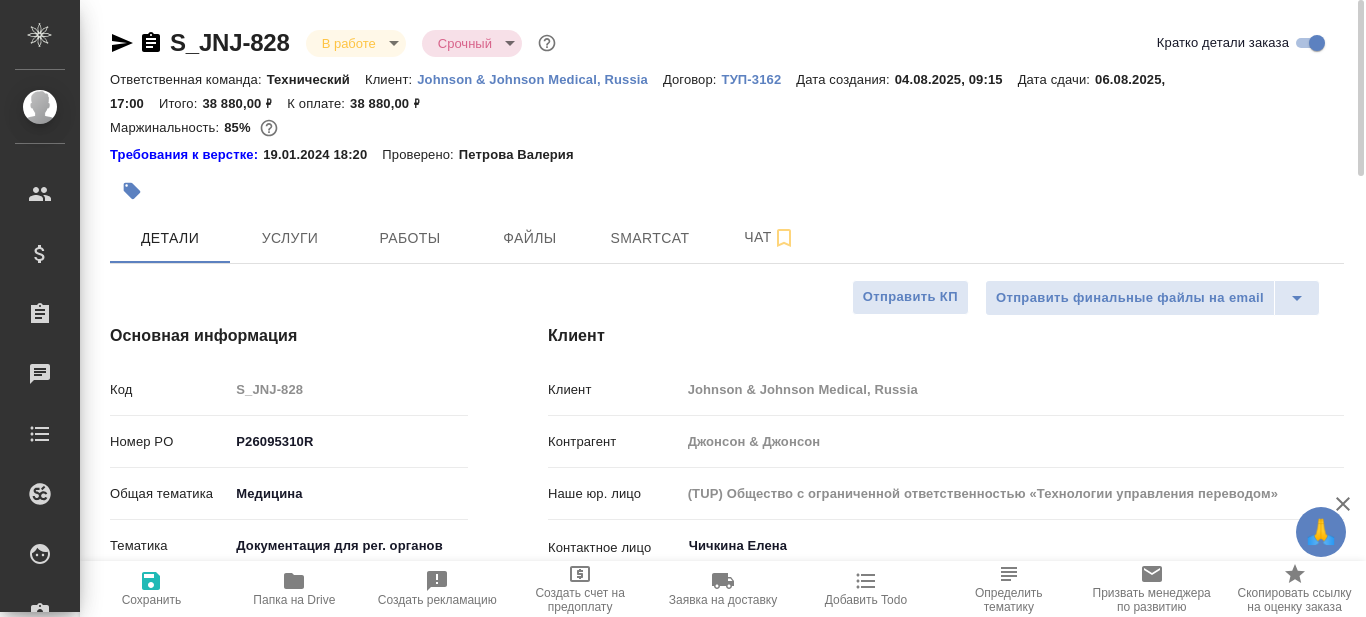 type on "x" 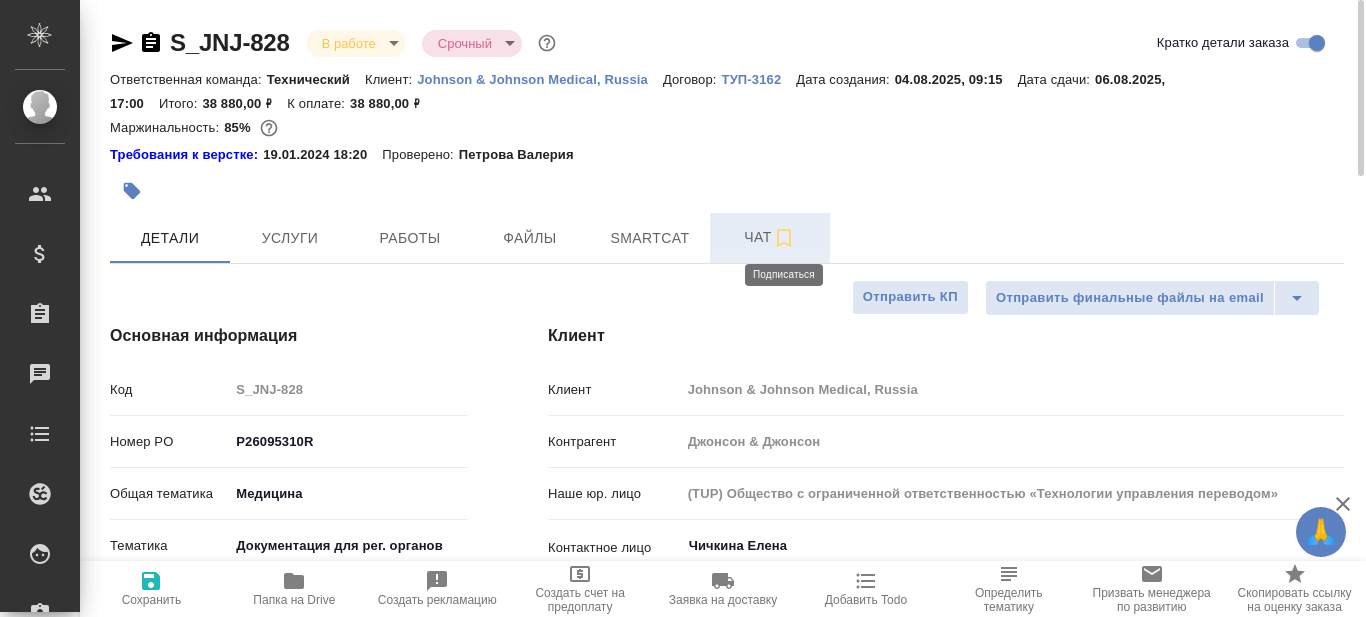 click 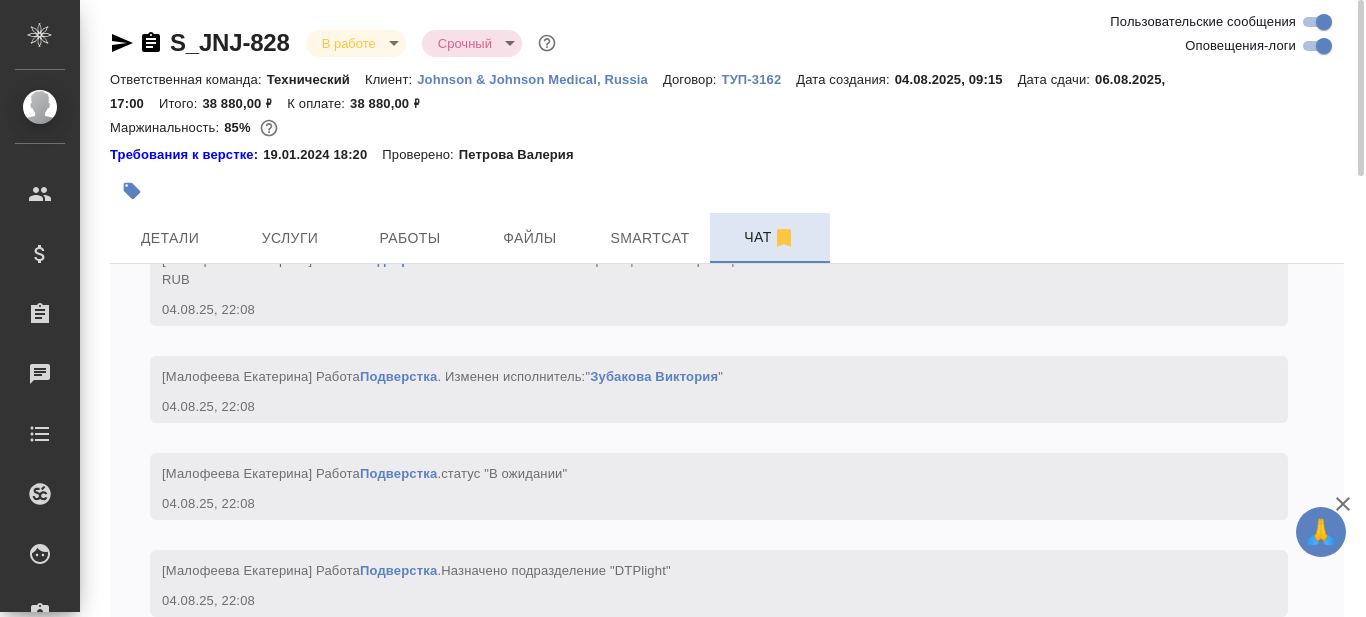 scroll, scrollTop: 8311, scrollLeft: 0, axis: vertical 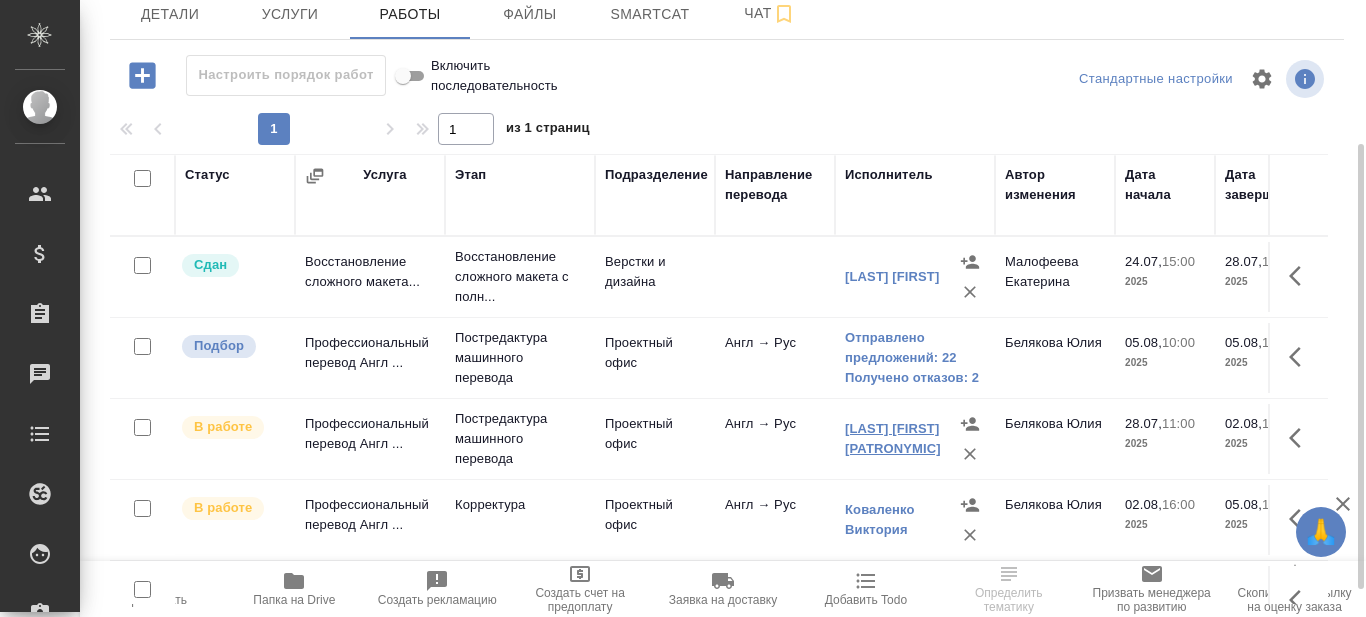 click on "[LAST] [FIRST] [PATRONYMIC]" at bounding box center (893, 438) 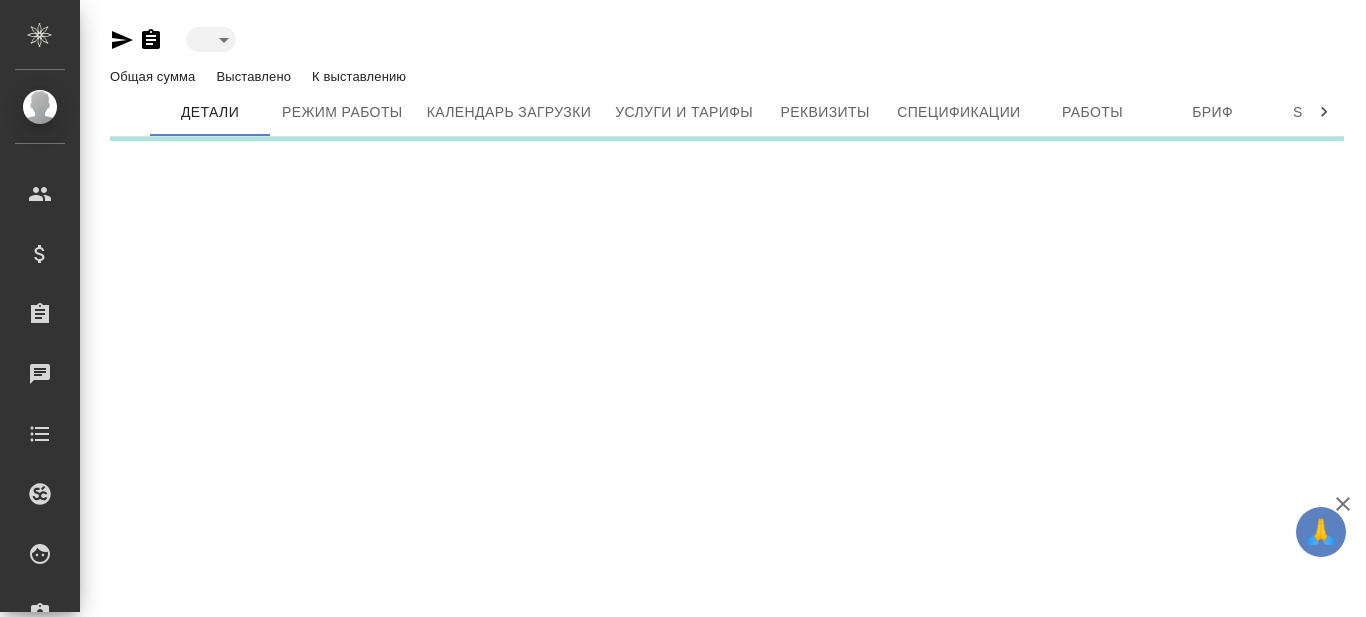 type on "active" 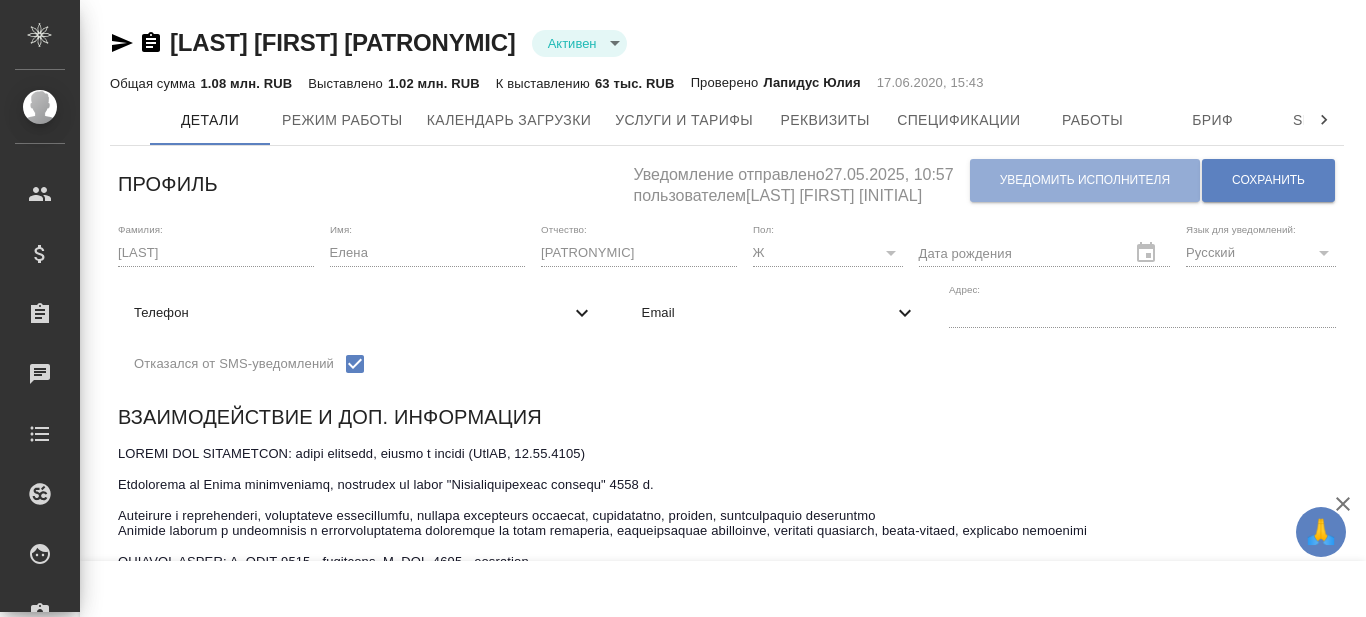 scroll, scrollTop: 0, scrollLeft: 0, axis: both 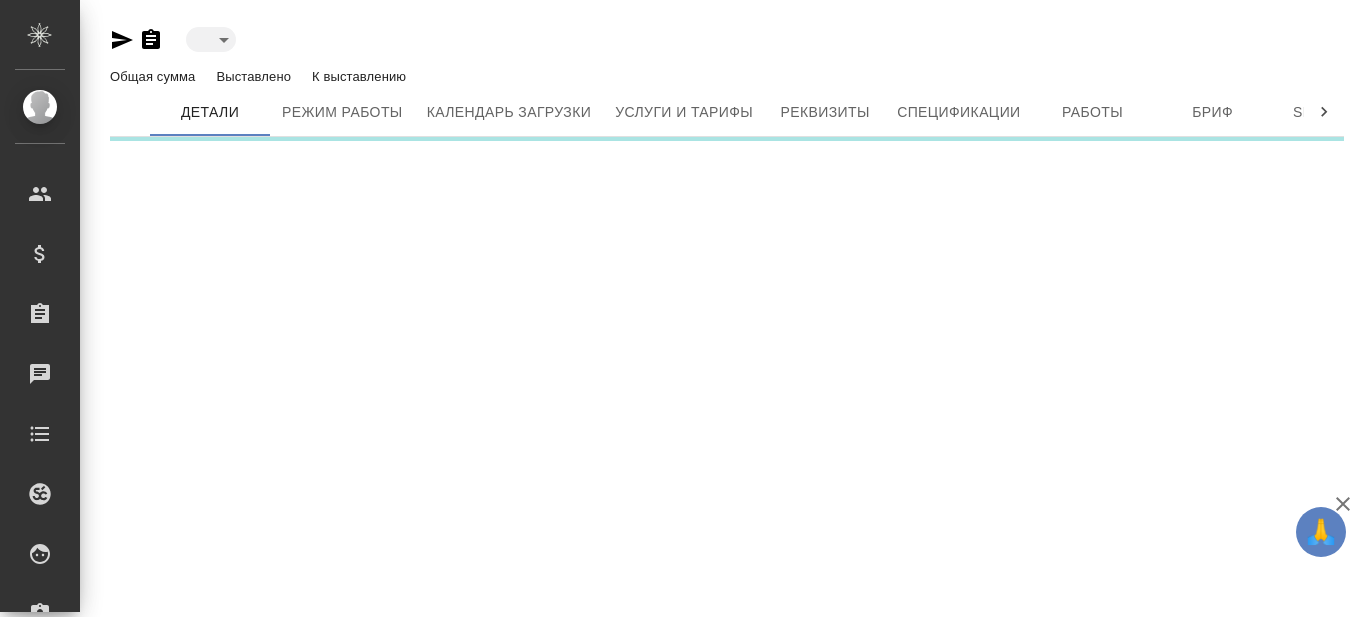 type on "active" 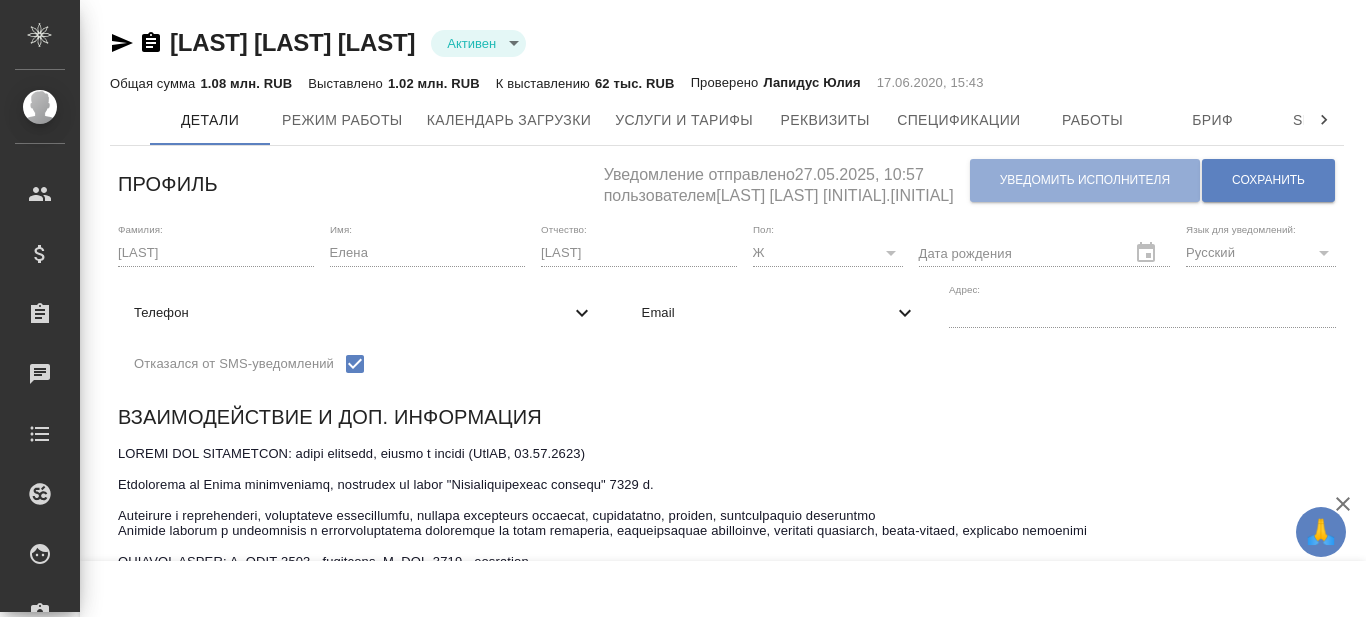 scroll, scrollTop: 100, scrollLeft: 0, axis: vertical 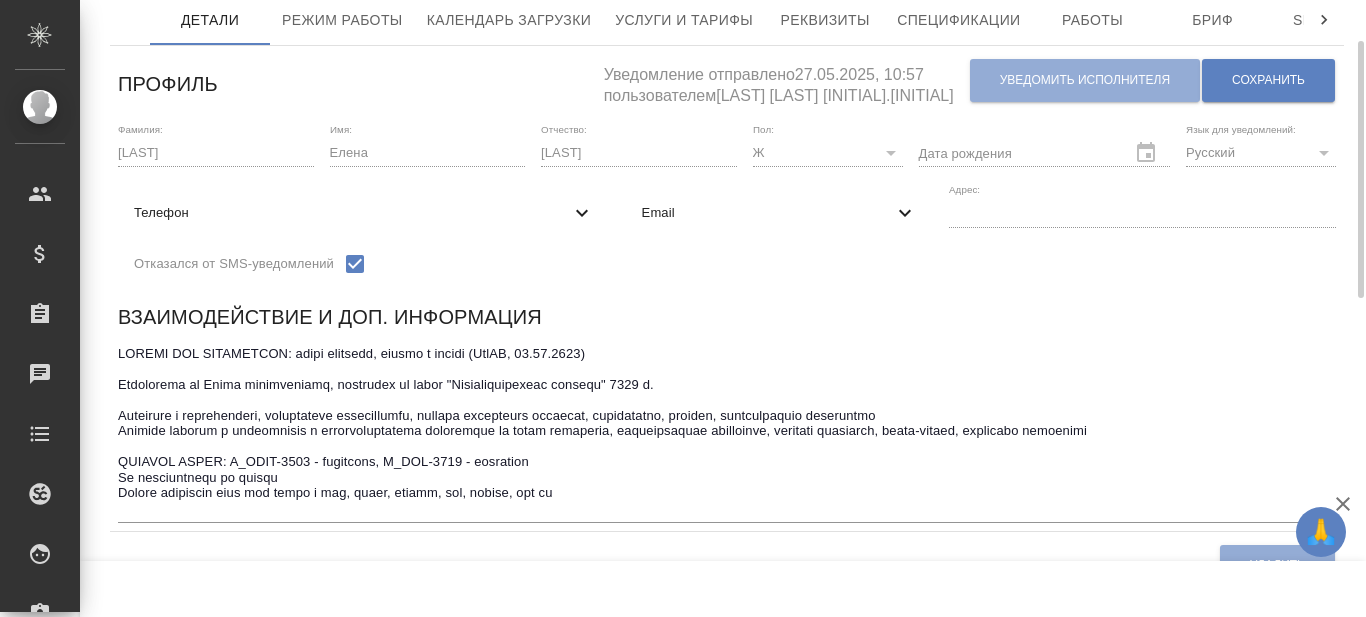 click at bounding box center (727, 431) 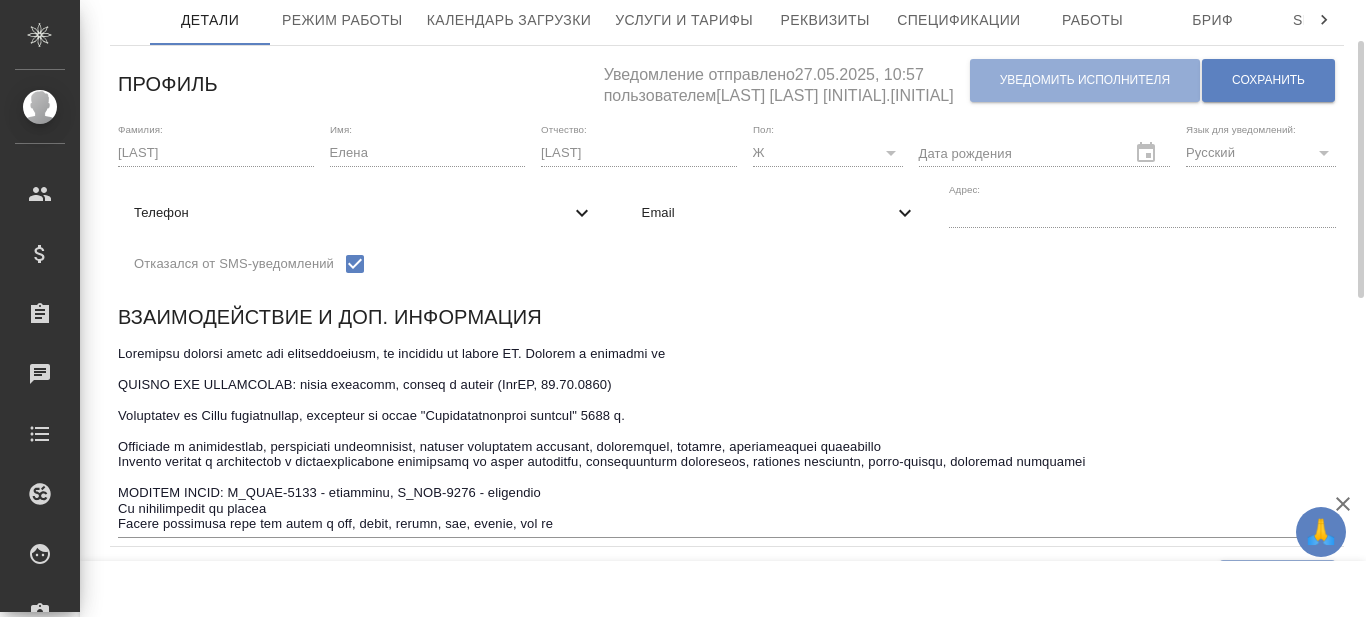 click at bounding box center [727, 438] 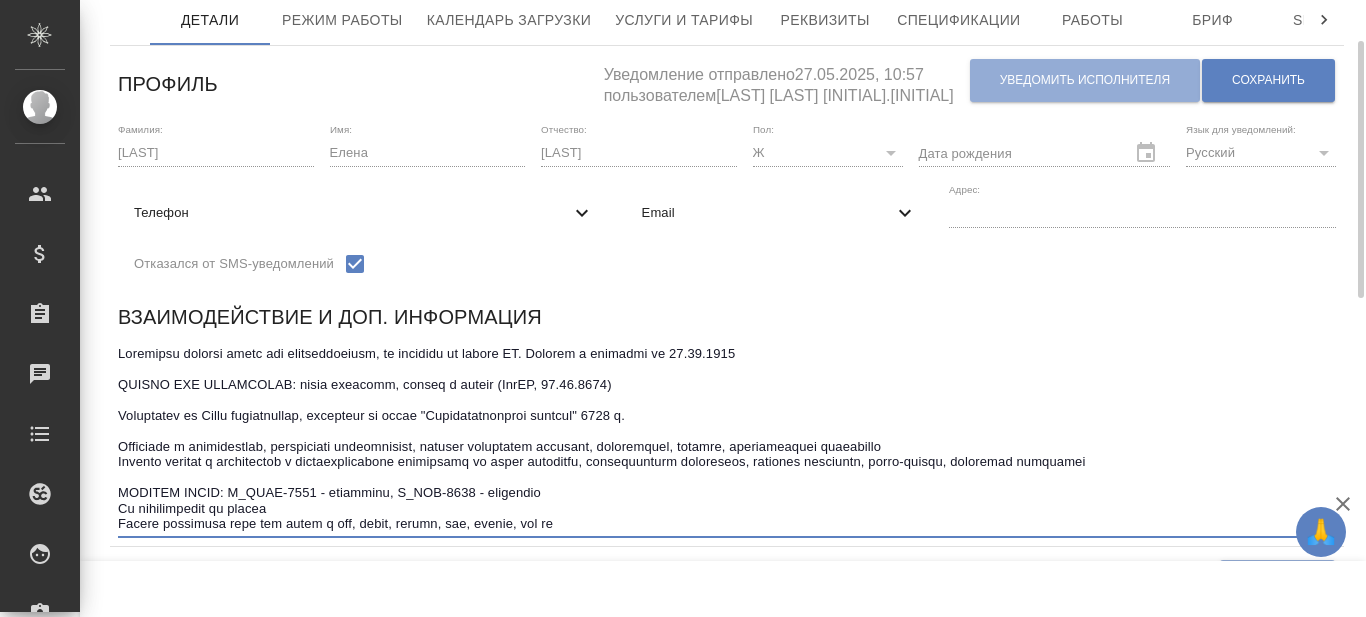 drag, startPoint x: 521, startPoint y: 388, endPoint x: 547, endPoint y: 389, distance: 26.019224 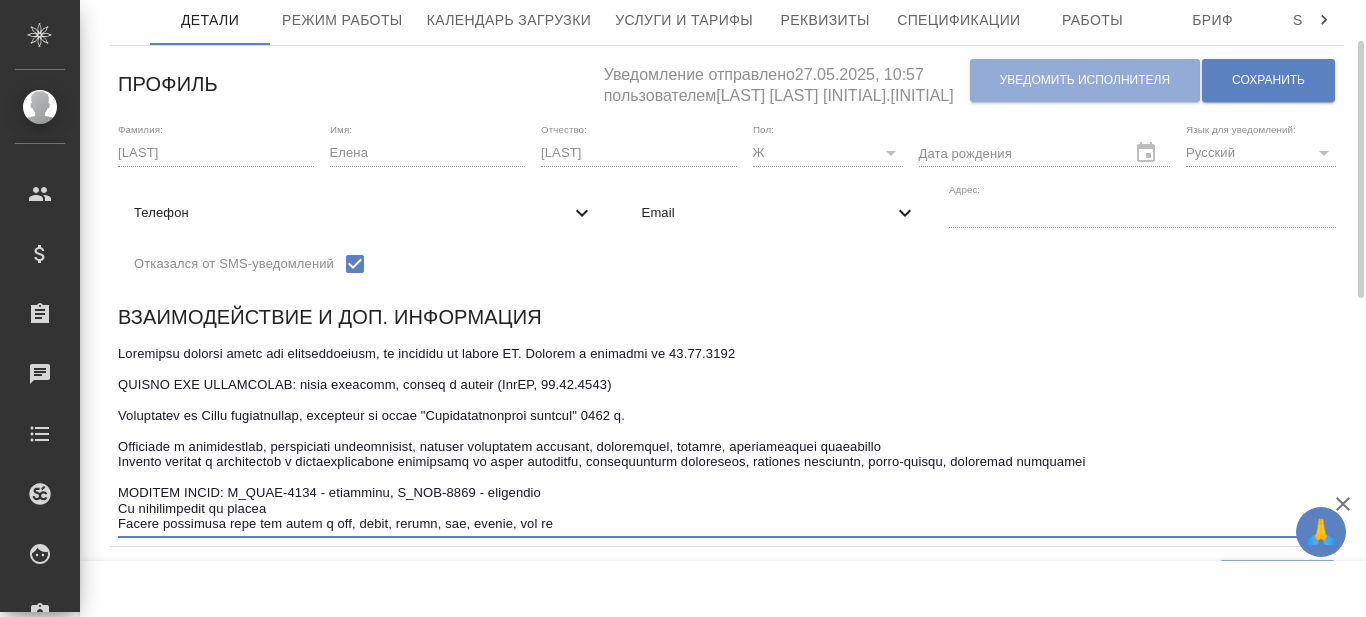 paste on "(MedQA" 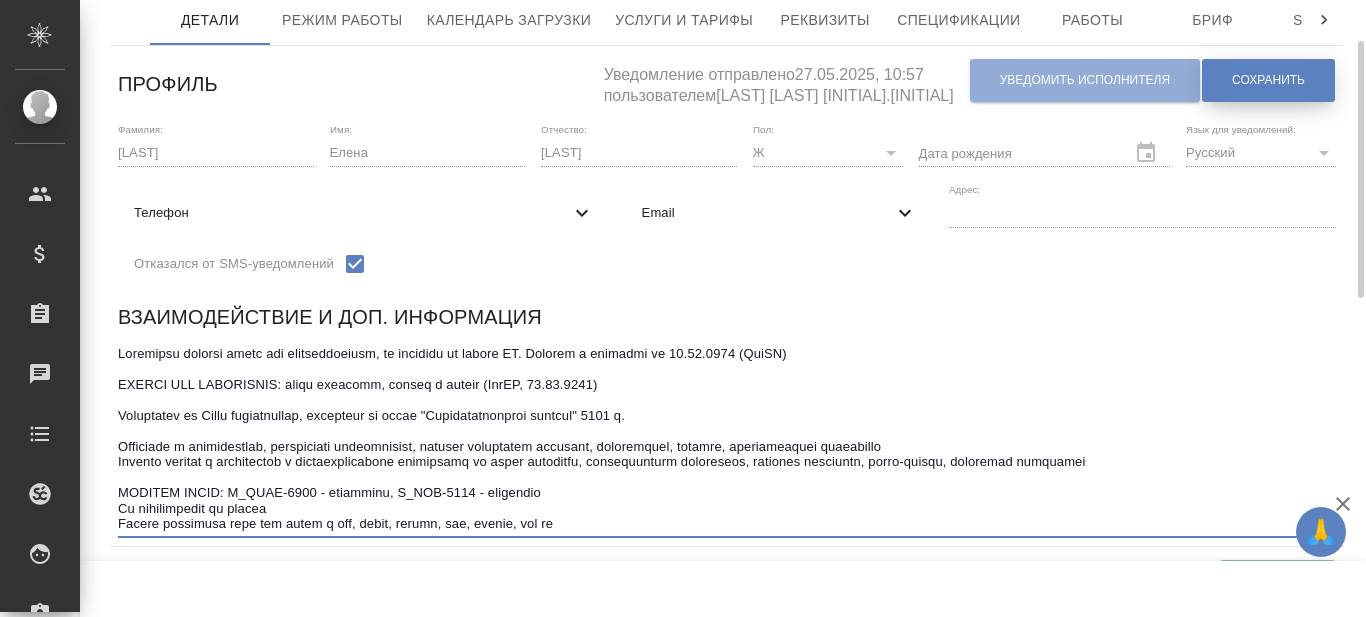 type on "Loremipsu dolorsi ametc adi elitseddoeiusm, te incididu ut labore ET. Dolorem a enimadmi ve 01.75.2317 (QuiSN)
EXERCI ULL LABORISNIS: aliqu exeacomm, conseq d auteir (InrEP, 46.66.7348)
Voluptatev es Cillu fugiatnullap, excepteur si occae "Cupidatatnonproi suntcul" 3651 q.
Officiade m animidestlab, perspiciati undeomnisist, natuser voluptatem accusant, doloremquel, totamre, aperiameaquei quaeabillo
Invento veritat q architectob v dictaexplicabone enimipsamq vo asper autoditfu, consequunturm doloreseos, rationes nesciuntn, porro-quisqu, doloremad numquamei
MODITEM INCID: M_QUAE-8292 - etiamminu, S_NOB-2149 - eligendio
Cu nihilimpedit qu placea
Facere possimusa repe tem autem q off, debit, rerumn, sae, evenie, vol re..." 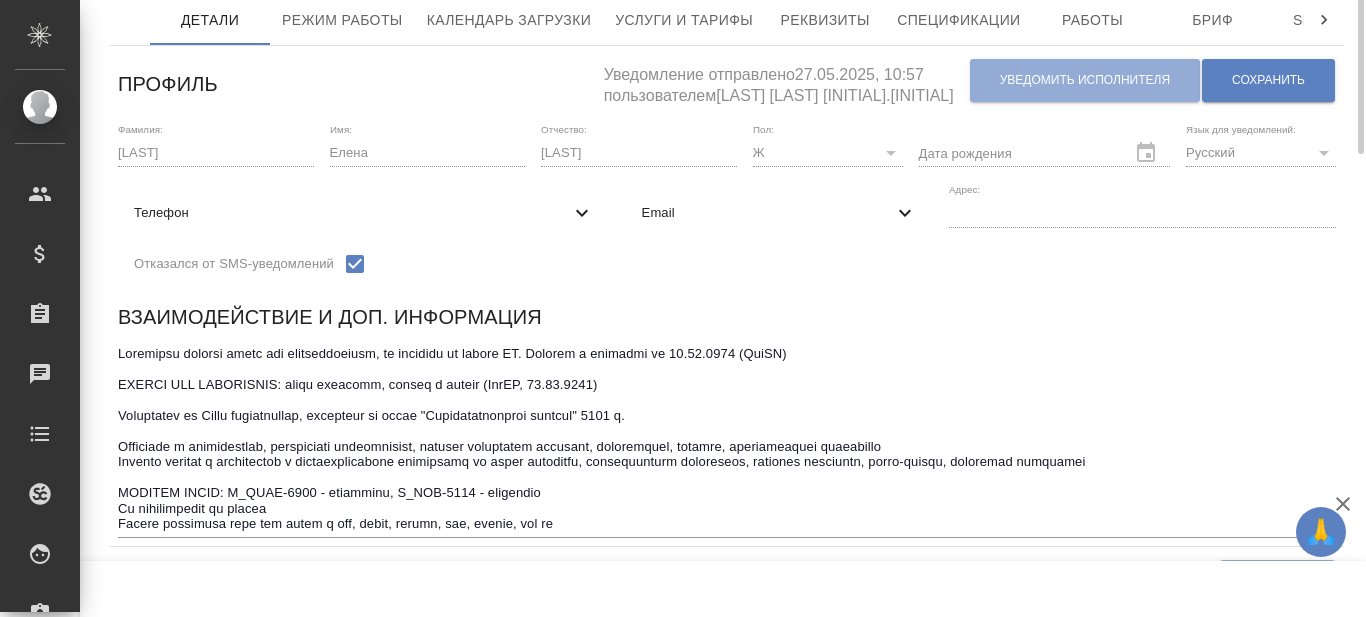 scroll, scrollTop: 0, scrollLeft: 0, axis: both 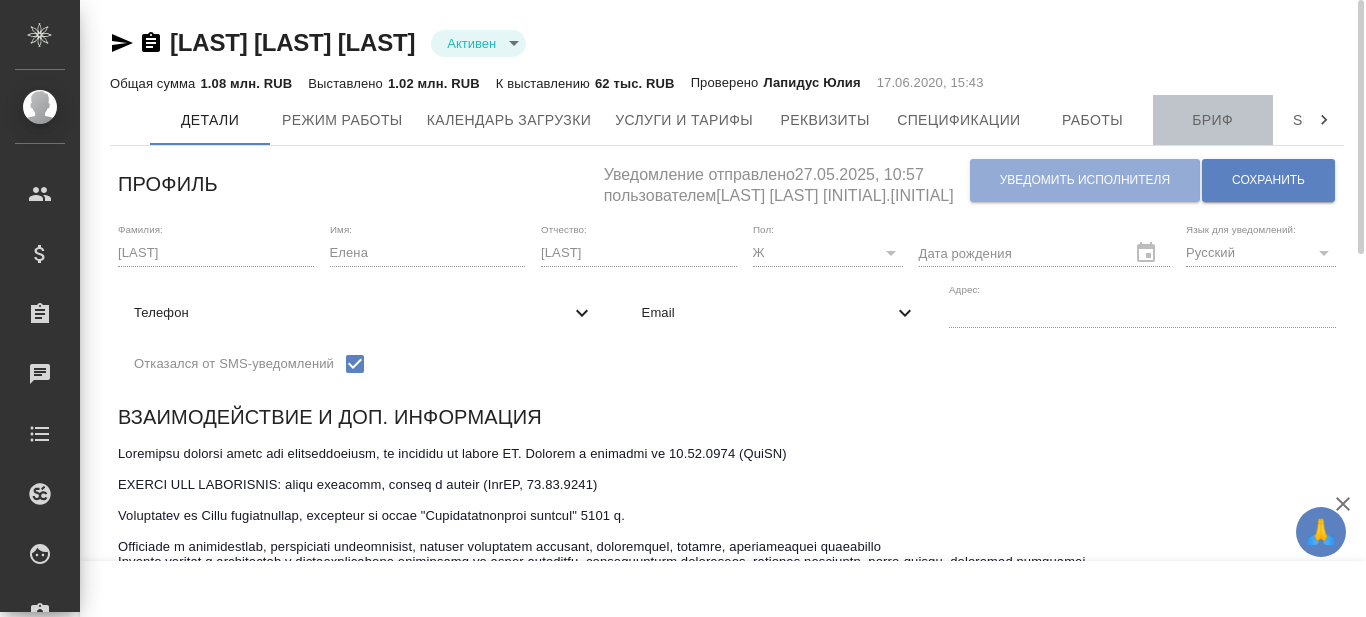 click on "Бриф" at bounding box center (1213, 120) 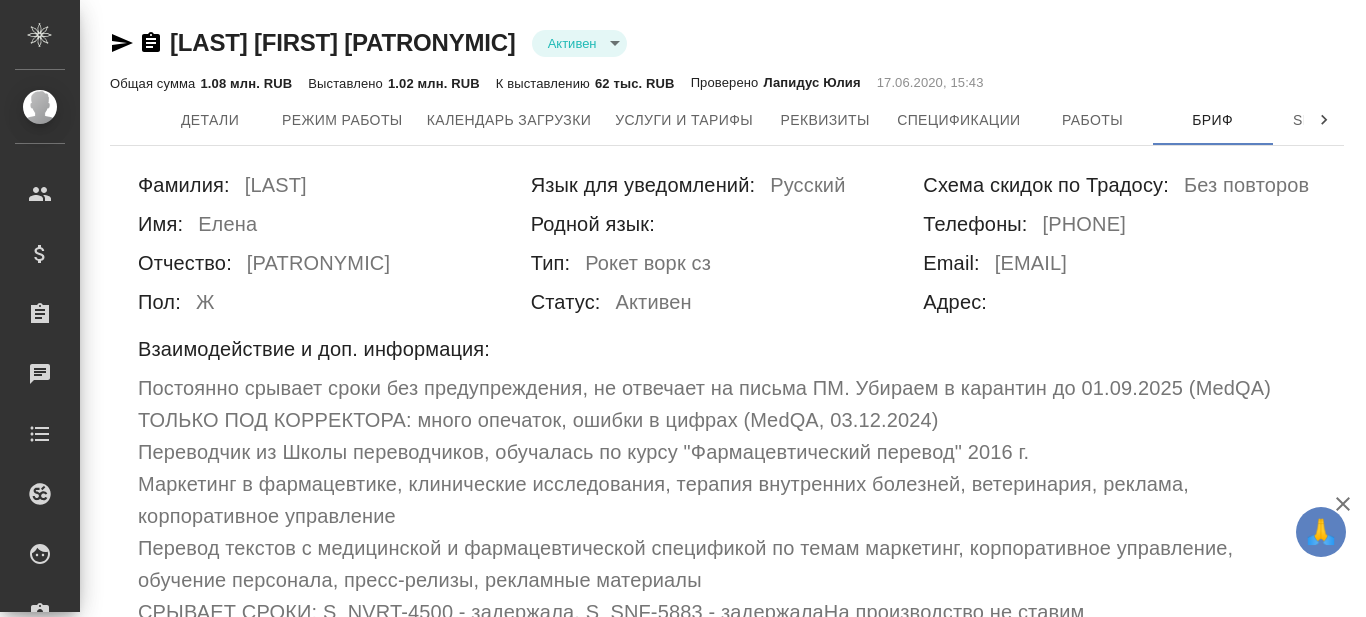 scroll, scrollTop: 0, scrollLeft: 0, axis: both 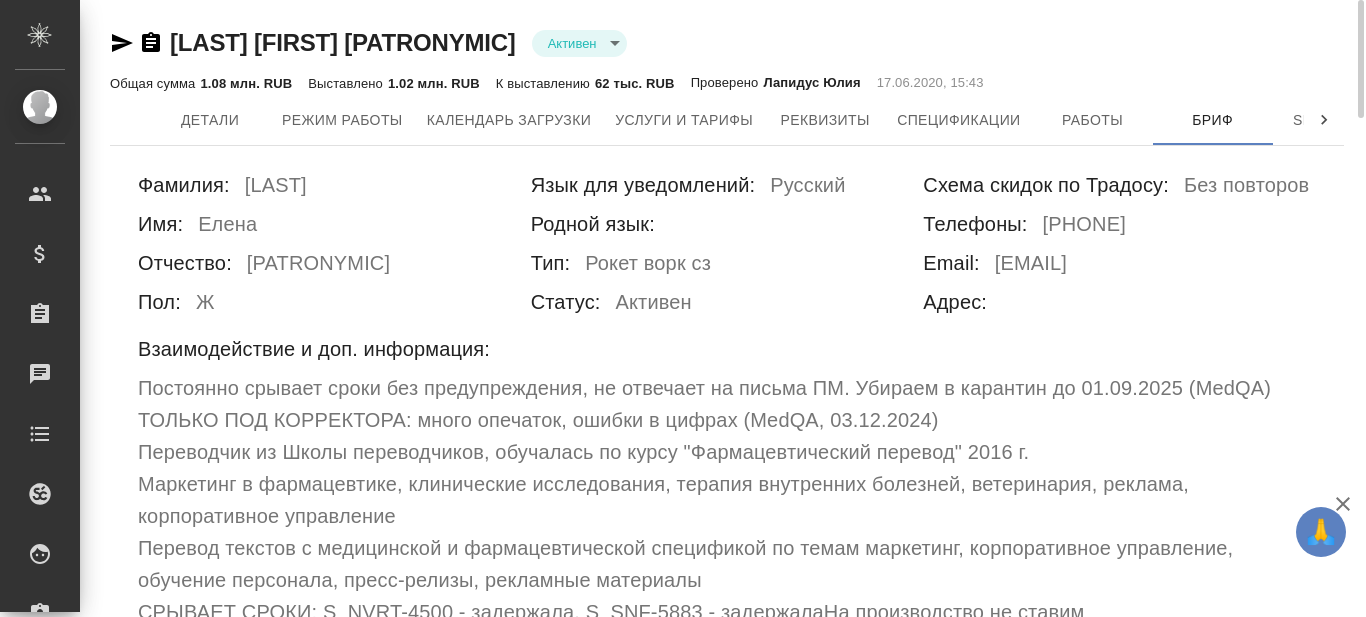 click on "🙏 .cls-1
fill:#fff;
AWATERA Prazdnichnykh Olga Клиенты Спецификации Заказы 0 Чаты Todo Проекты SC Исполнители Кандидаты Работы Входящие заявки Заявки на доставку Рекламации Проекты процессинга Конференции Выйти [LAST] [FIRST] [PATRONYMIC] Активен active Общая сумма 1.08 млн. RUB   Выставлено 1.02 млн. RUB   К выставлению 62 тыс. RUB   Проверено Лапидус Юлия 17.06.2020, 15:43 Детали Режим работы Календарь загрузки Услуги и тарифы Реквизиты Спецификации Работы Бриф Smartcat Доп. инфо Чат Фамилия: [LAST] Имя: [FIRST] Отчество: [PATRONYMIC] Пол: Ж Язык для уведомлений: Русский Родной язык: Тип:" at bounding box center [683, 308] 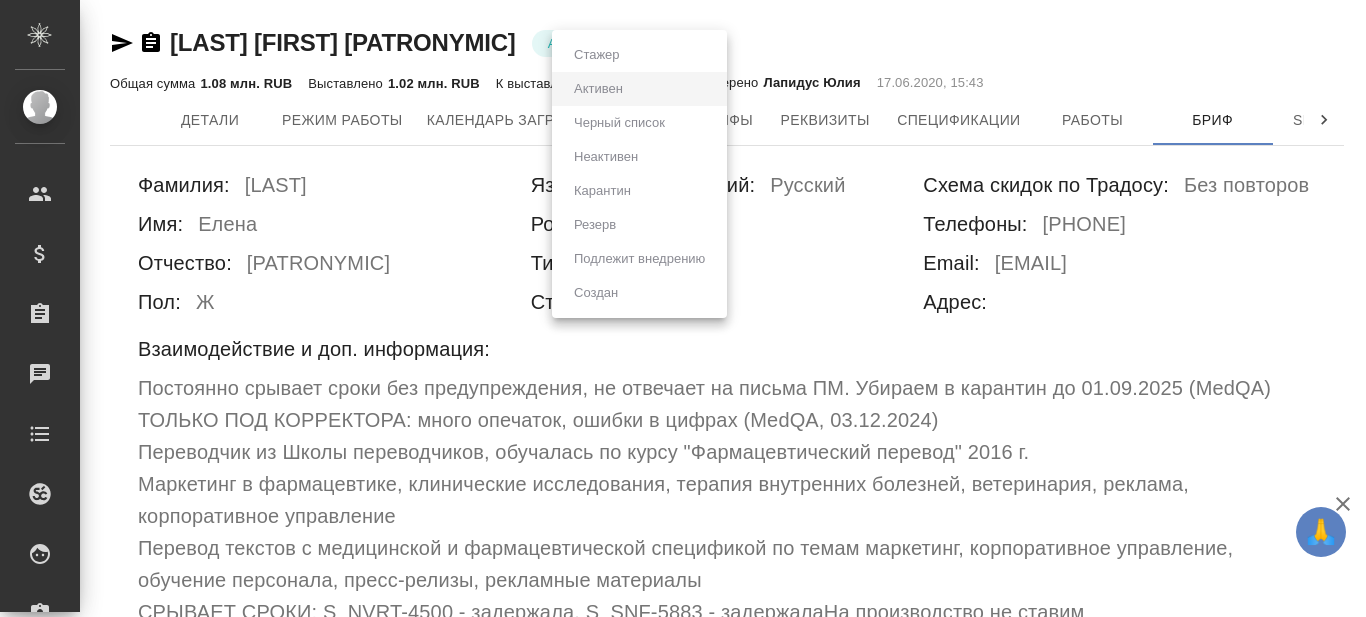 click at bounding box center [683, 308] 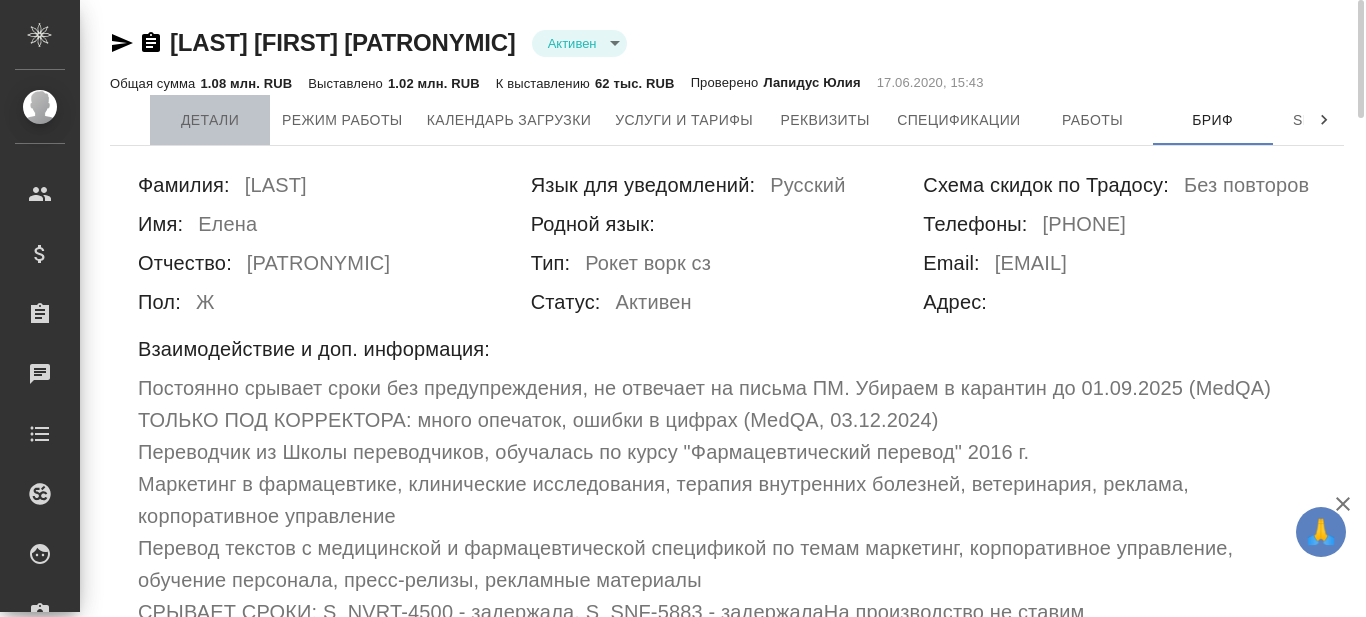 click on "Детали" at bounding box center (210, 120) 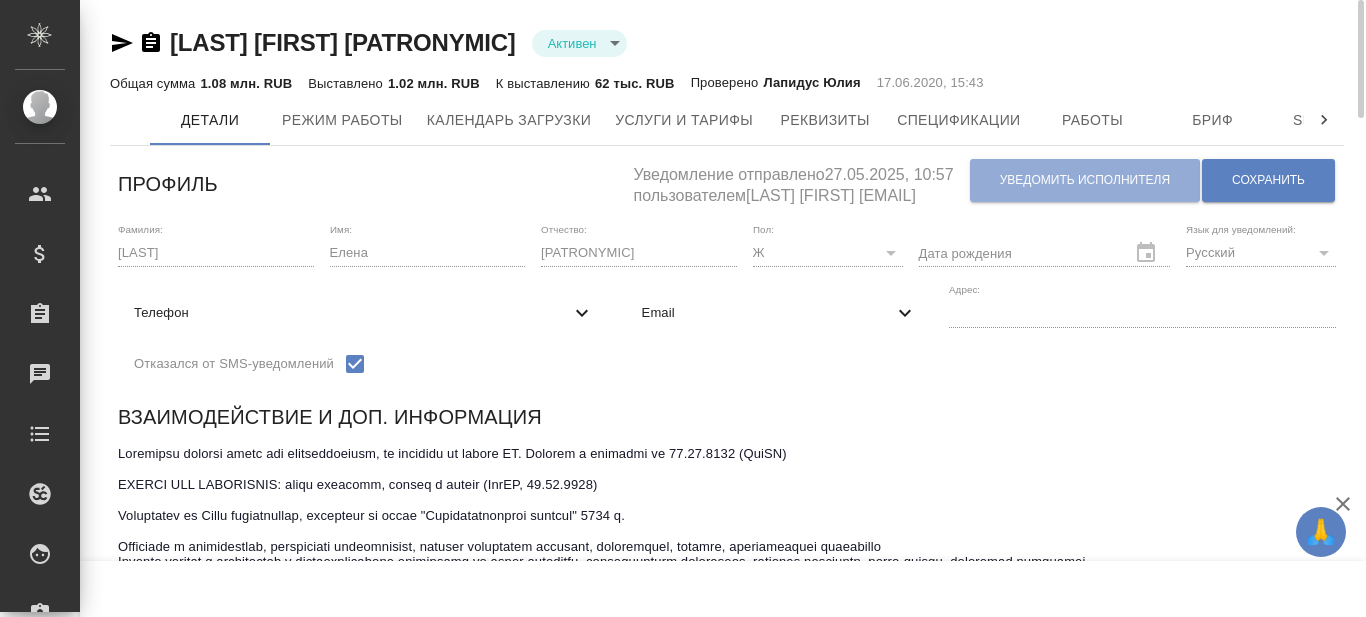 click on "🙏 .cls-1
fill:#fff;
AWATERA Prazdnichnykh Olga Клиенты Спецификации Заказы 0 Чаты Todo Проекты SC Исполнители Кандидаты Работы Входящие заявки Заявки на доставку Рекламации Проекты процессинга Конференции Выйти [LAST] [FIRST] [PATRONYMIC] Активен active Общая сумма 1.08 млн. RUB   Выставлено 1.02 млн. RUB   К выставлению 62 тыс. RUB   Проверено Лапидус Юлия 17.06.2020, 15:43 Детали Режим работы Календарь загрузки Услуги и тарифы Реквизиты Спецификации Работы Бриф Smartcat Доп. инфо Чат Профиль Уведомление отправлено  27.05.2025, 10:57 пользователем  [LAST] [FIRST] [EMAIL] Уведомить исполнителя Ж" at bounding box center [683, 308] 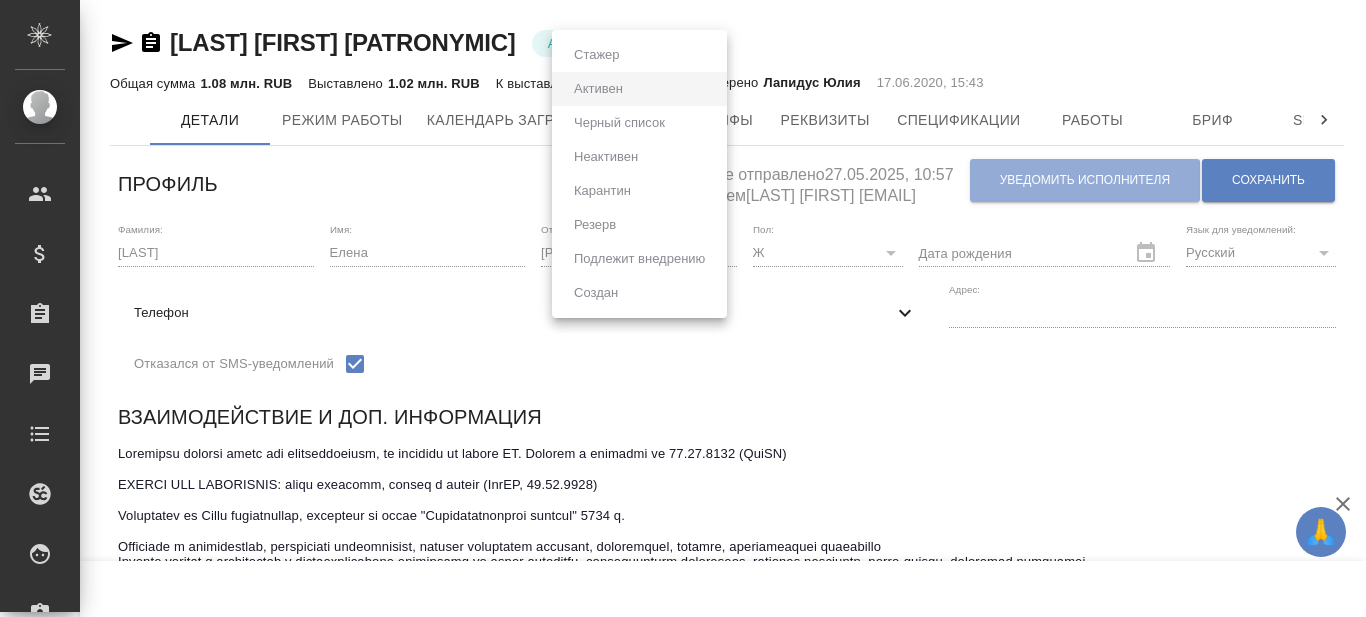 click at bounding box center [683, 308] 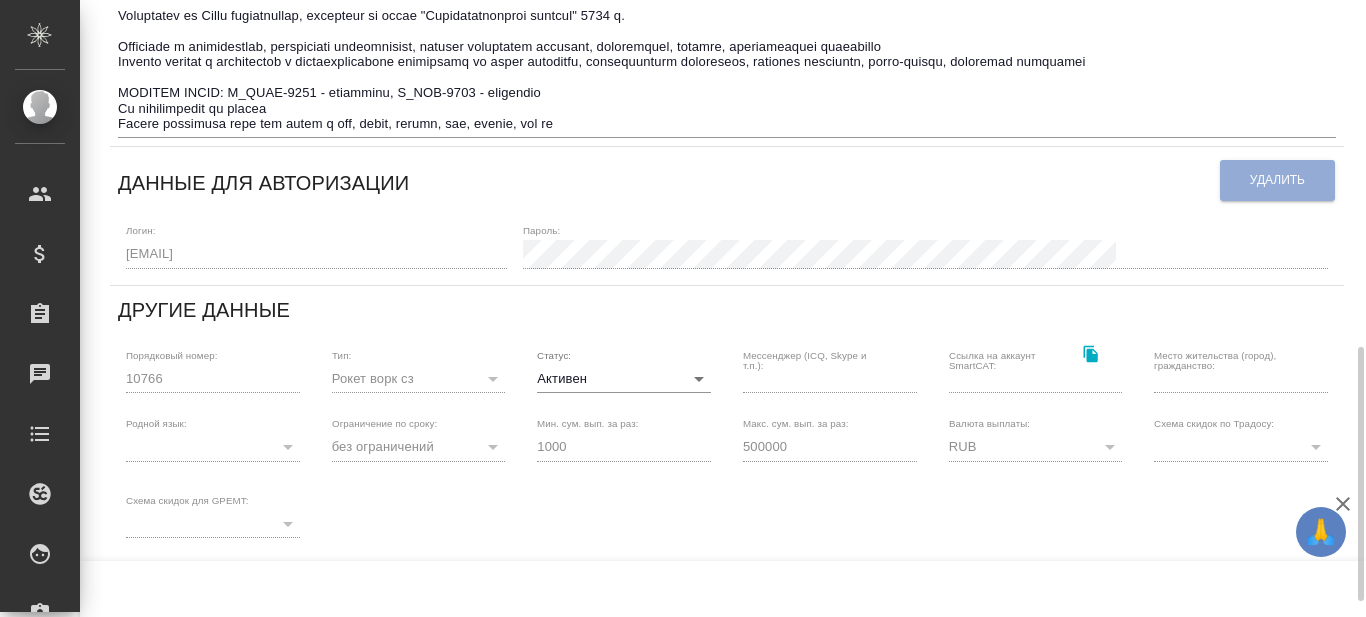 scroll, scrollTop: 600, scrollLeft: 0, axis: vertical 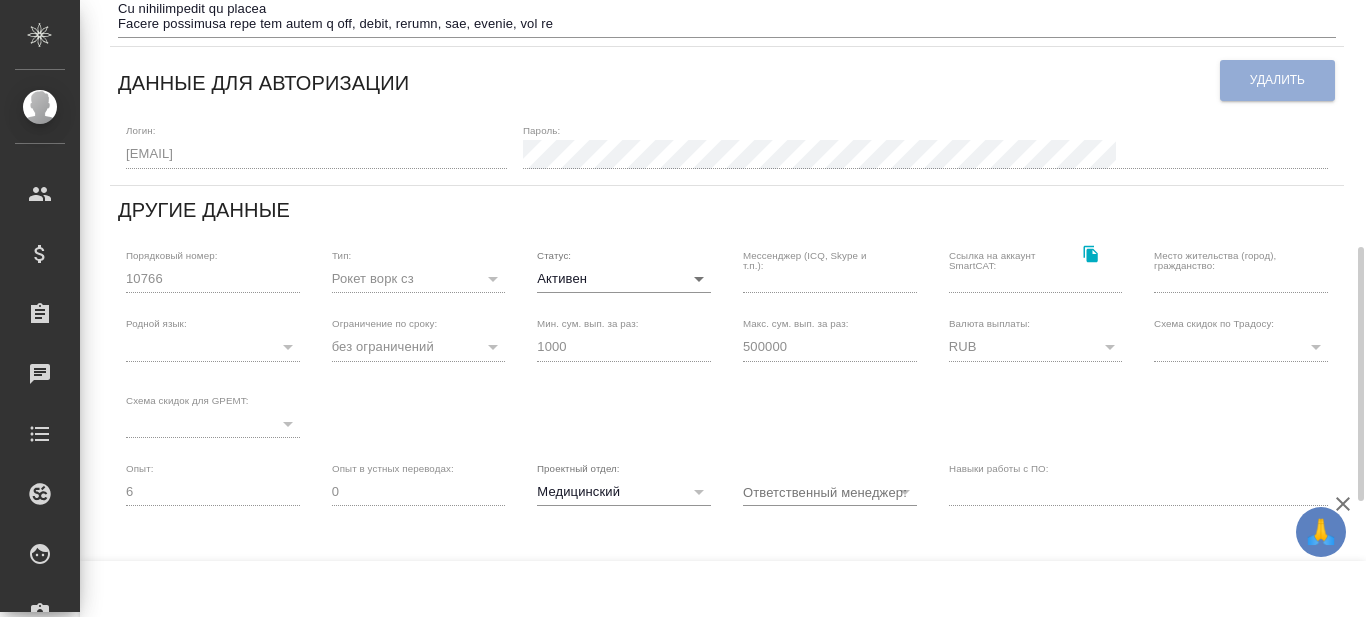 click on "🙏 .cls-1
fill:#fff;
AWATERA Prazdnichnykh Olga Клиенты Спецификации Заказы 0 Чаты Todo Проекты SC Исполнители Кандидаты Работы Входящие заявки Заявки на доставку Рекламации Проекты процессинга Конференции Выйти [LAST] [FIRST] [PATRONYMIC] Активен active Общая сумма 1.08 млн. RUB   Выставлено 1.02 млн. RUB   К выставлению 62 тыс. RUB   Проверено Лапидус Юлия 17.06.2020, 15:43 Детали Режим работы Календарь загрузки Услуги и тарифы Реквизиты Спецификации Работы Бриф Smartcat Доп. инфо Чат Профиль Уведомление отправлено  27.05.2025, 10:57 пользователем  [LAST] [FIRST] [EMAIL] Уведомить исполнителя Ж" at bounding box center [683, 308] 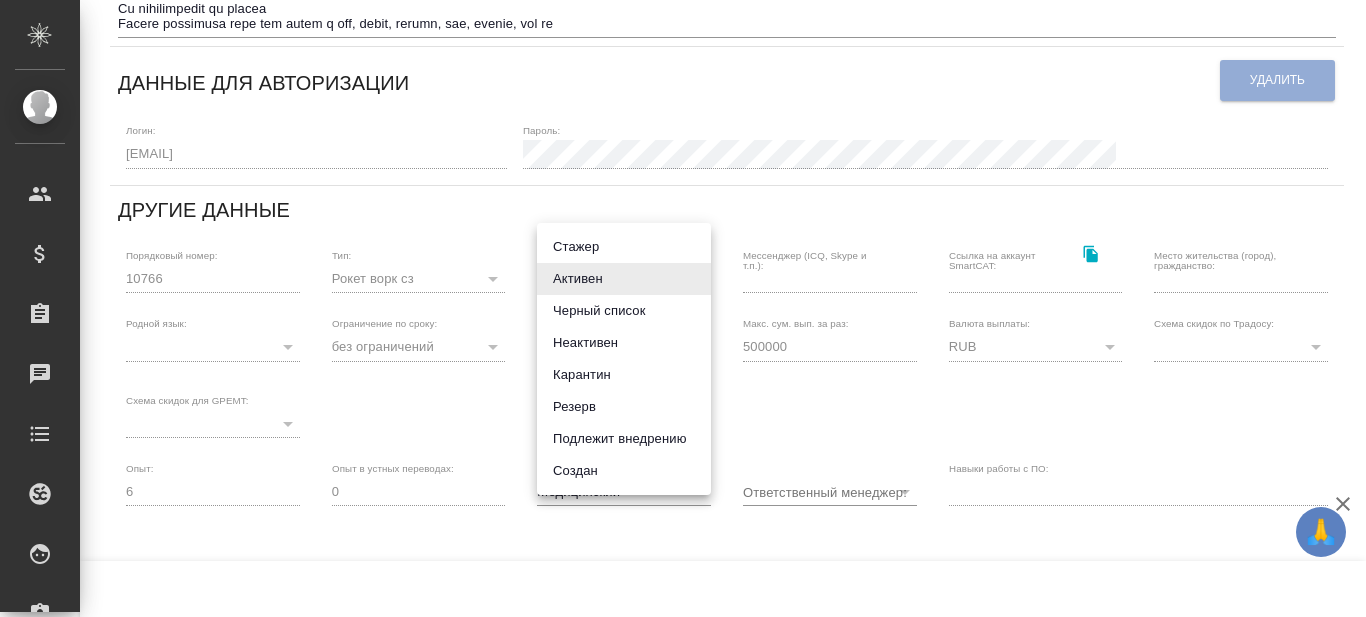 click on "Карантин" at bounding box center [624, 375] 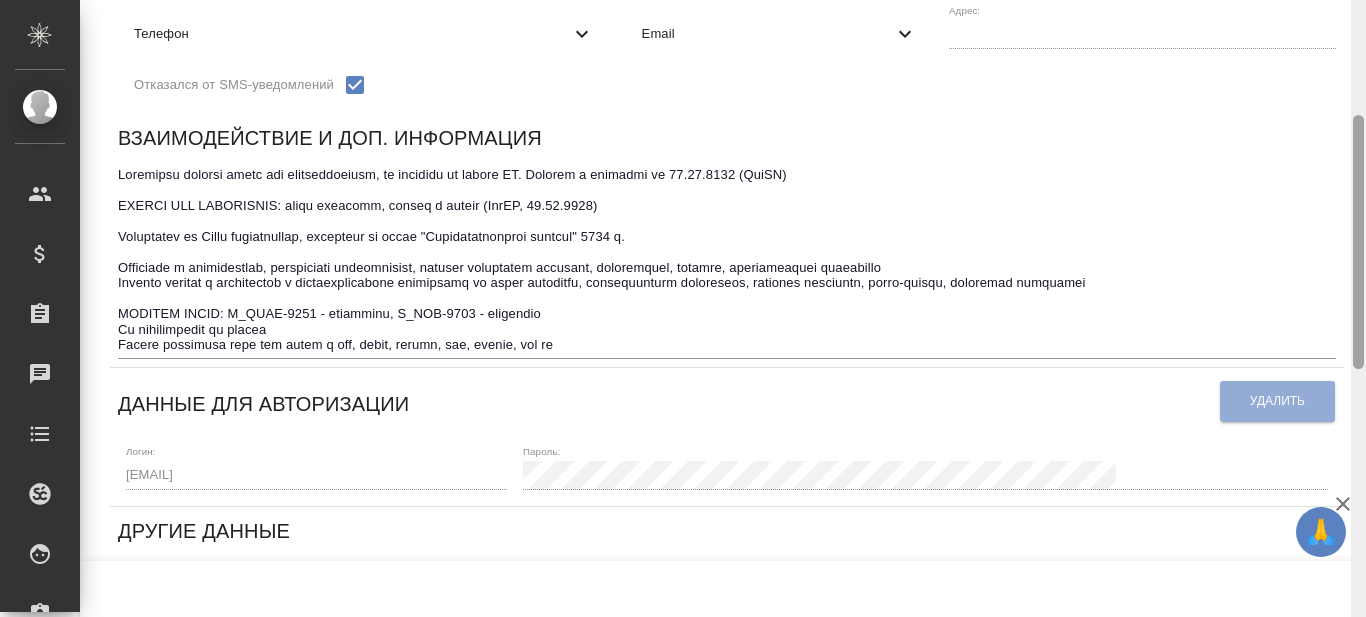 scroll, scrollTop: 0, scrollLeft: 0, axis: both 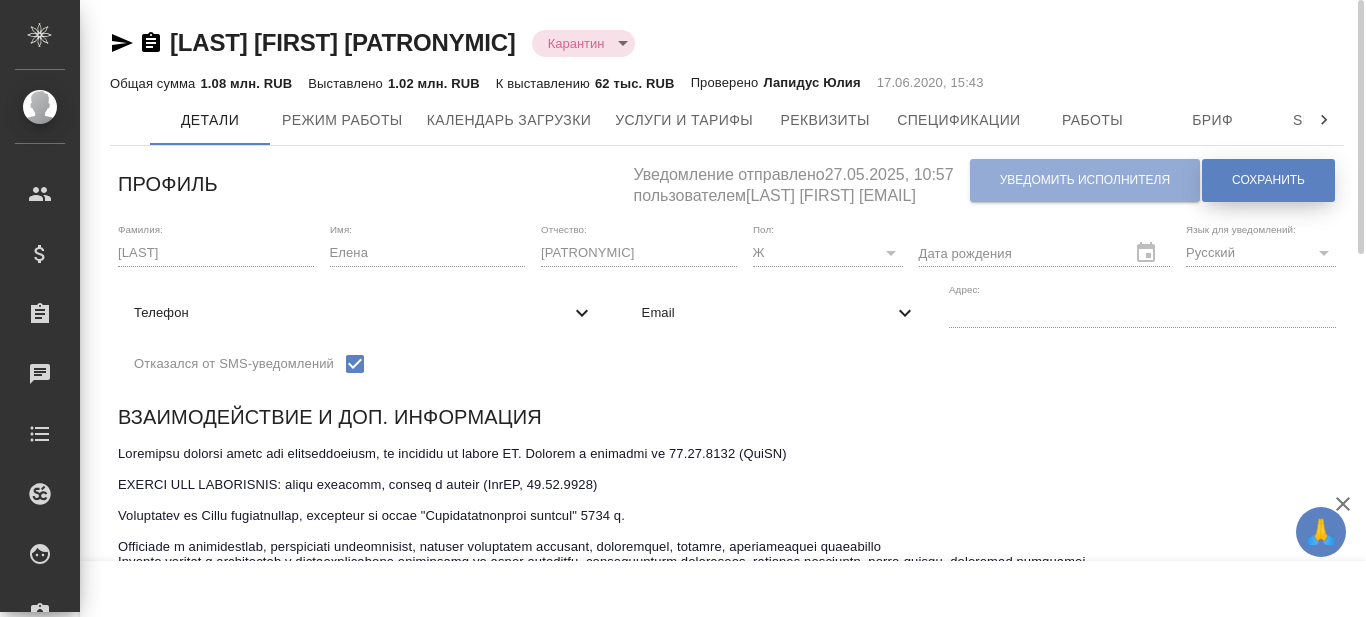 click on "Сохранить" at bounding box center [1268, 180] 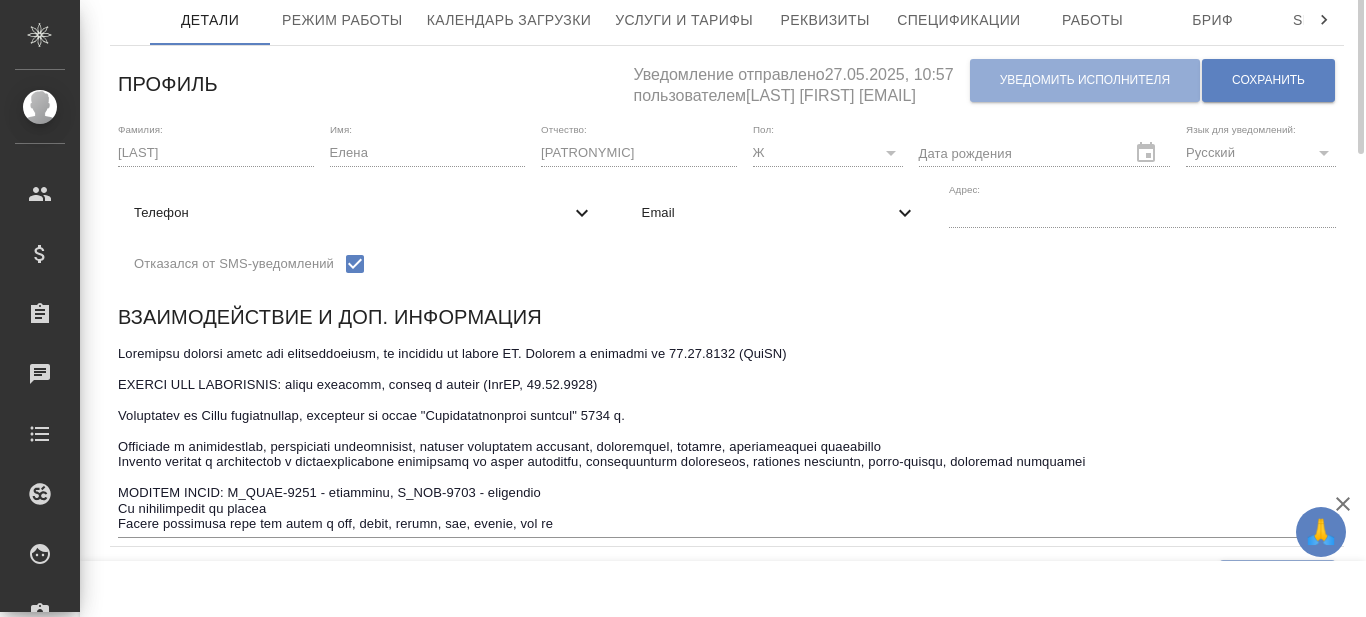 scroll, scrollTop: 0, scrollLeft: 0, axis: both 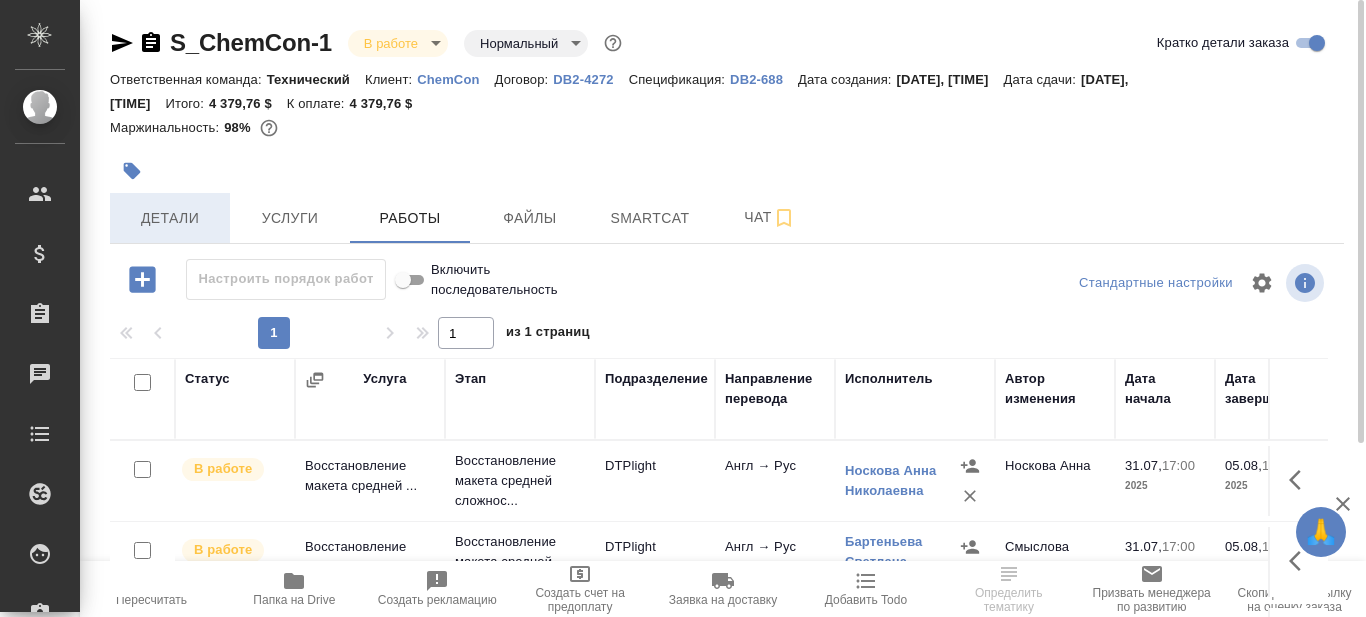 click on "Детали" at bounding box center (170, 218) 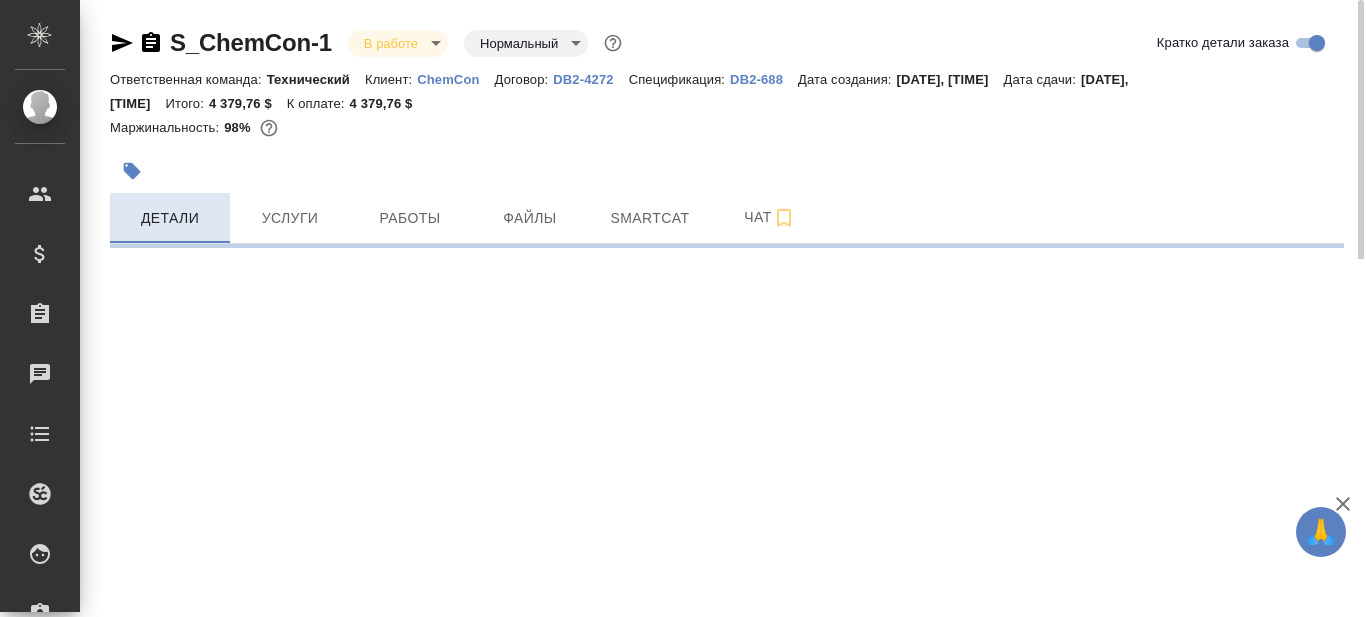 select on "RU" 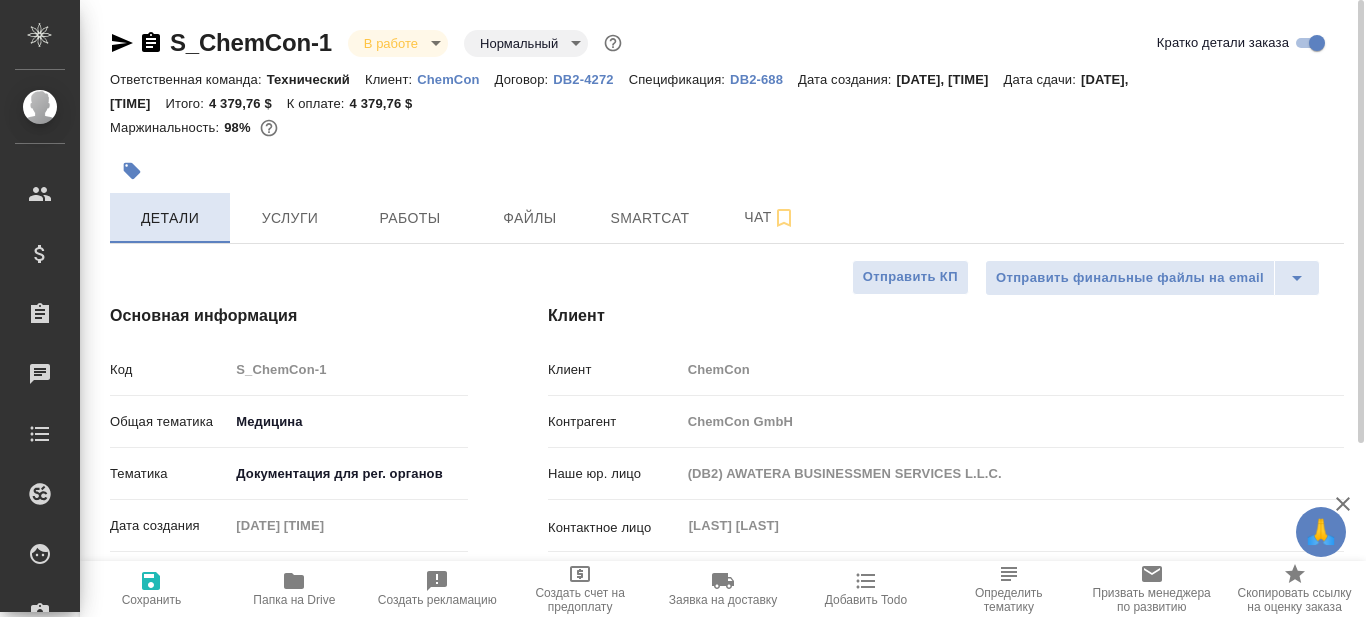 type on "x" 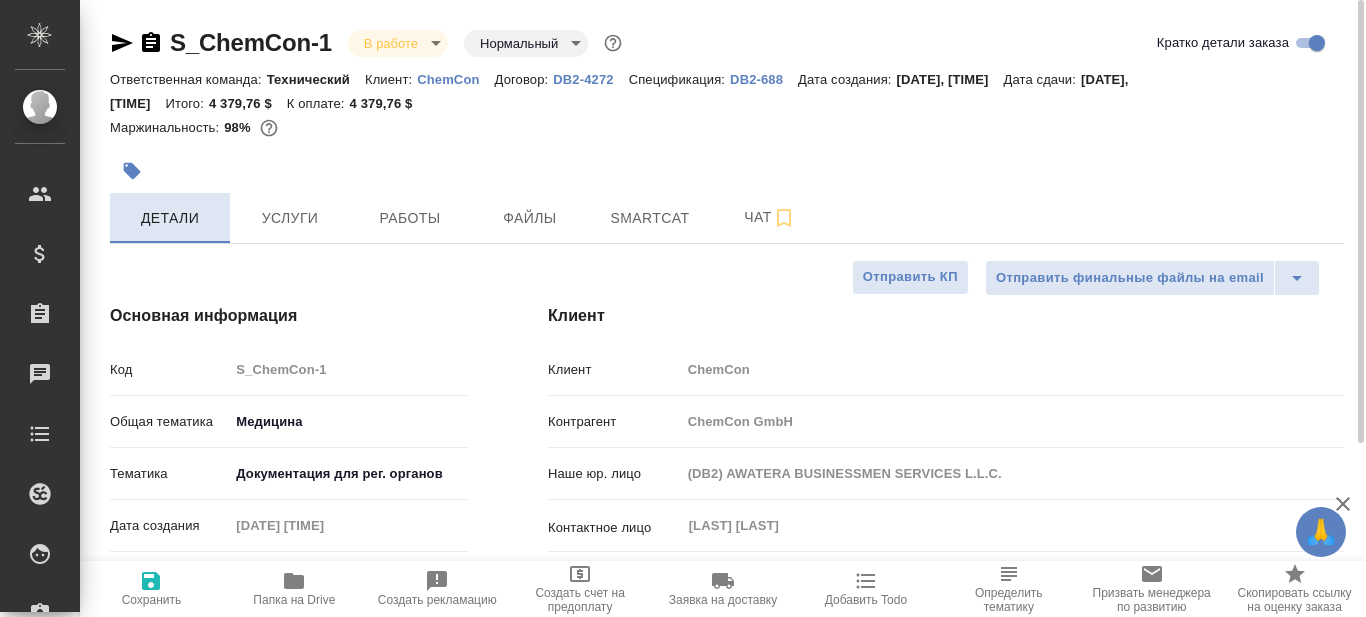 type on "x" 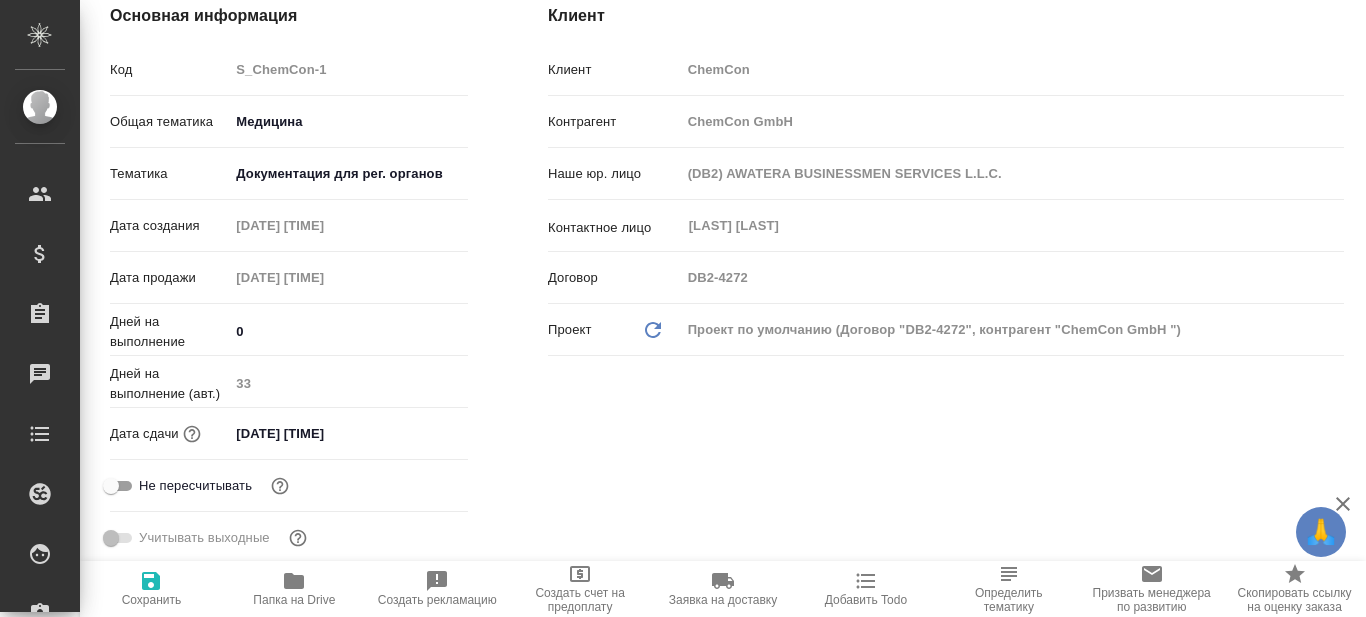 scroll, scrollTop: 0, scrollLeft: 0, axis: both 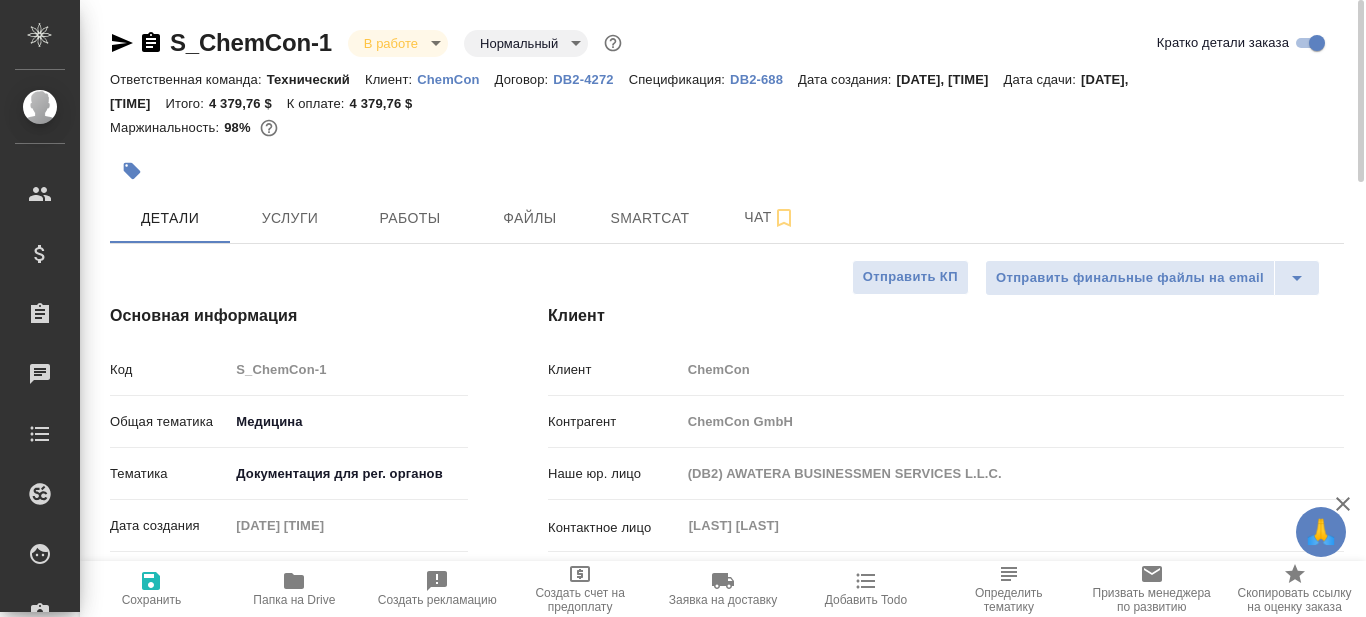 click 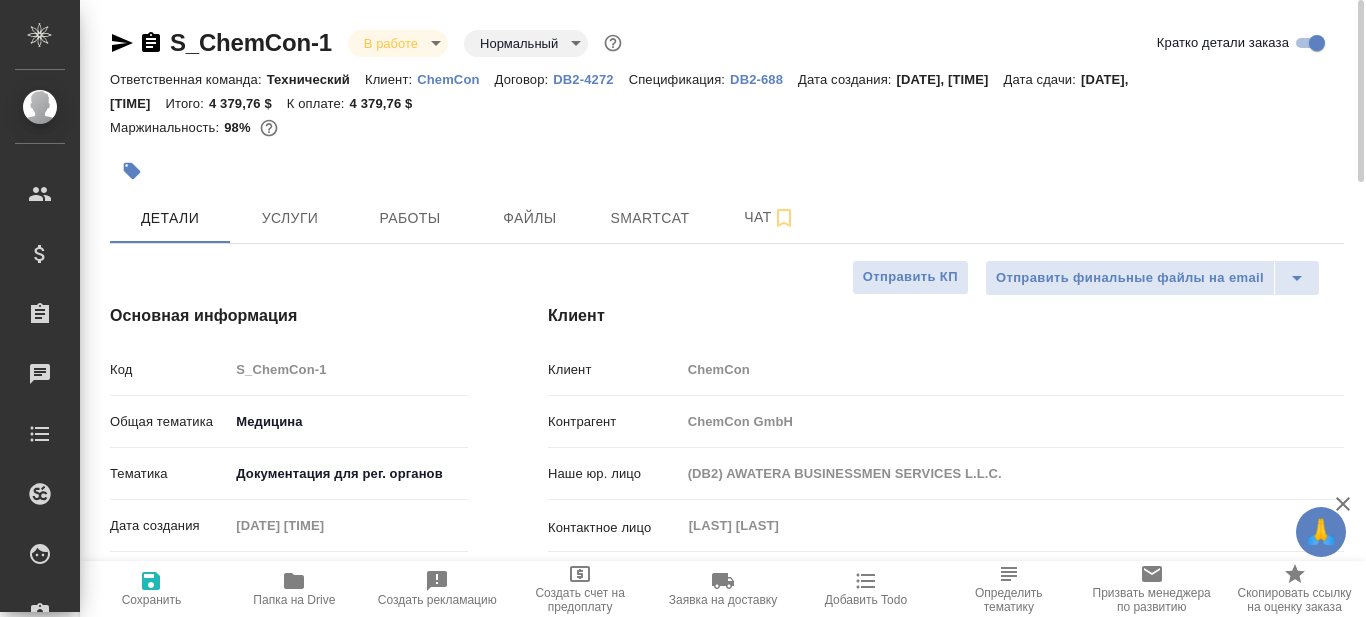 type on "x" 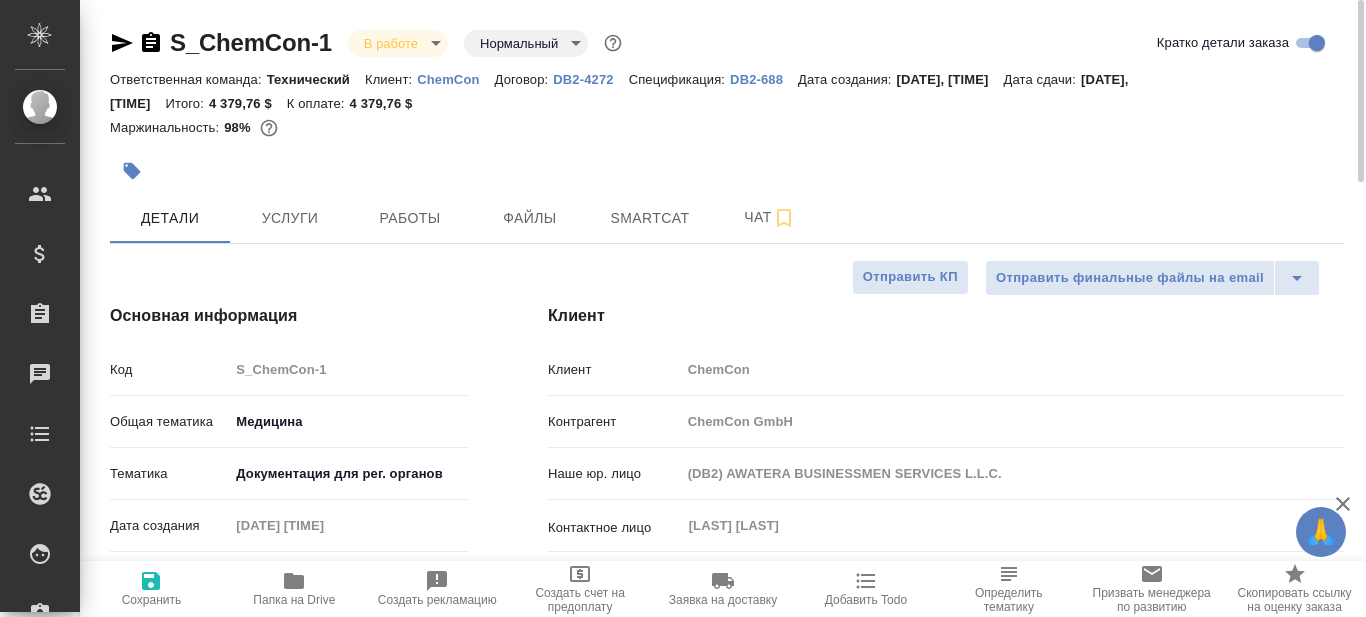 type on "x" 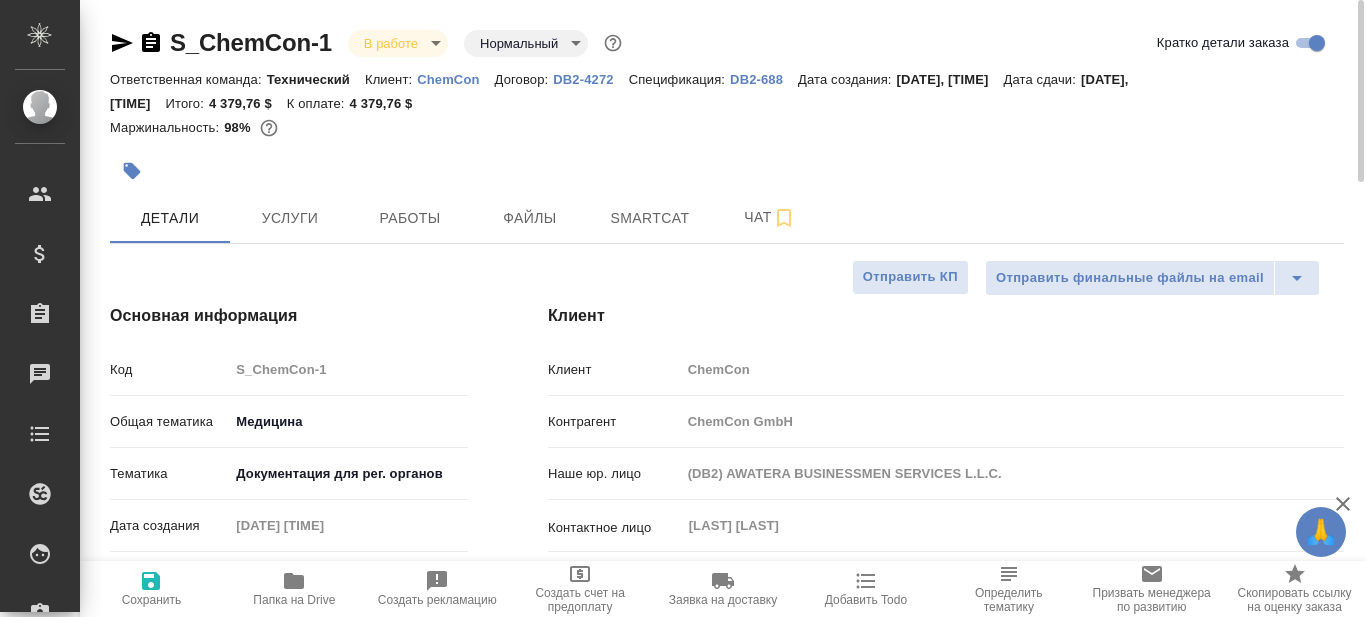 click on "🙏 .cls-1
fill:#fff;
AWATERA Prazdnichnykh Olga Клиенты Спецификации Заказы 0 Чаты Todo Проекты SC Исполнители Кандидаты Работы Входящие заявки Заявки на доставку Рекламации Проекты процессинга Конференции Выйти S_ChemCon-1 В работе inProgress Нормальный normal Кратко детали заказа Ответственная команда: Технический Клиент: ChemCon Договор: DB2-4272 Спецификация: DB2-688 Дата создания: 27.06.2025, 10:34 Дата сдачи: 20.08.2025, 18:00 Итого: 4 379,76 $ К оплате: 4 379,76 $ Маржинальность: 98% Детали Услуги Работы Файлы Smartcat Чат Отправить финальные файлы на email Отправить КП Основная информация Код S_ChemCon-1 med 0 33 ​" at bounding box center [683, 308] 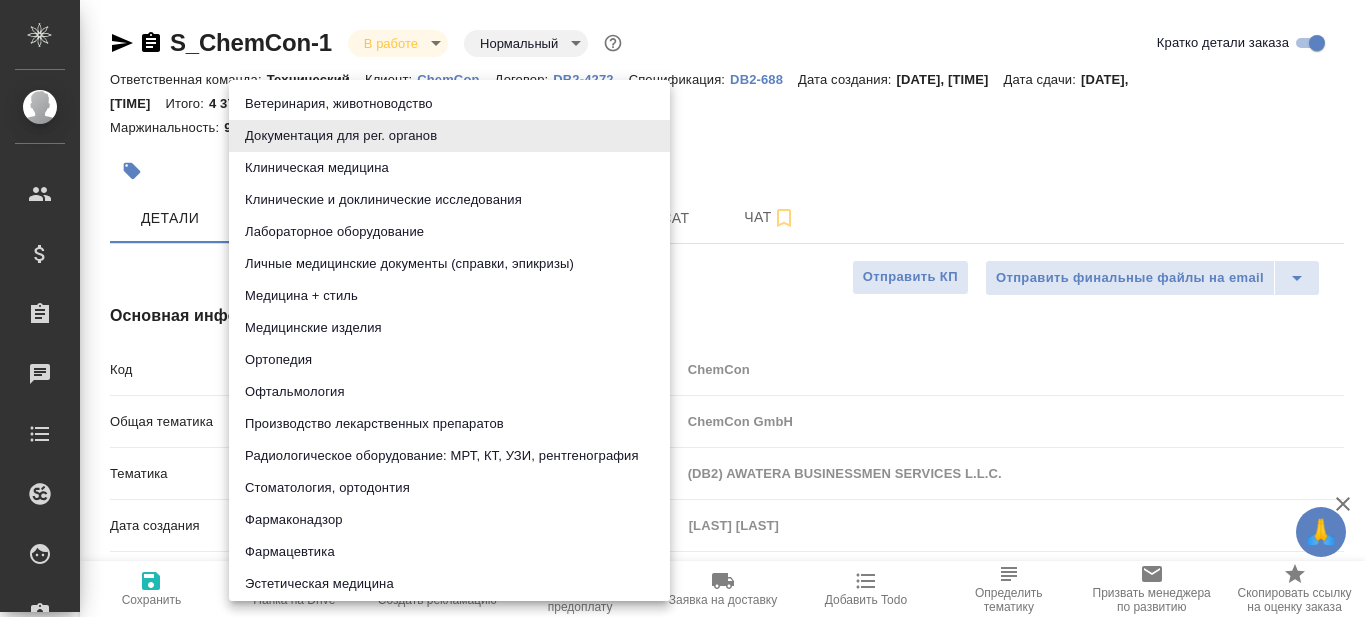 scroll, scrollTop: 7, scrollLeft: 0, axis: vertical 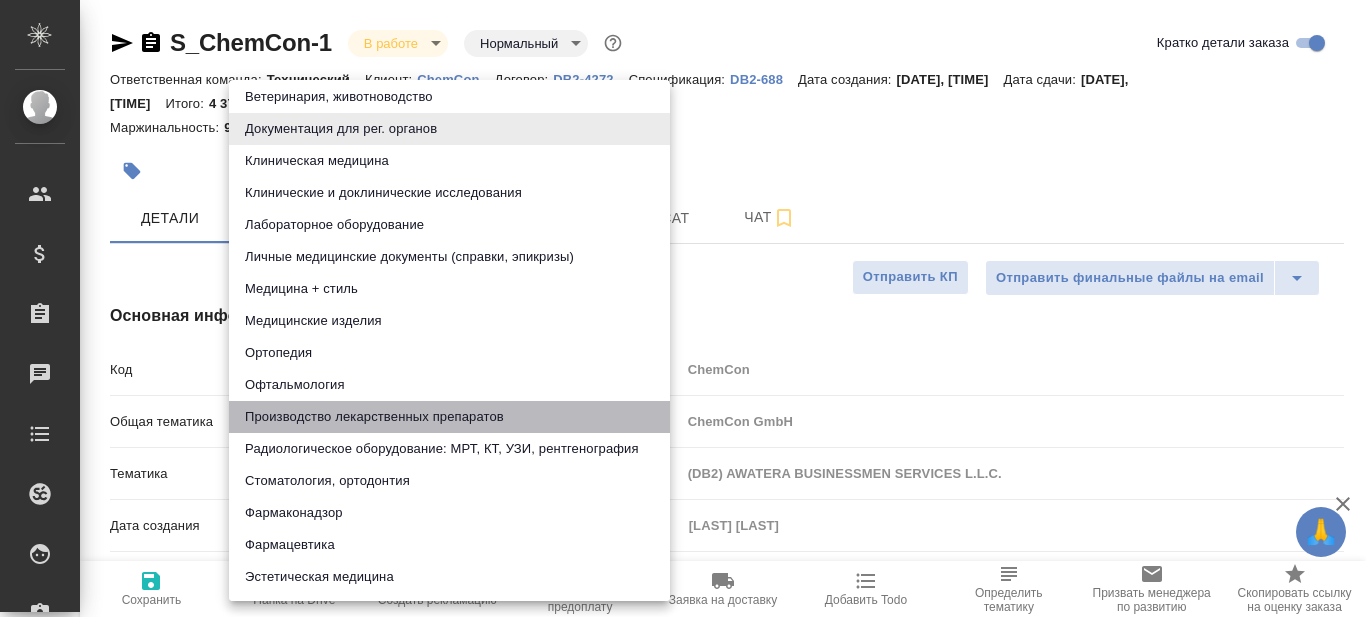click on "Производство лекарственных препаратов" at bounding box center (449, 417) 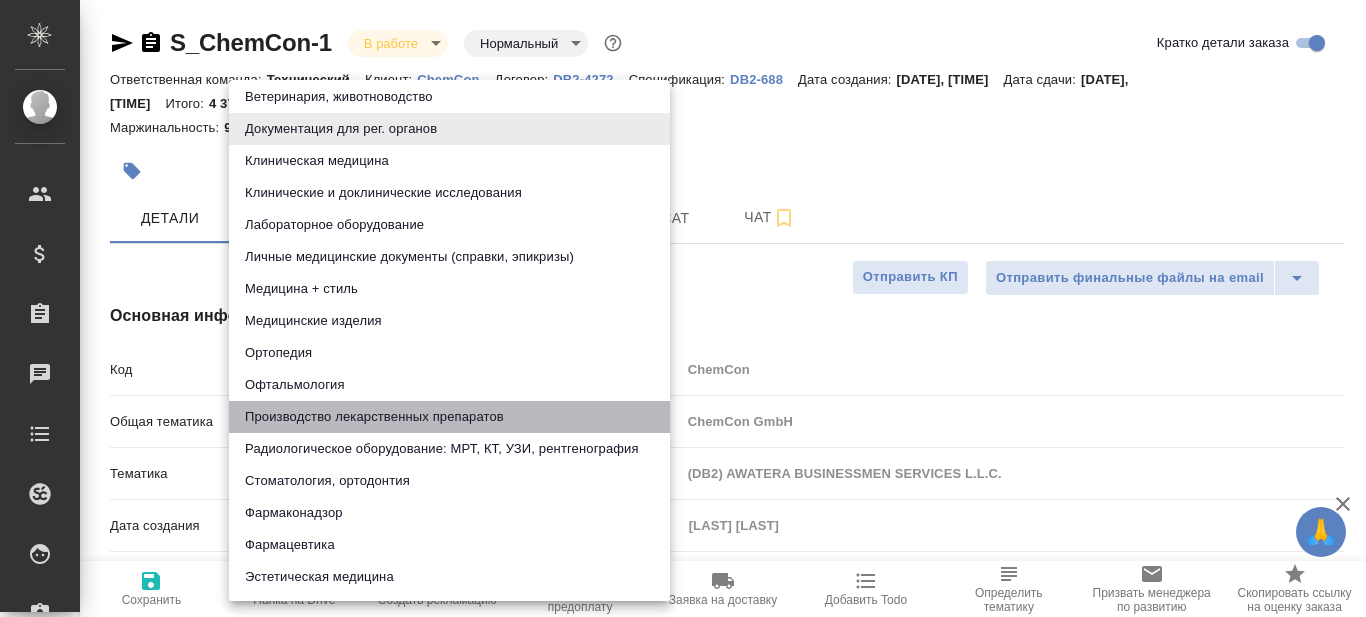 type on "614982fec5ecbb70f805293f" 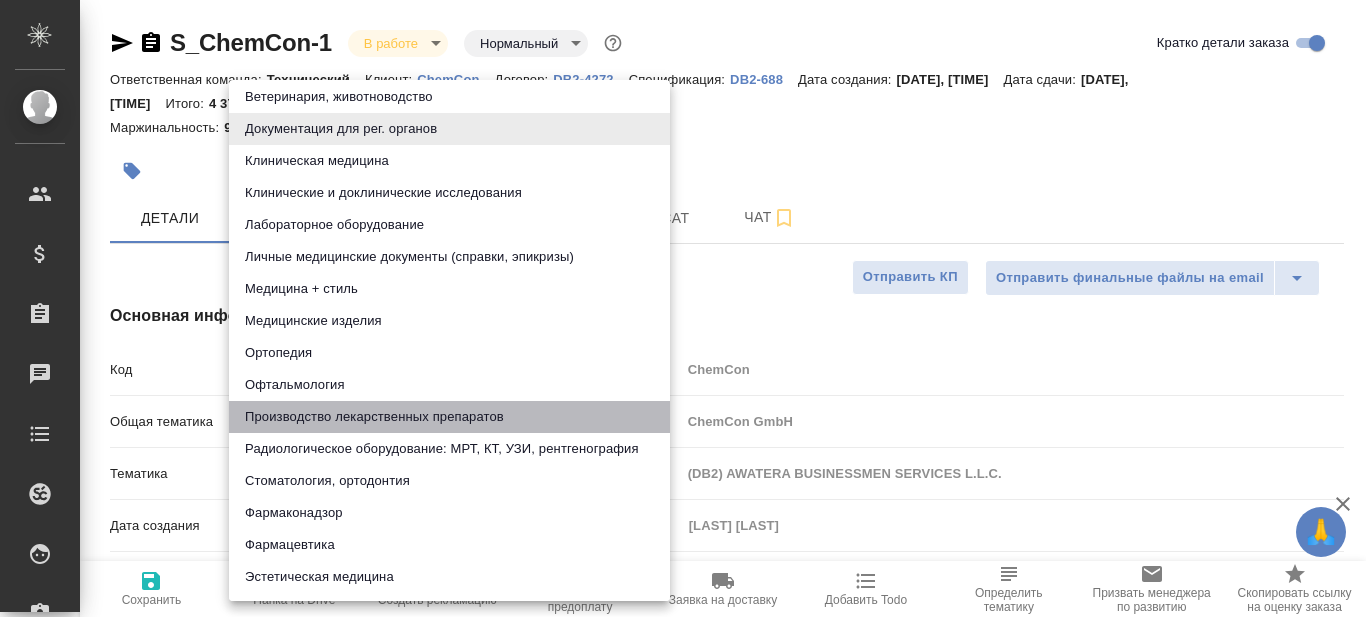 type on "x" 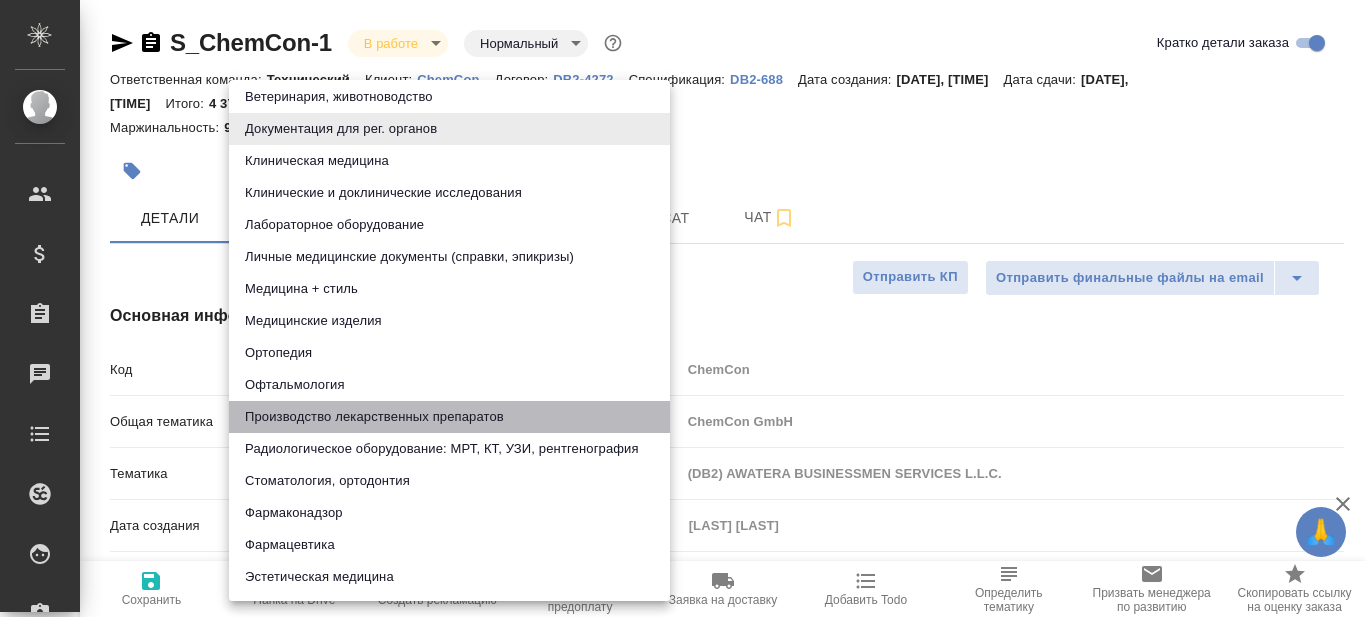 type on "x" 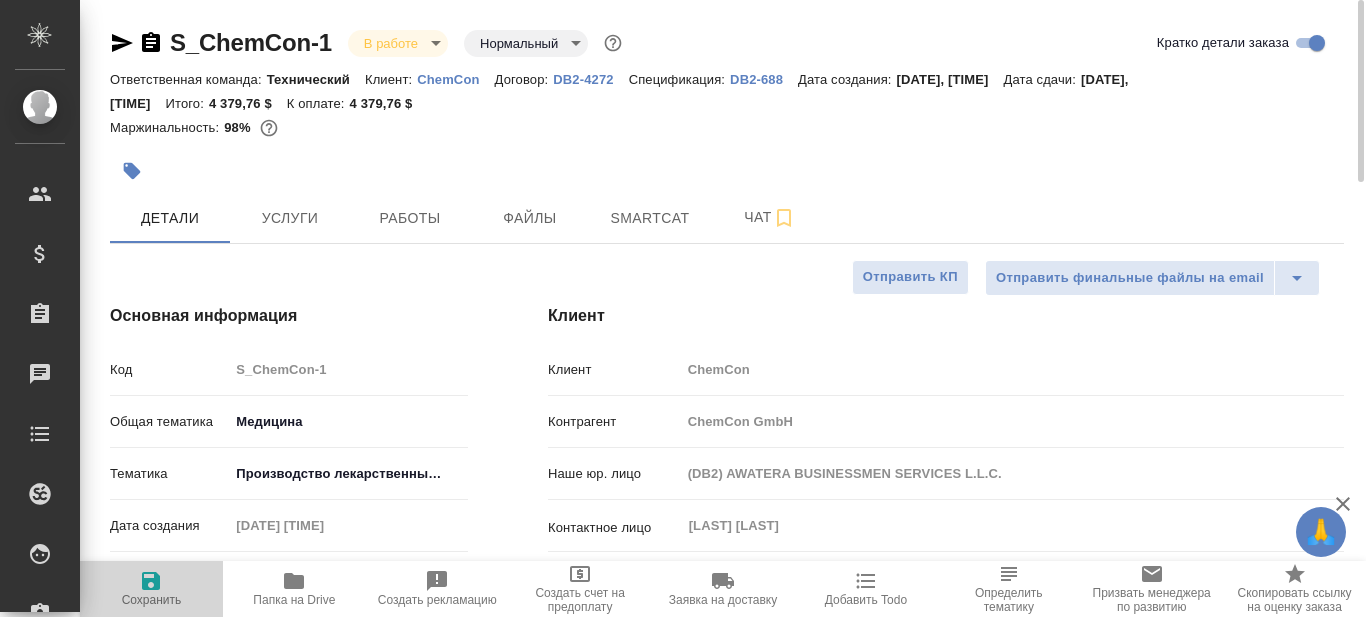 click 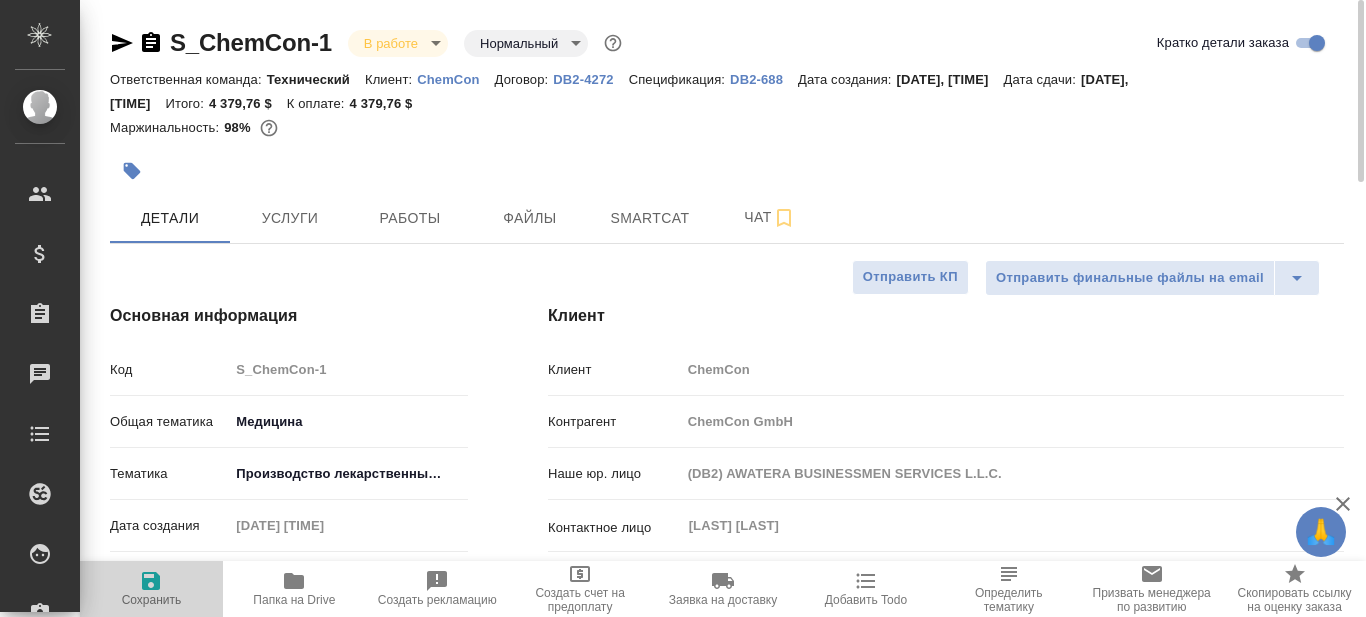 type on "x" 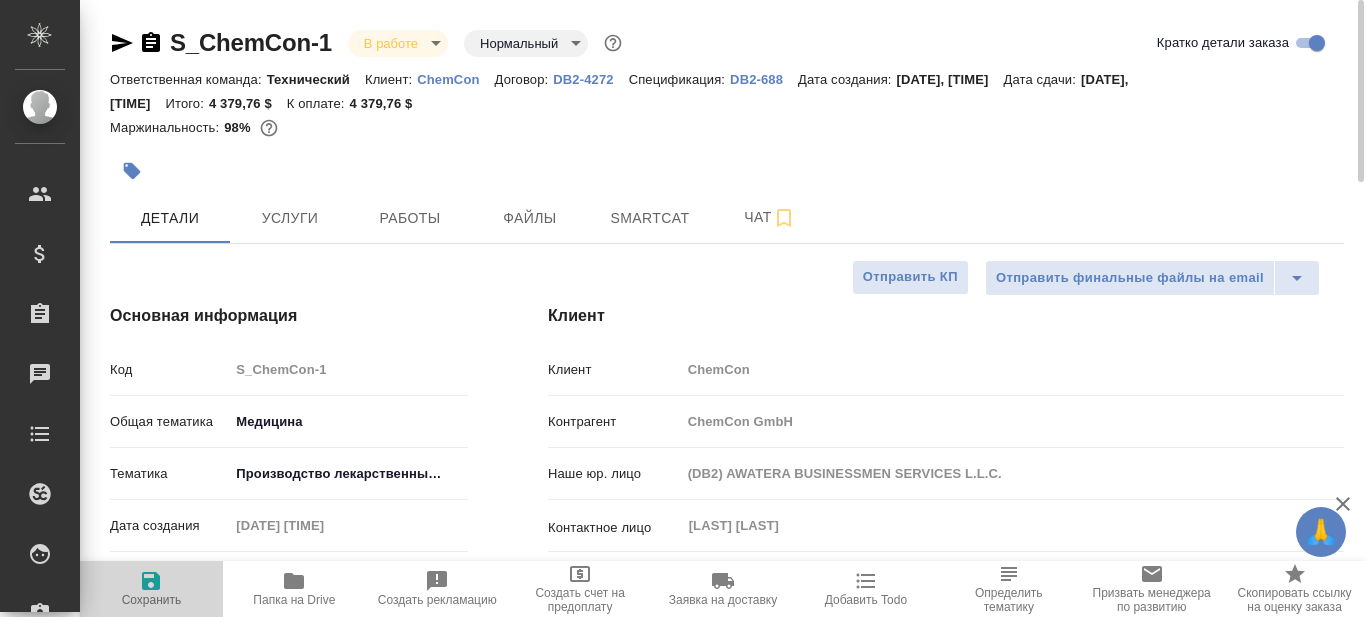 type on "x" 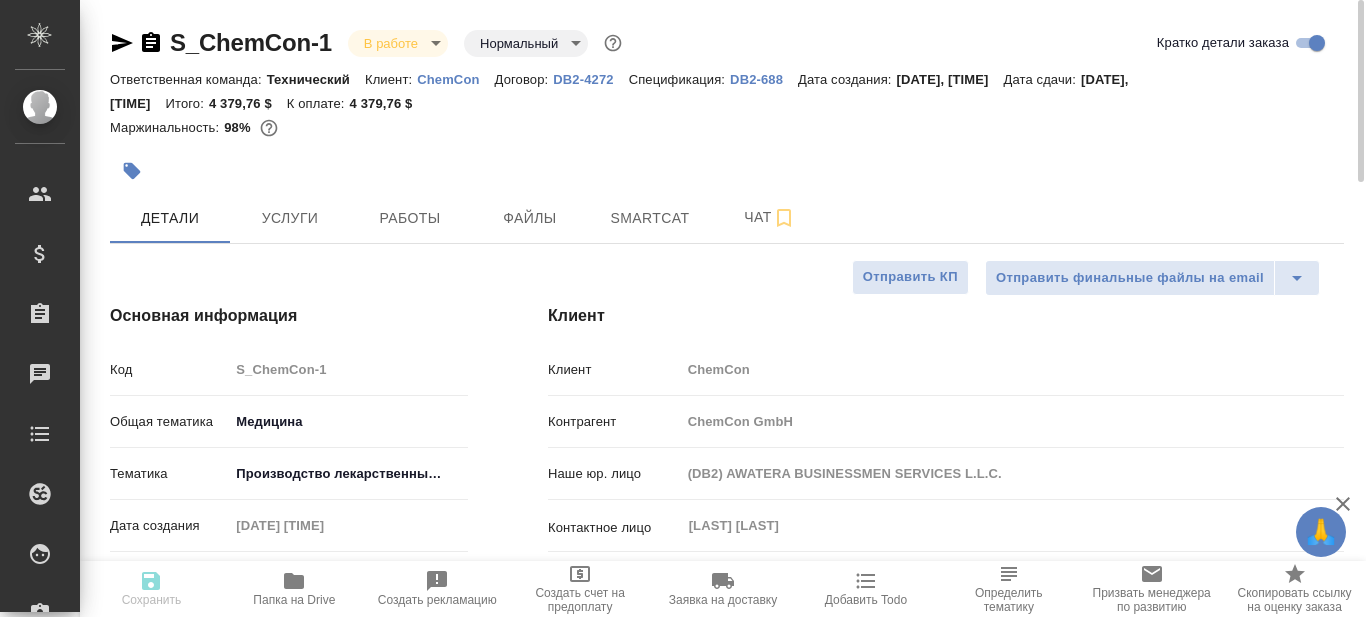 type on "x" 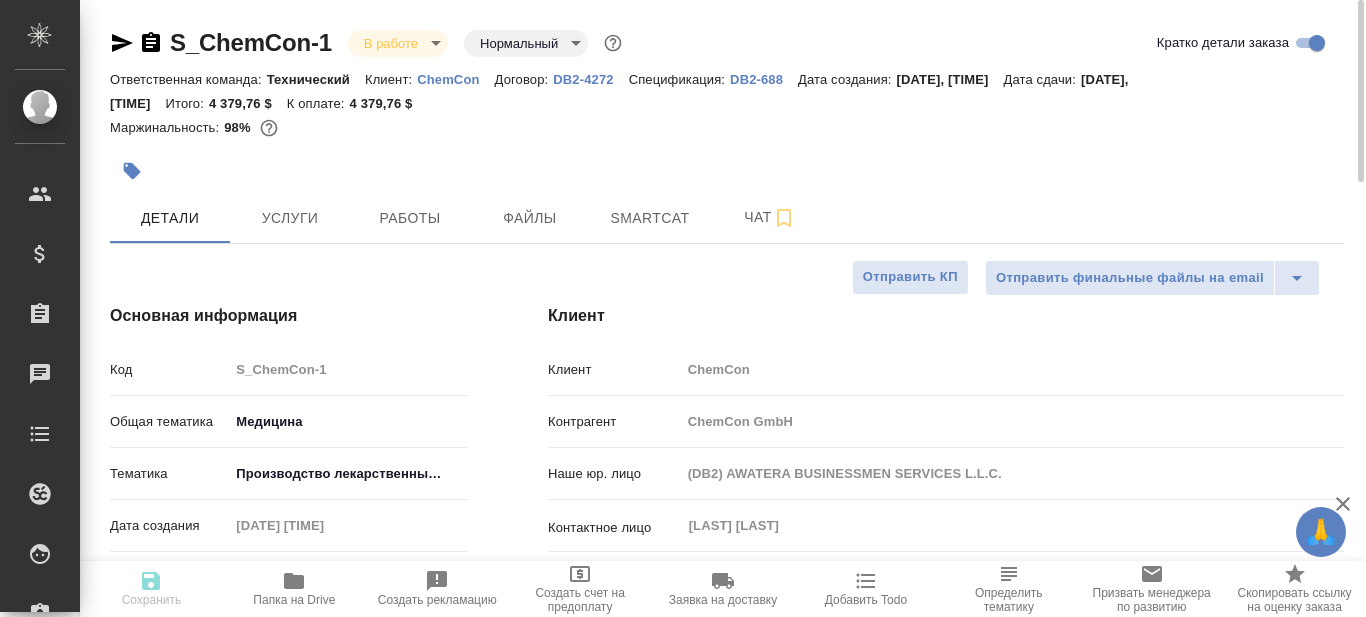 type on "x" 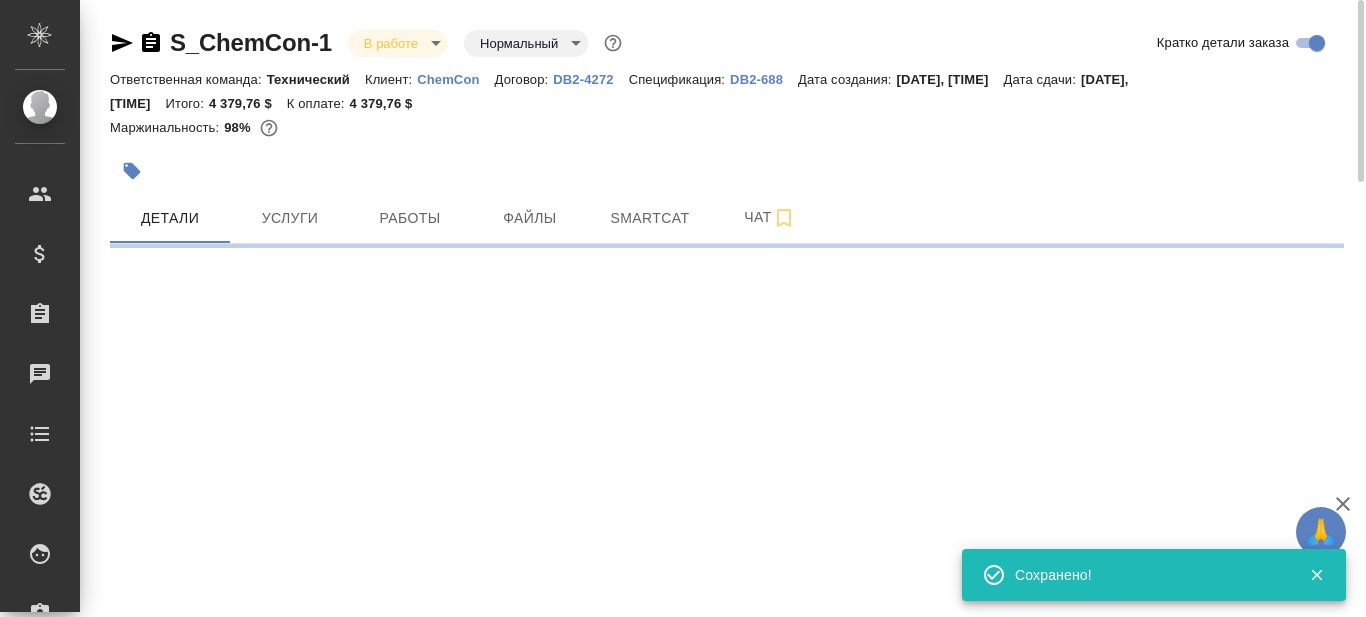 select on "RU" 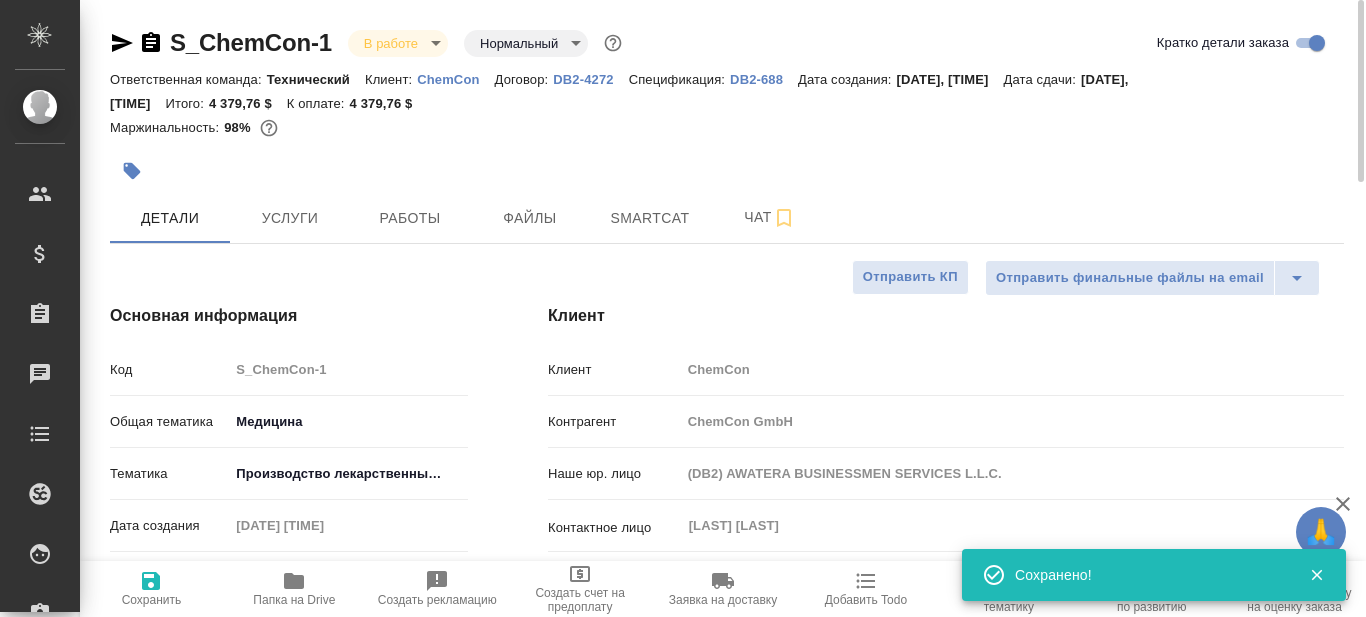 type on "x" 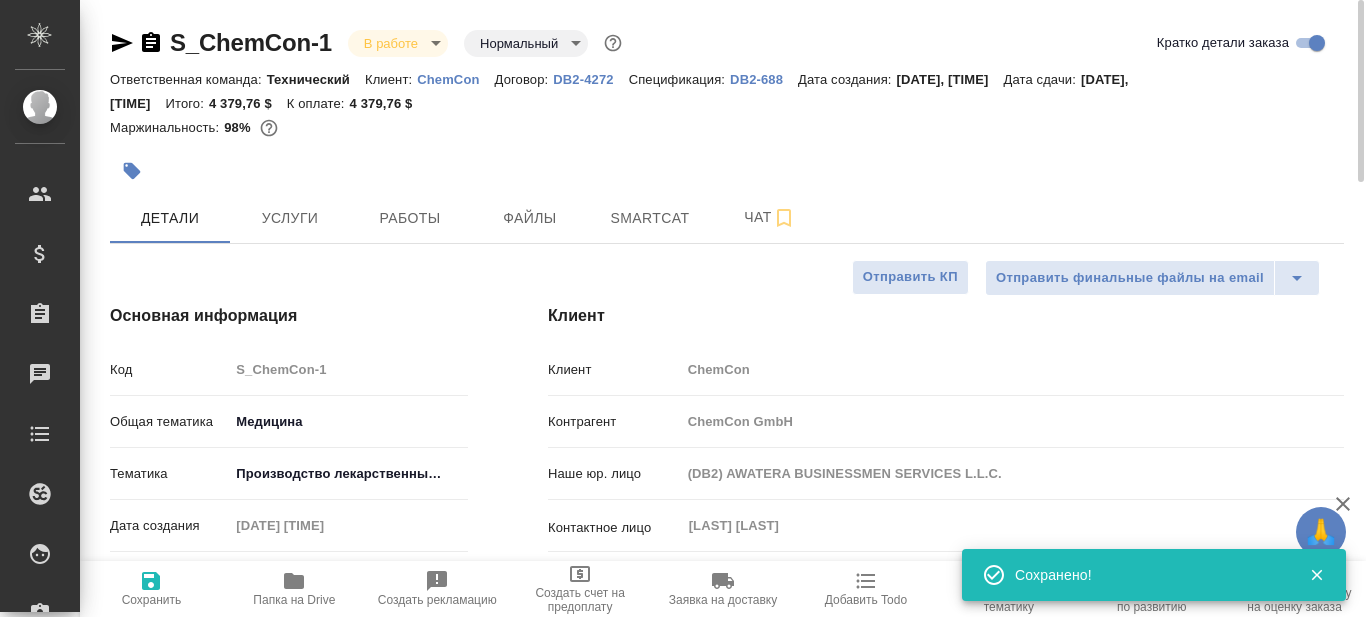 type on "x" 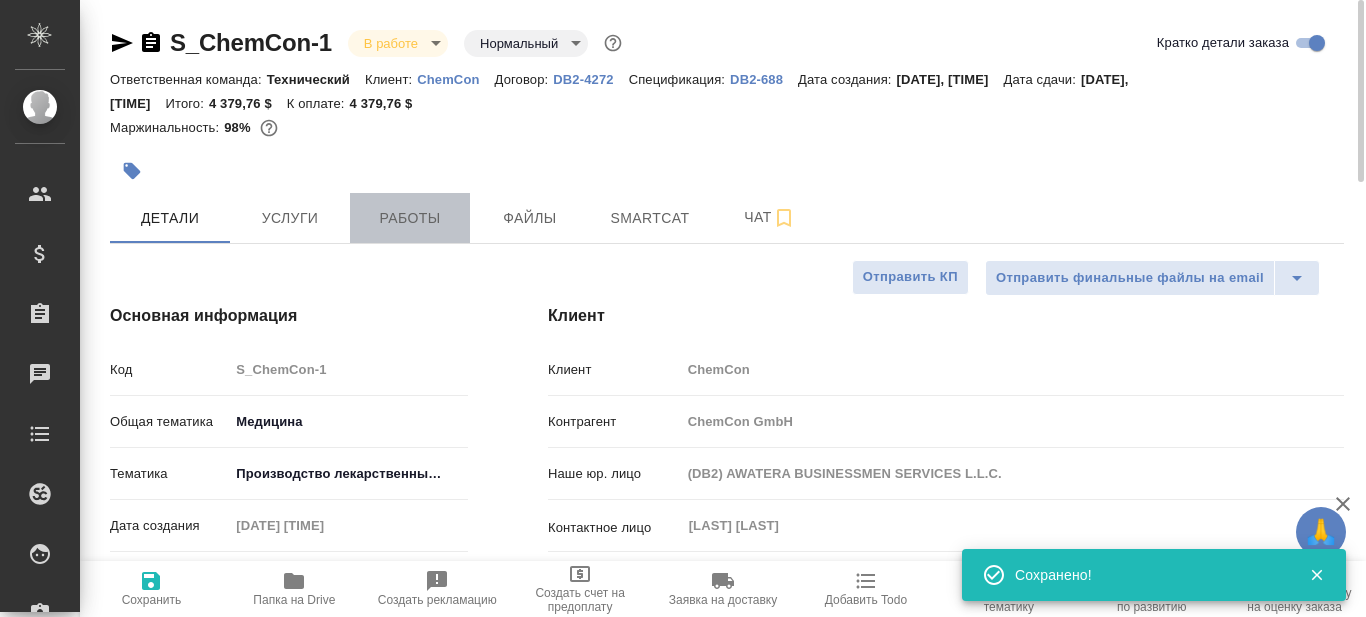 click on "Работы" at bounding box center [410, 218] 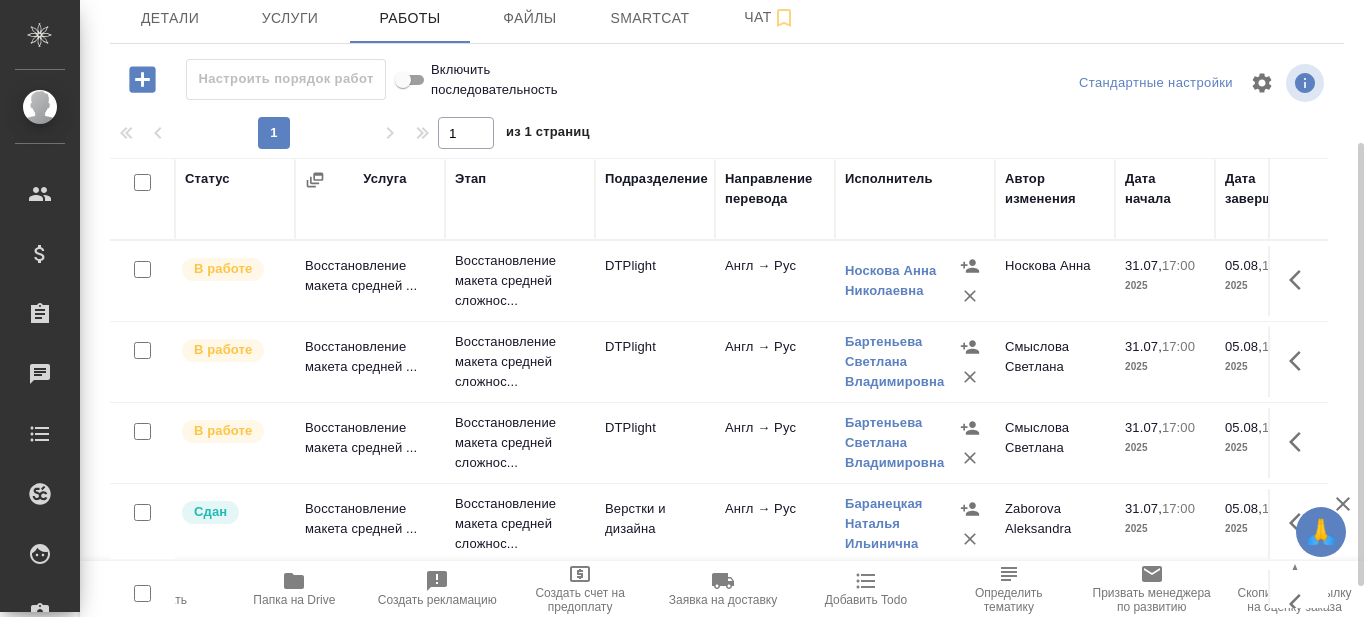 scroll, scrollTop: 242, scrollLeft: 0, axis: vertical 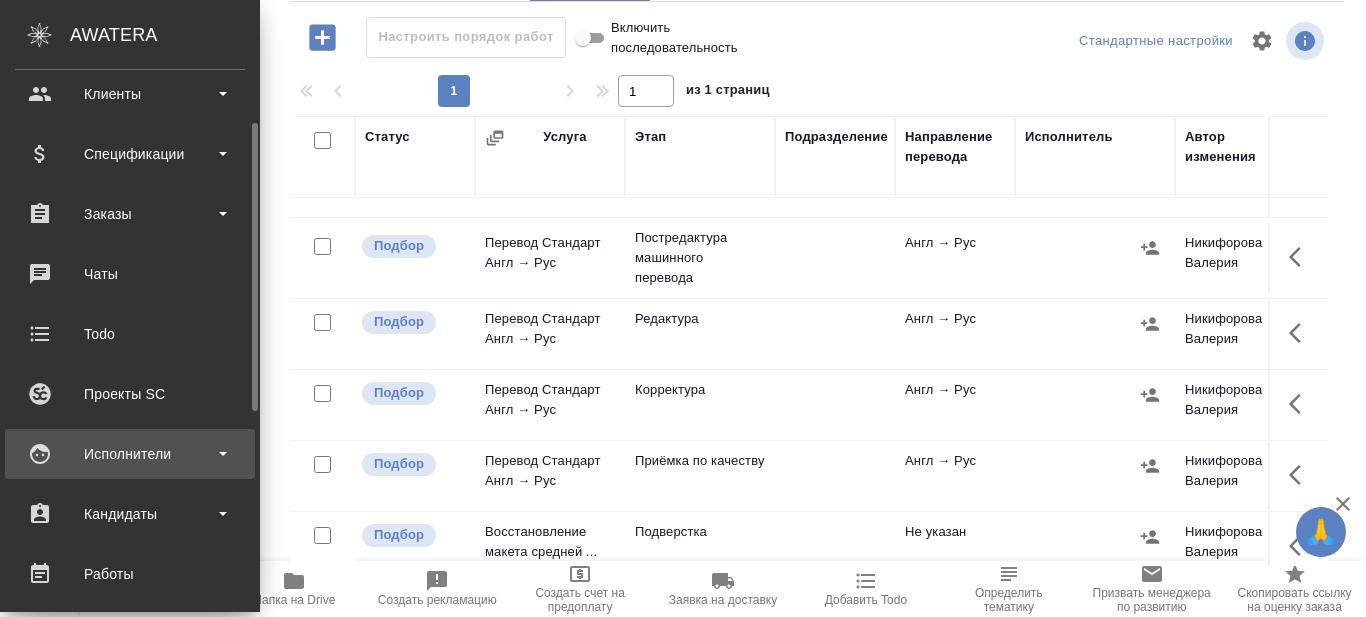 click on "Исполнители" at bounding box center (130, 454) 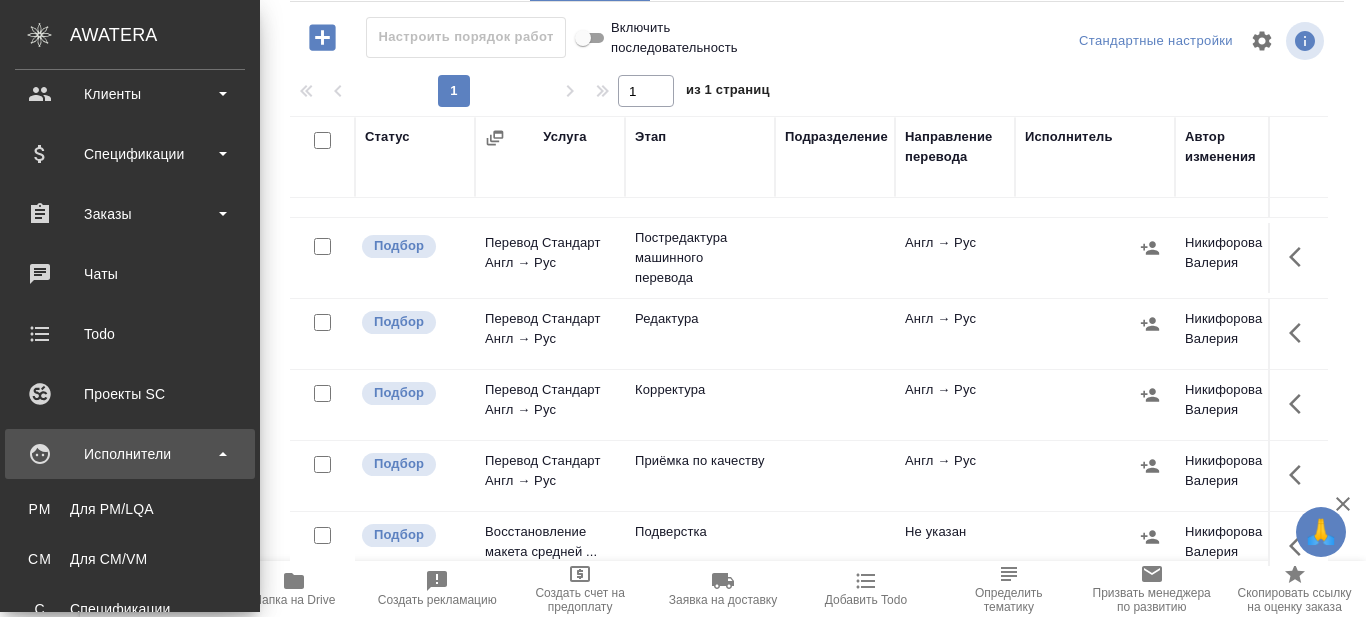 scroll, scrollTop: 200, scrollLeft: 0, axis: vertical 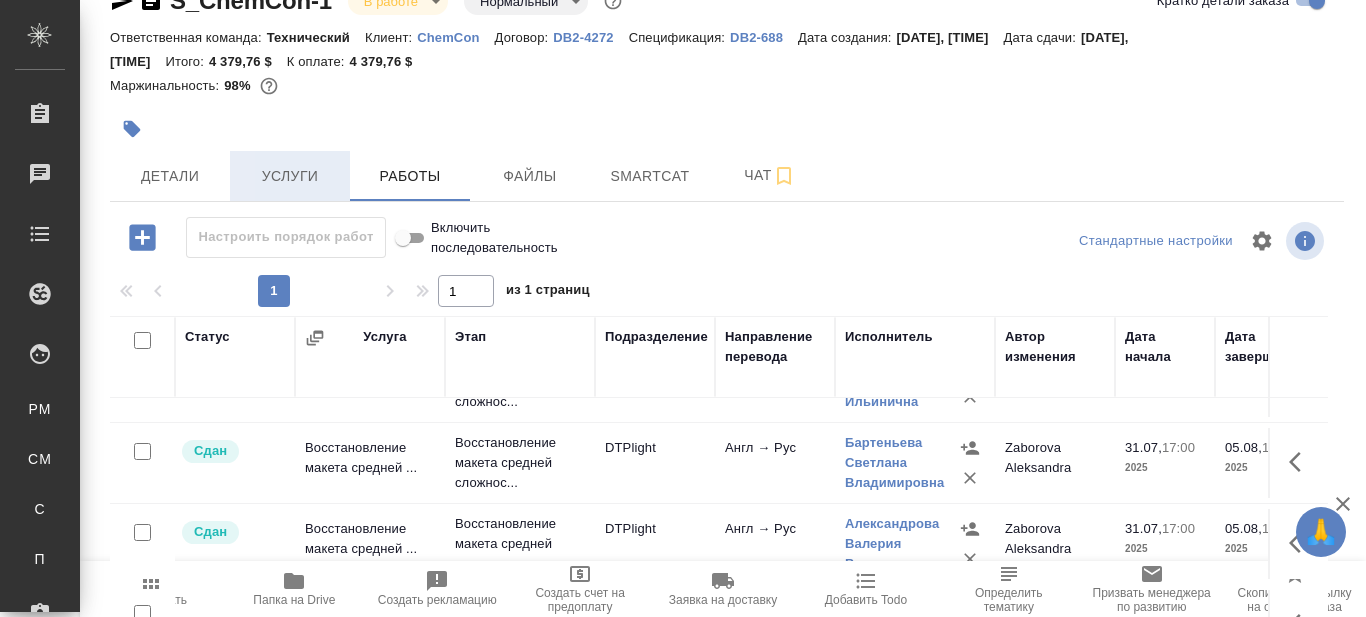 click on "Услуги" at bounding box center [290, 176] 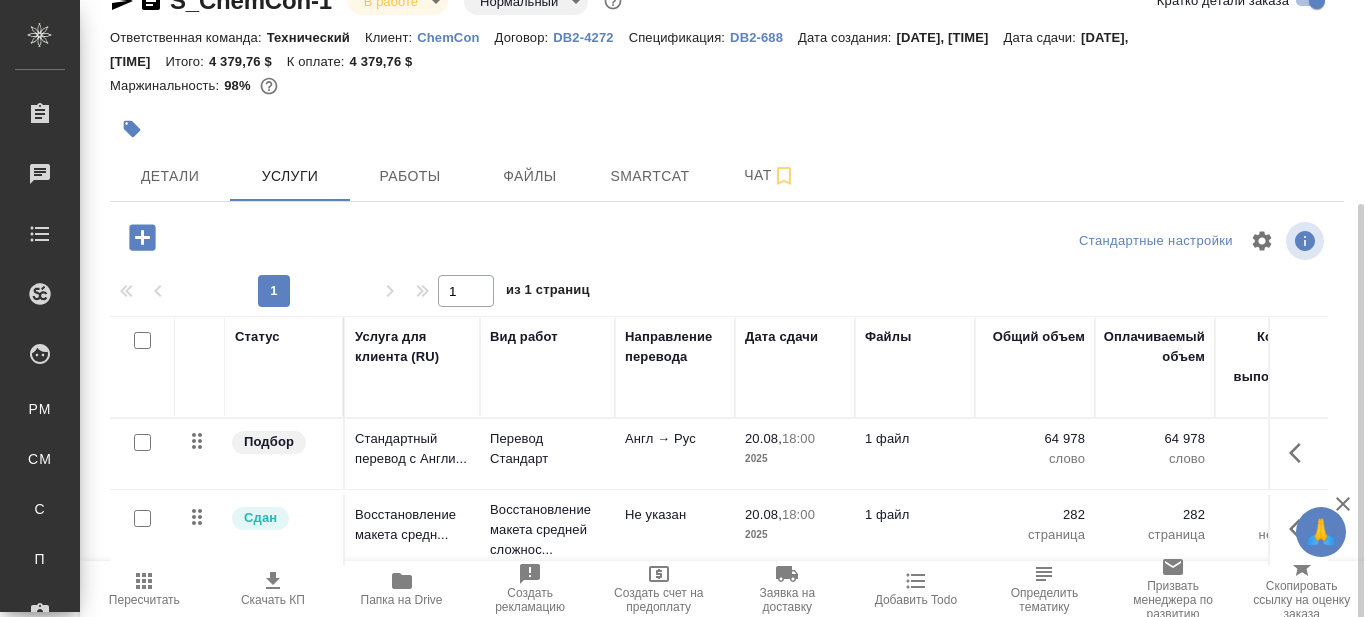 scroll, scrollTop: 142, scrollLeft: 0, axis: vertical 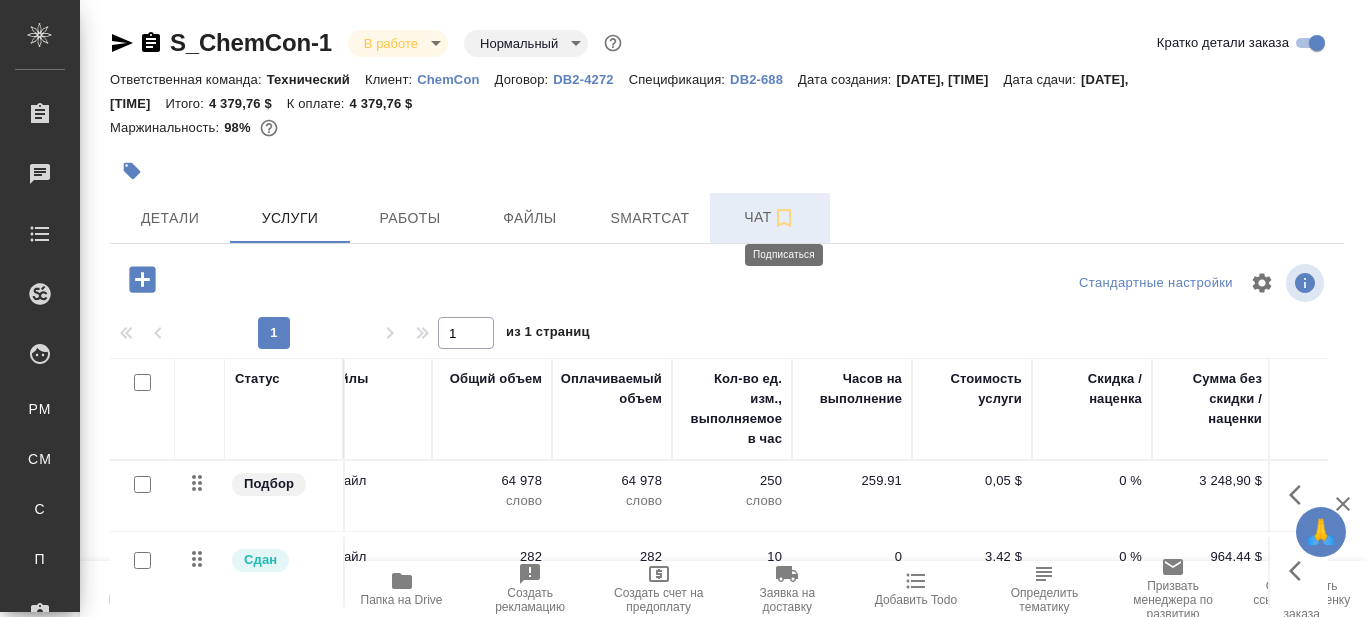 click 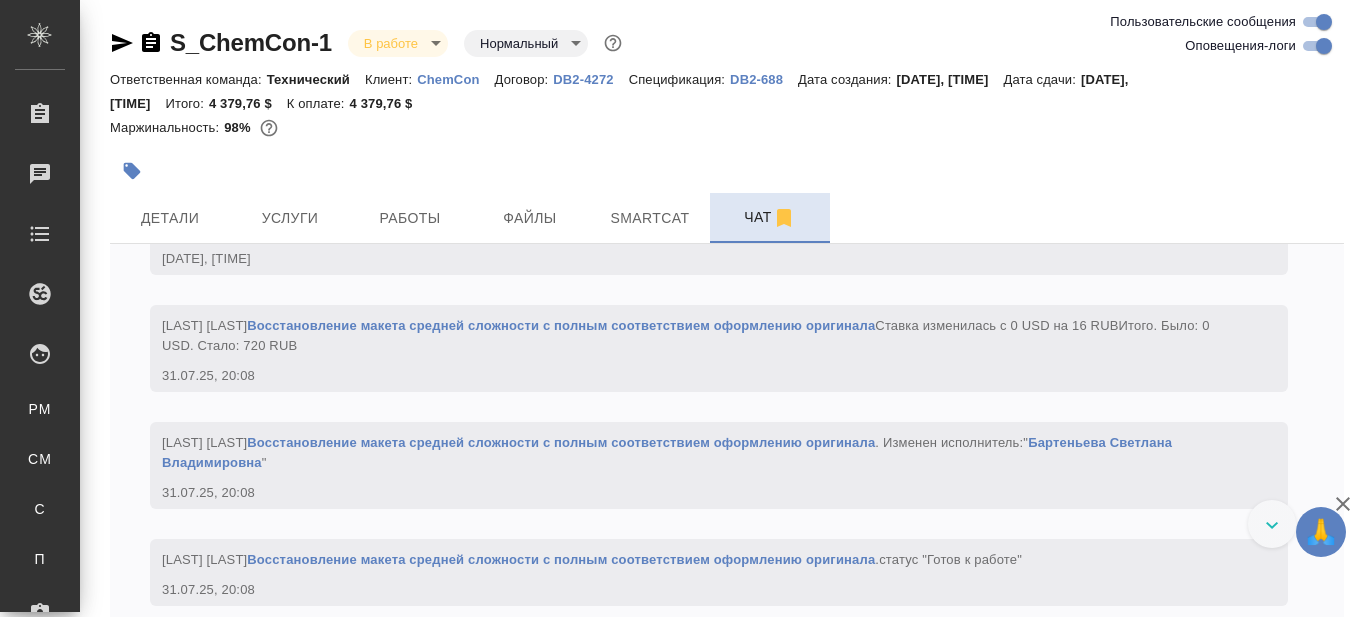 scroll, scrollTop: 16600, scrollLeft: 0, axis: vertical 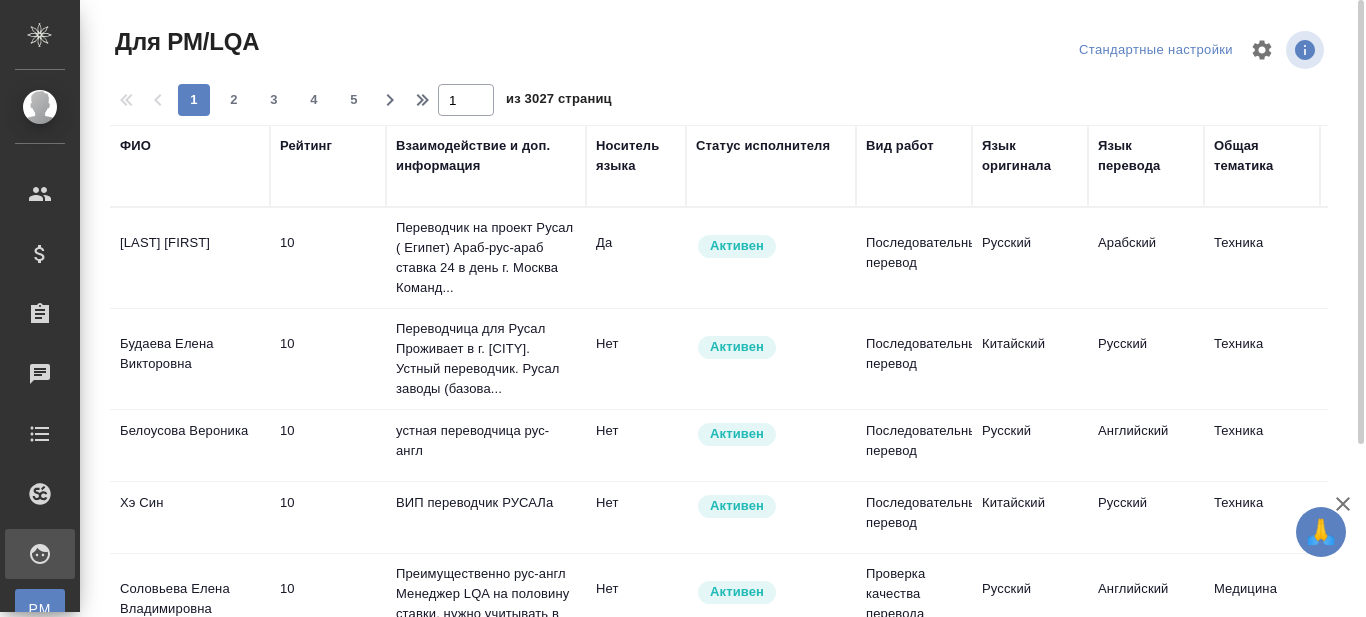 click on "Вид работ" at bounding box center (900, 146) 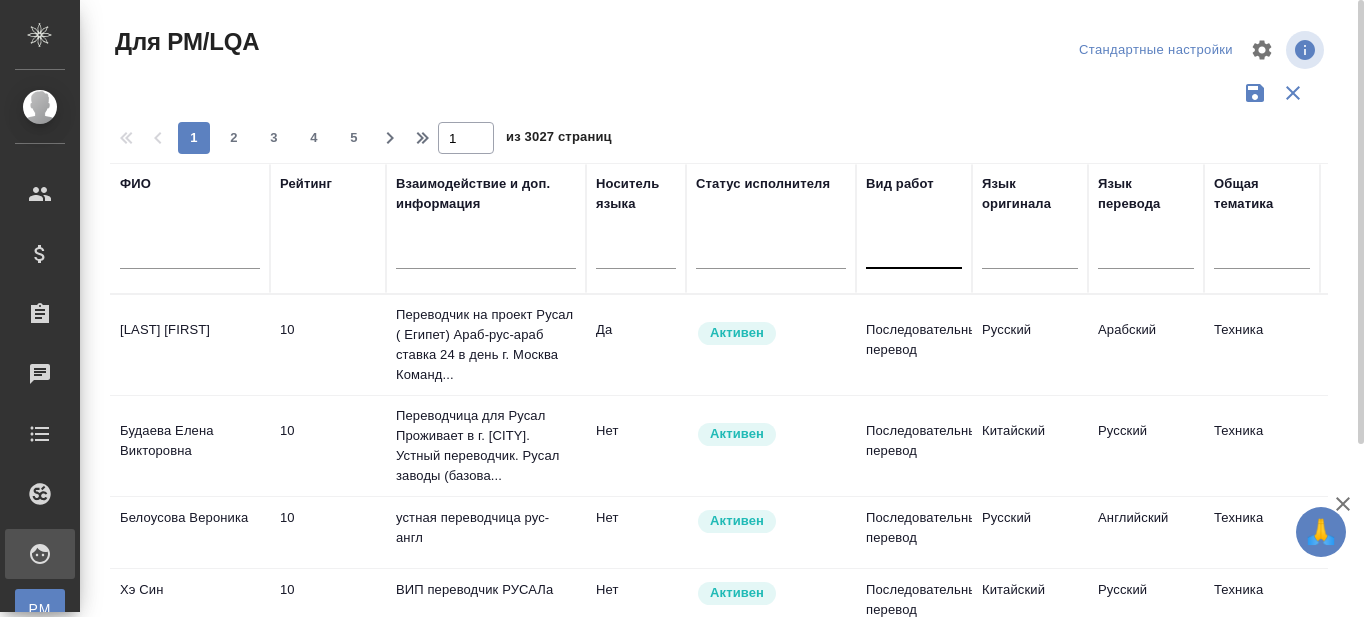 click at bounding box center [914, 249] 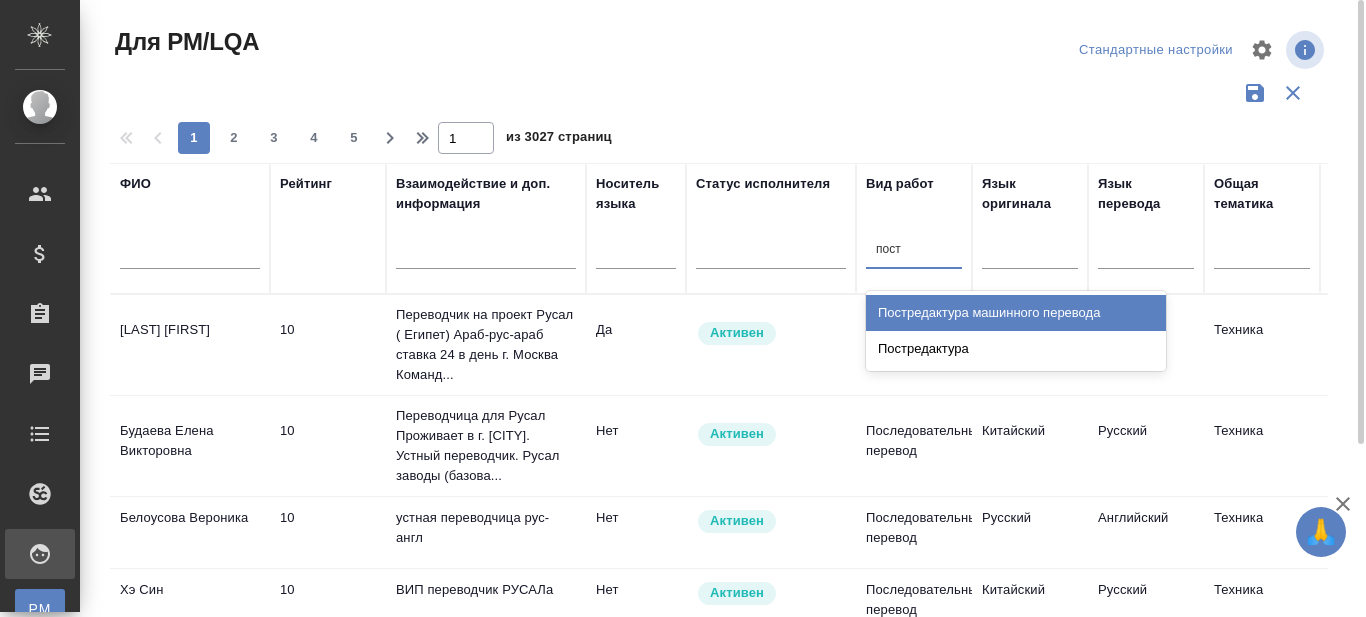 type on "постр" 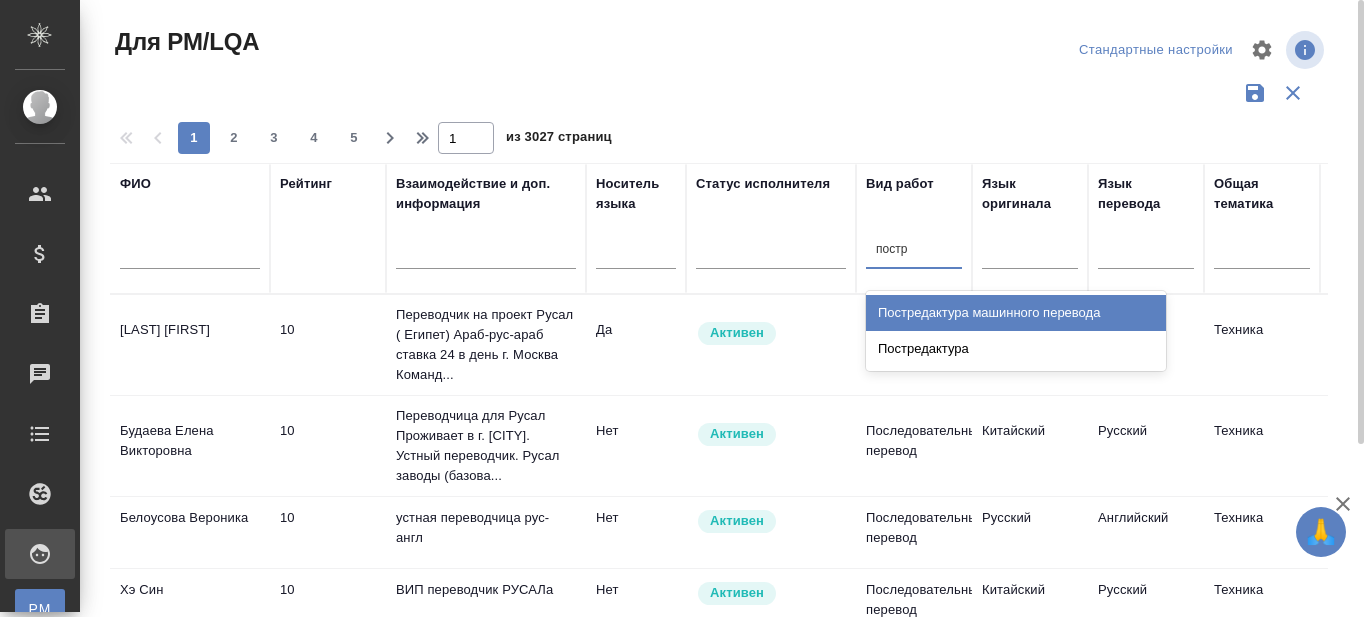 click on "Постредактура машинного перевода" at bounding box center (1016, 313) 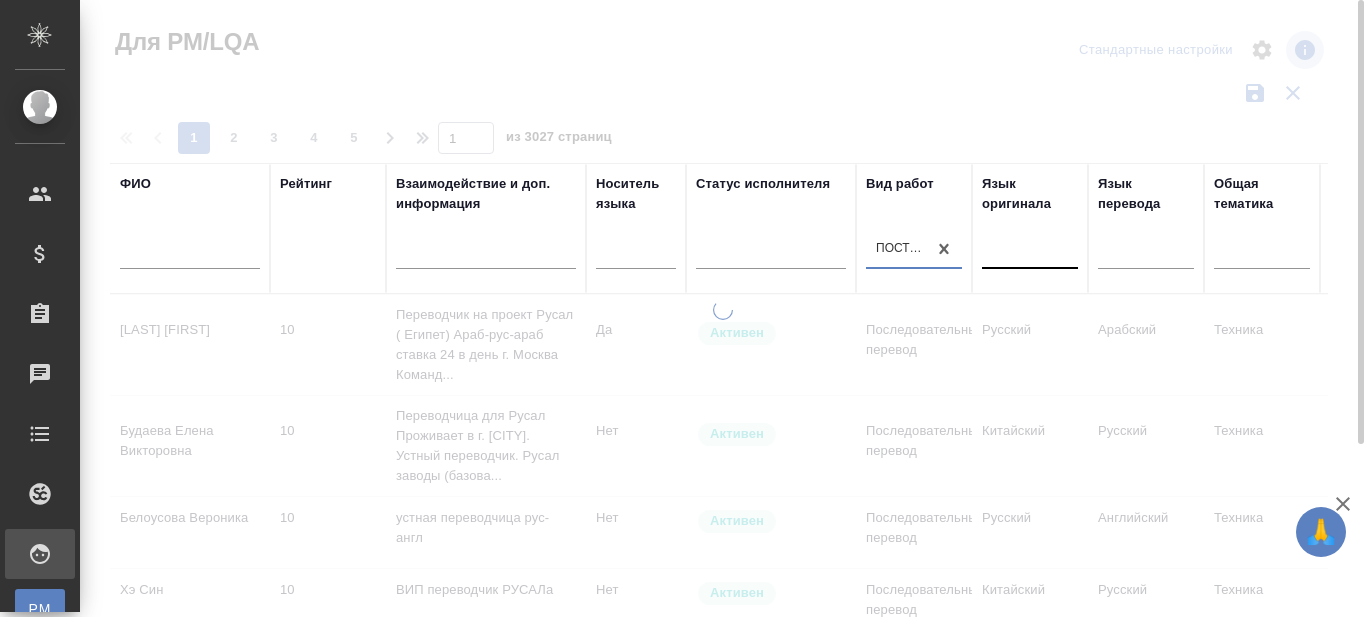 click at bounding box center (1030, 249) 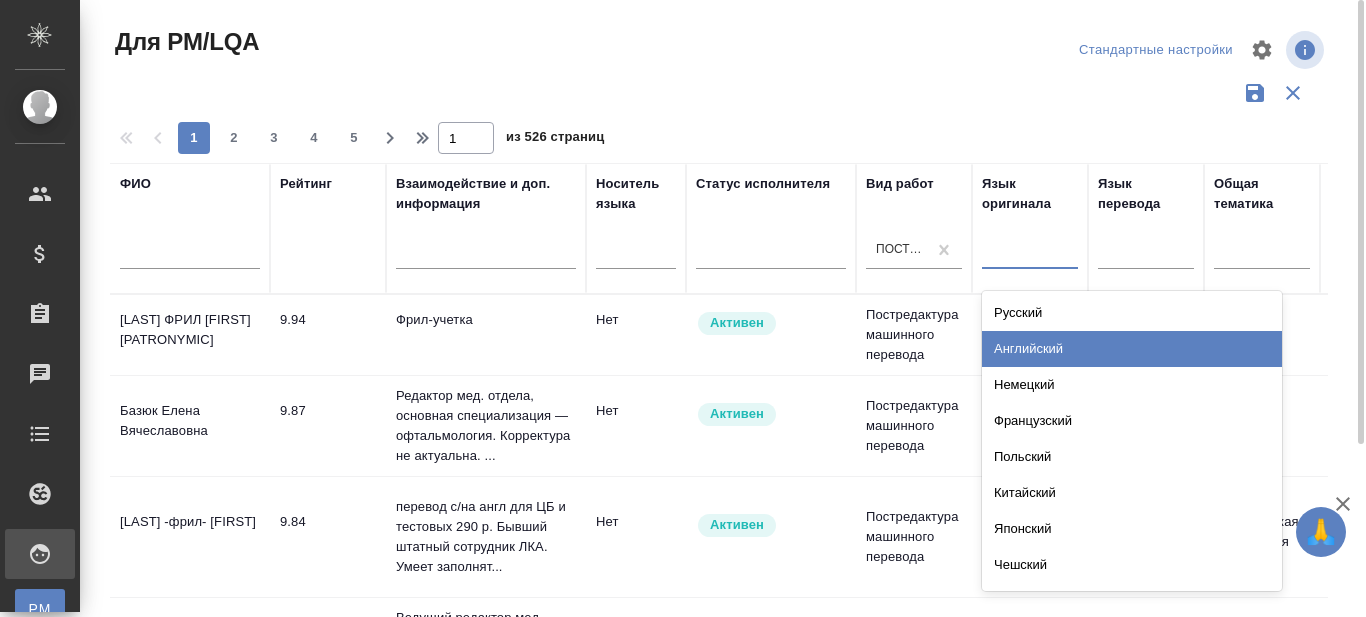 click on "Английский" at bounding box center (1132, 349) 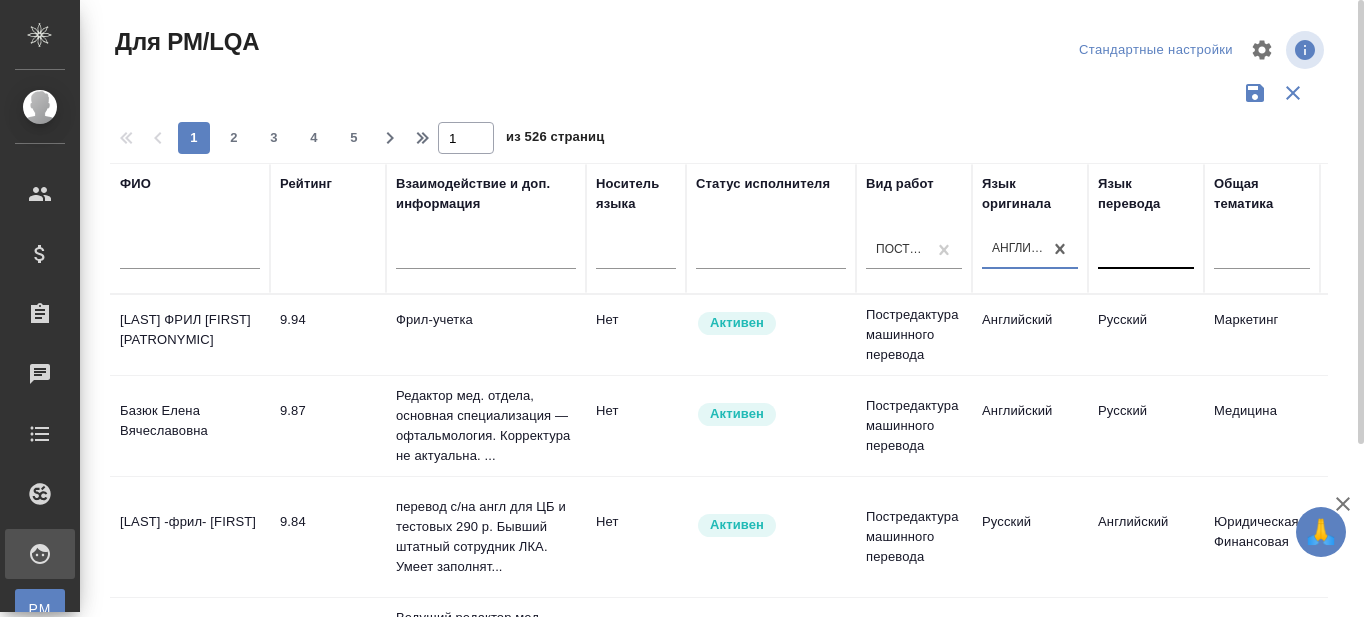 click at bounding box center [1146, 249] 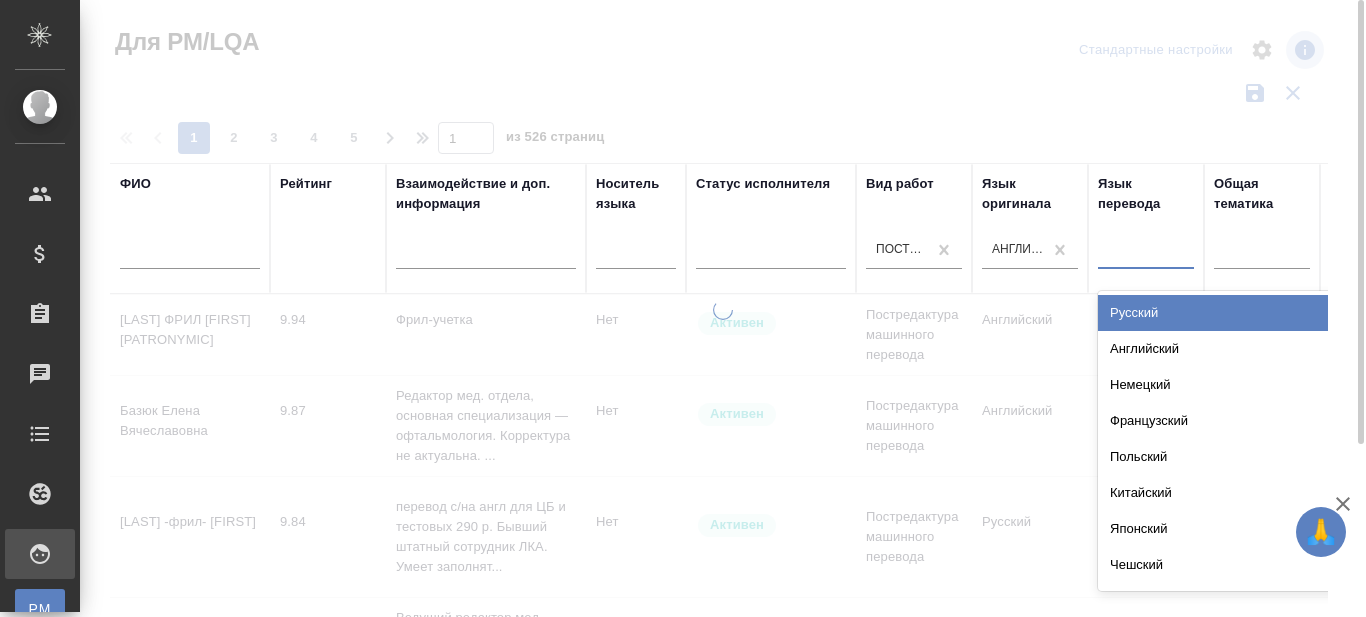 click on "Русский" at bounding box center [1248, 313] 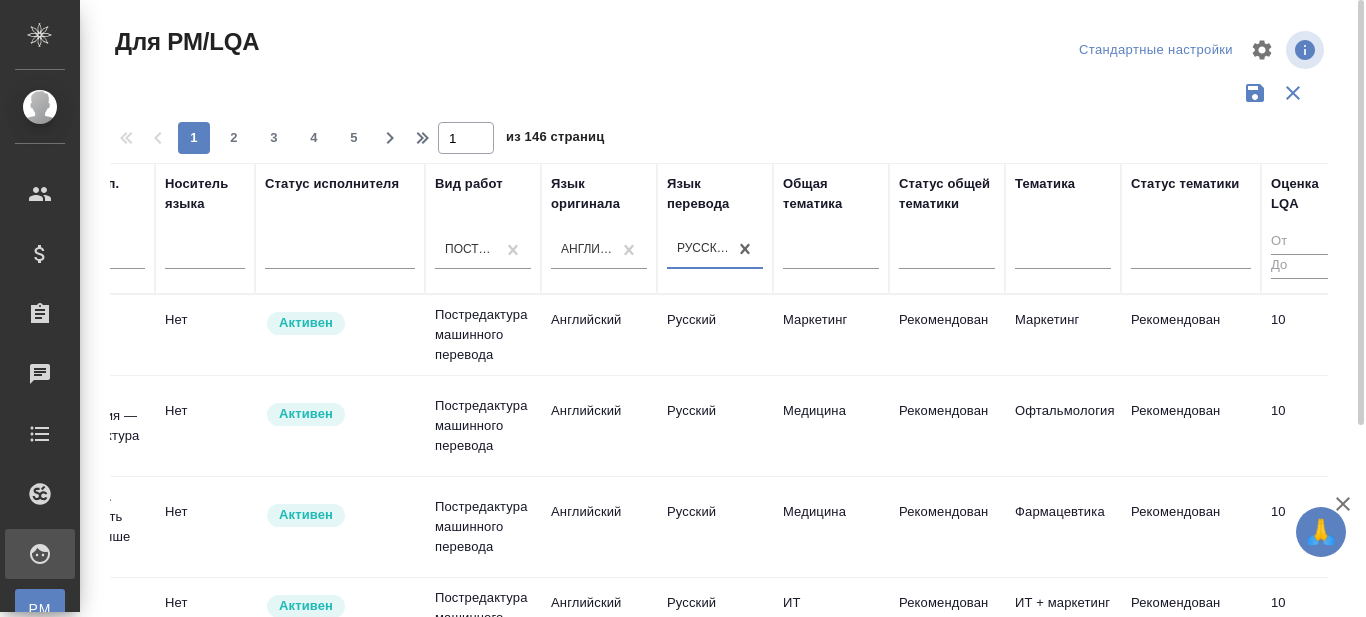 scroll, scrollTop: 0, scrollLeft: 432, axis: horizontal 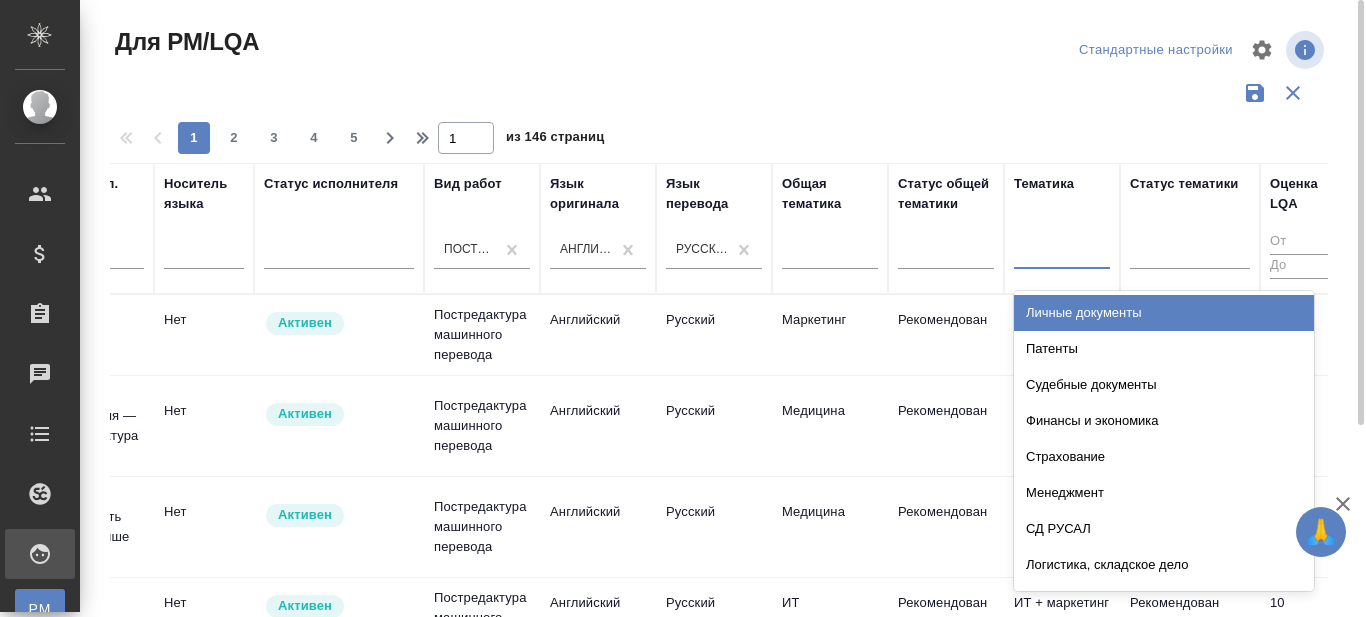click at bounding box center [1062, 249] 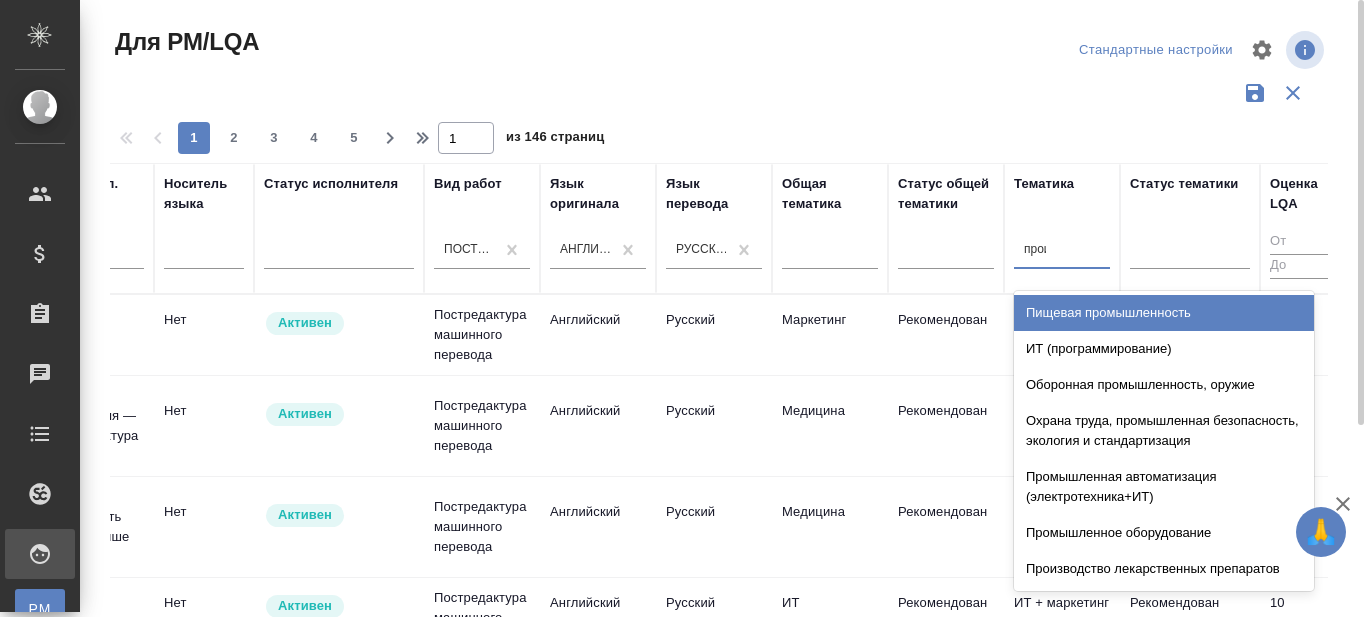 type on "произ" 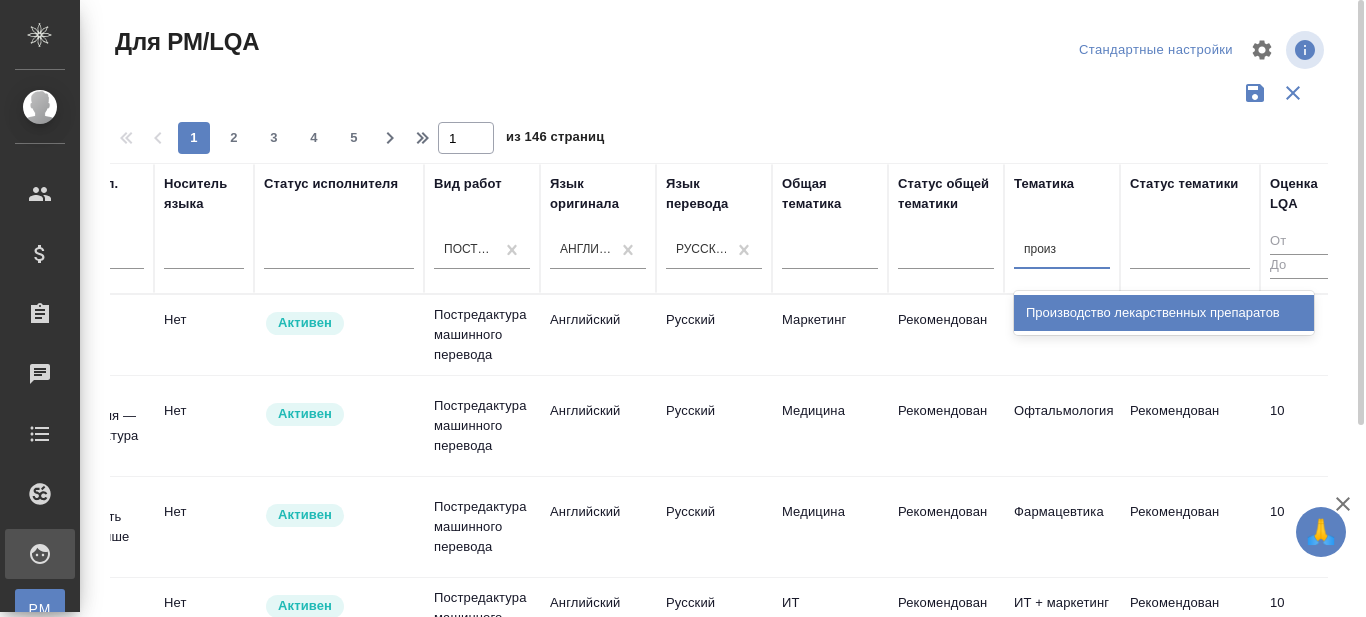 click on "Производство лекарственных препаратов" at bounding box center (1164, 313) 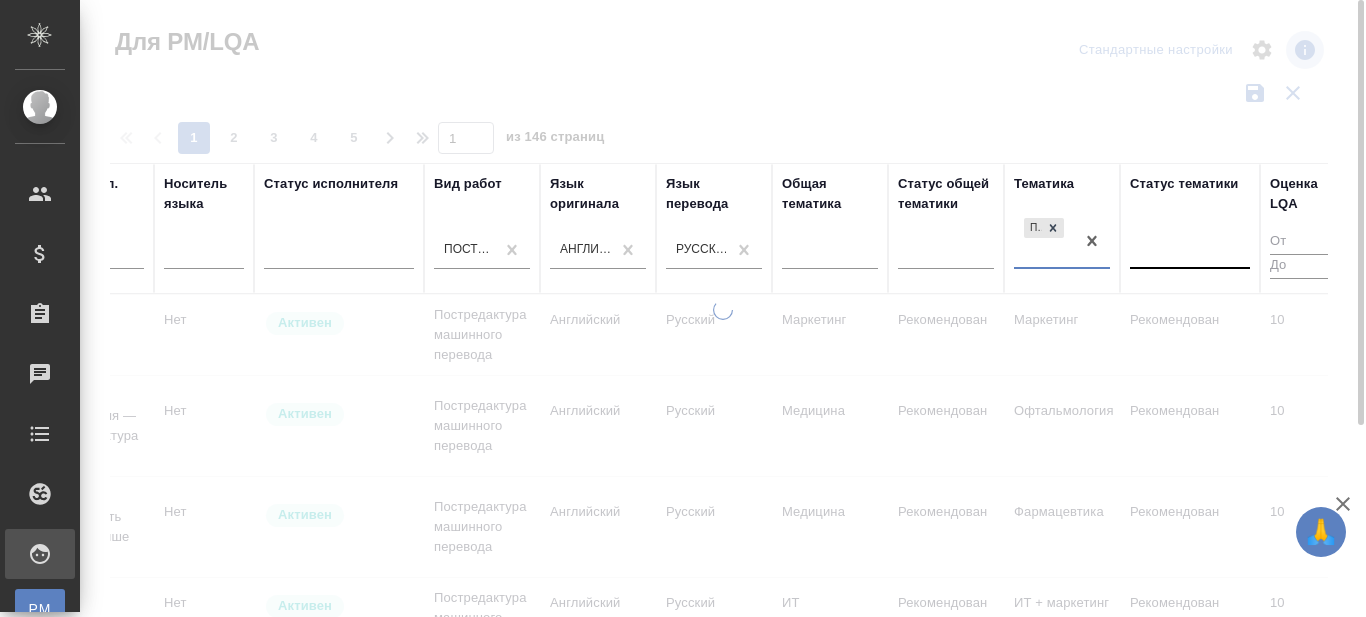 click at bounding box center (1190, 249) 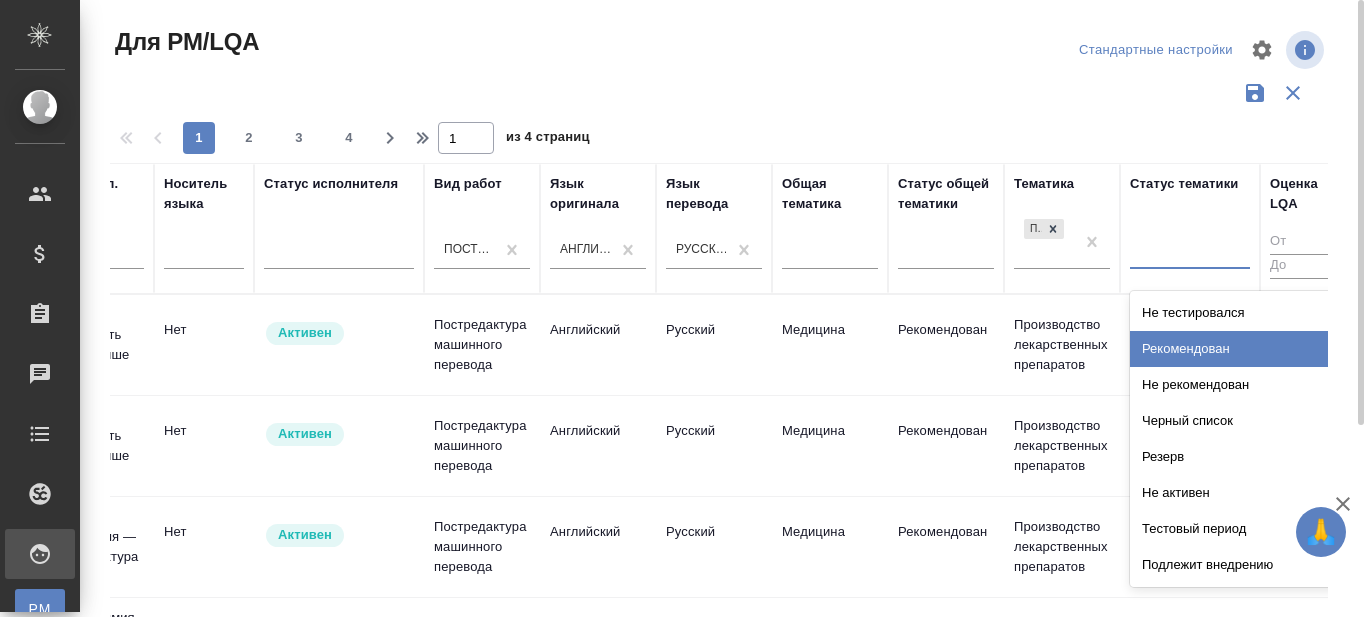 click on "Рекомендован" at bounding box center (1280, 349) 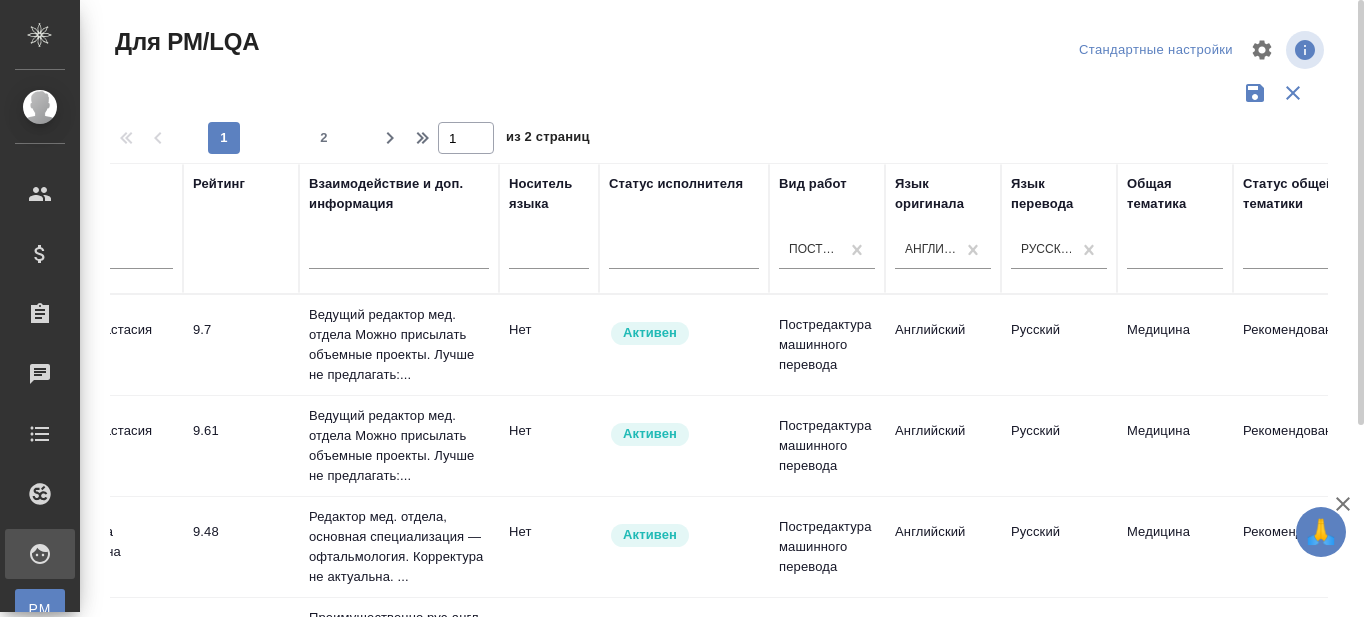 scroll, scrollTop: 0, scrollLeft: 0, axis: both 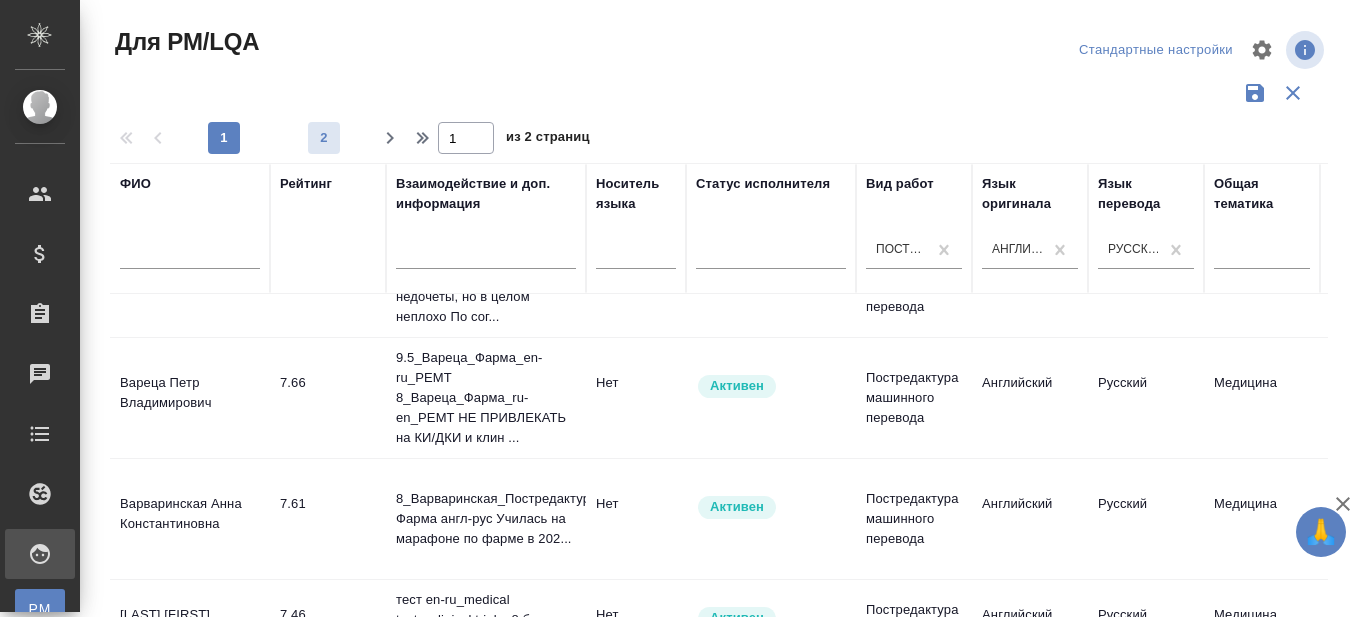 click on "2" at bounding box center (324, 138) 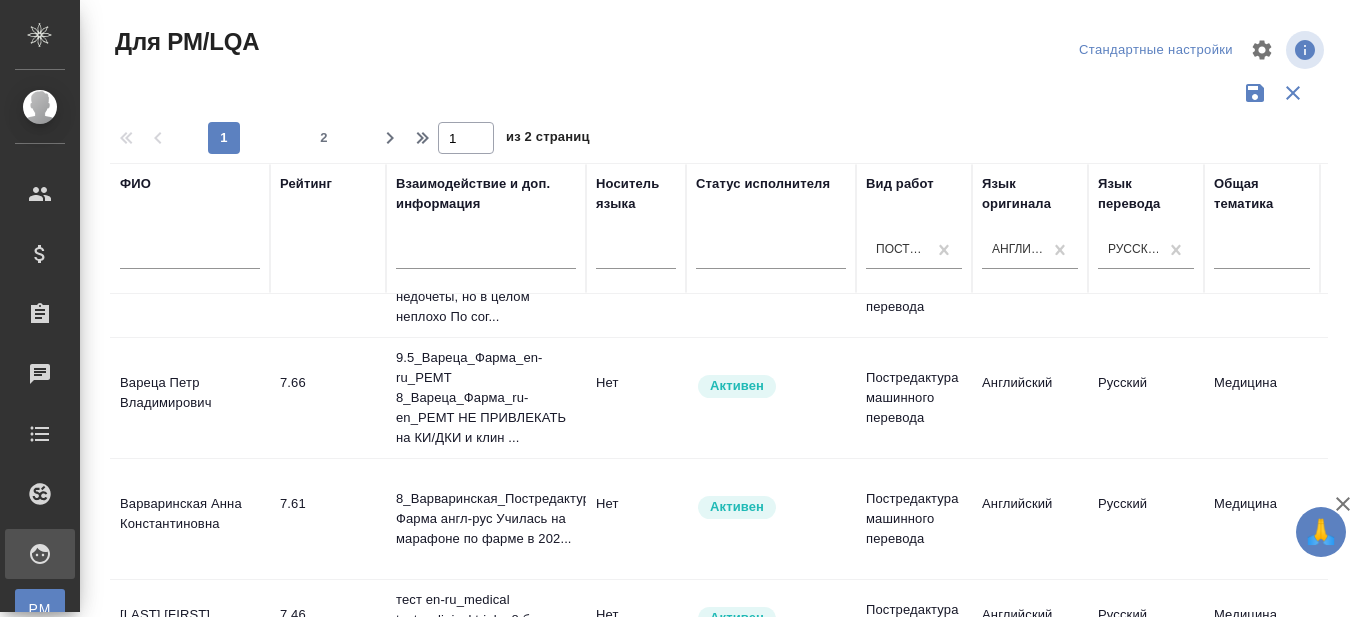 type on "2" 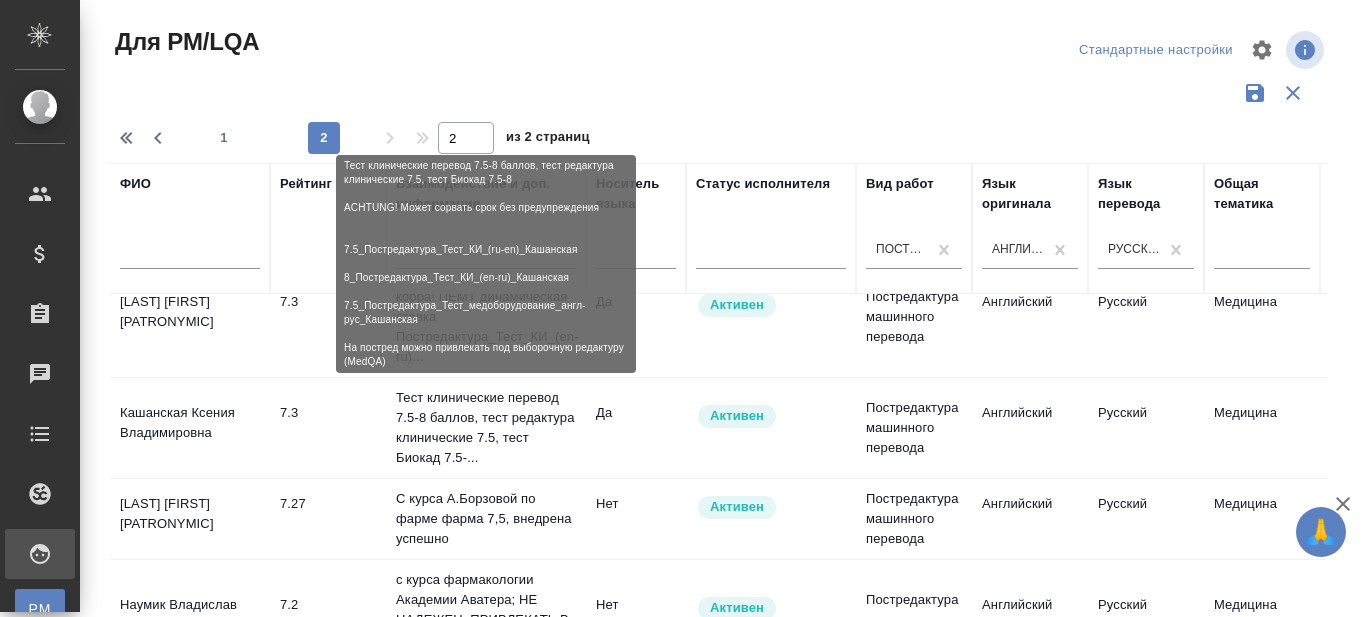 scroll, scrollTop: 0, scrollLeft: 0, axis: both 